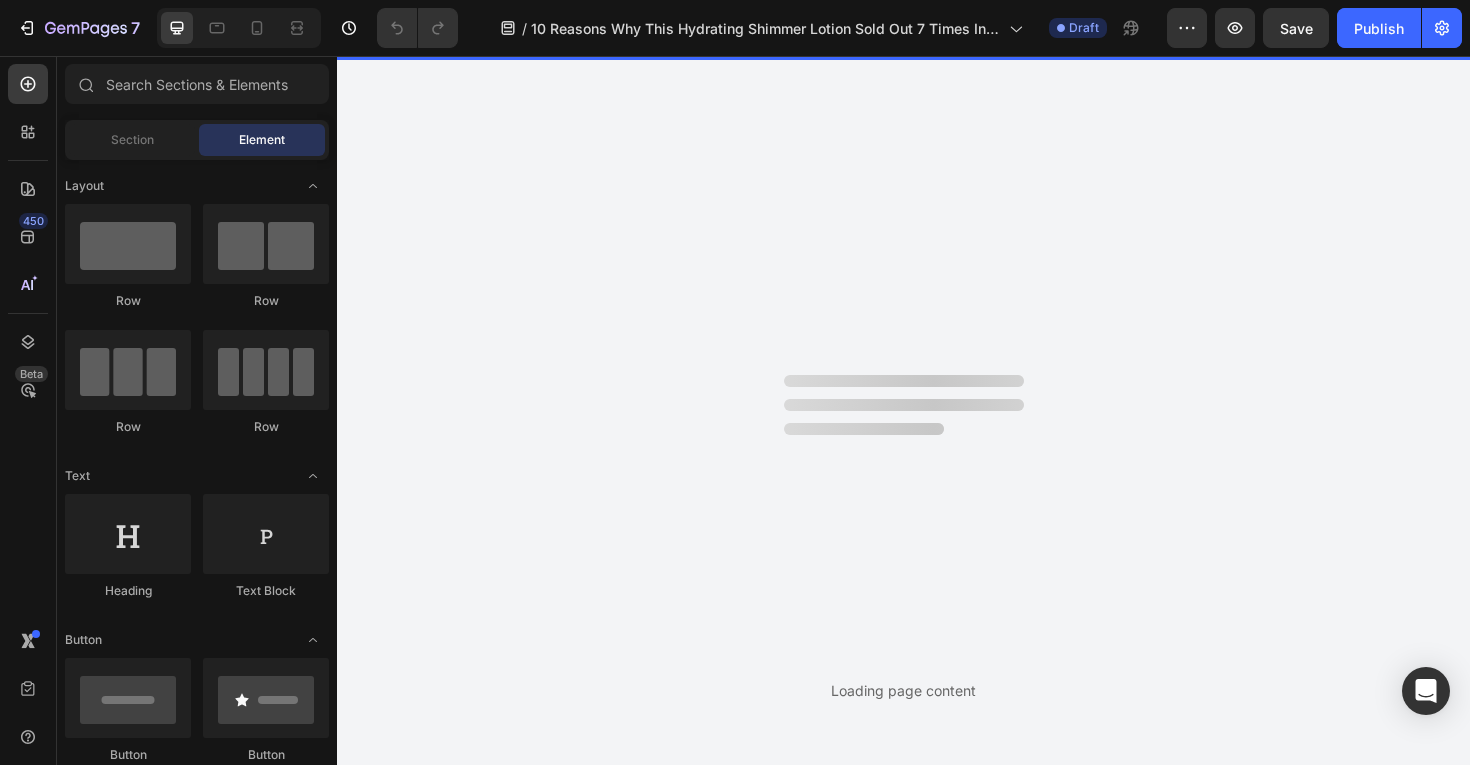 scroll, scrollTop: 0, scrollLeft: 0, axis: both 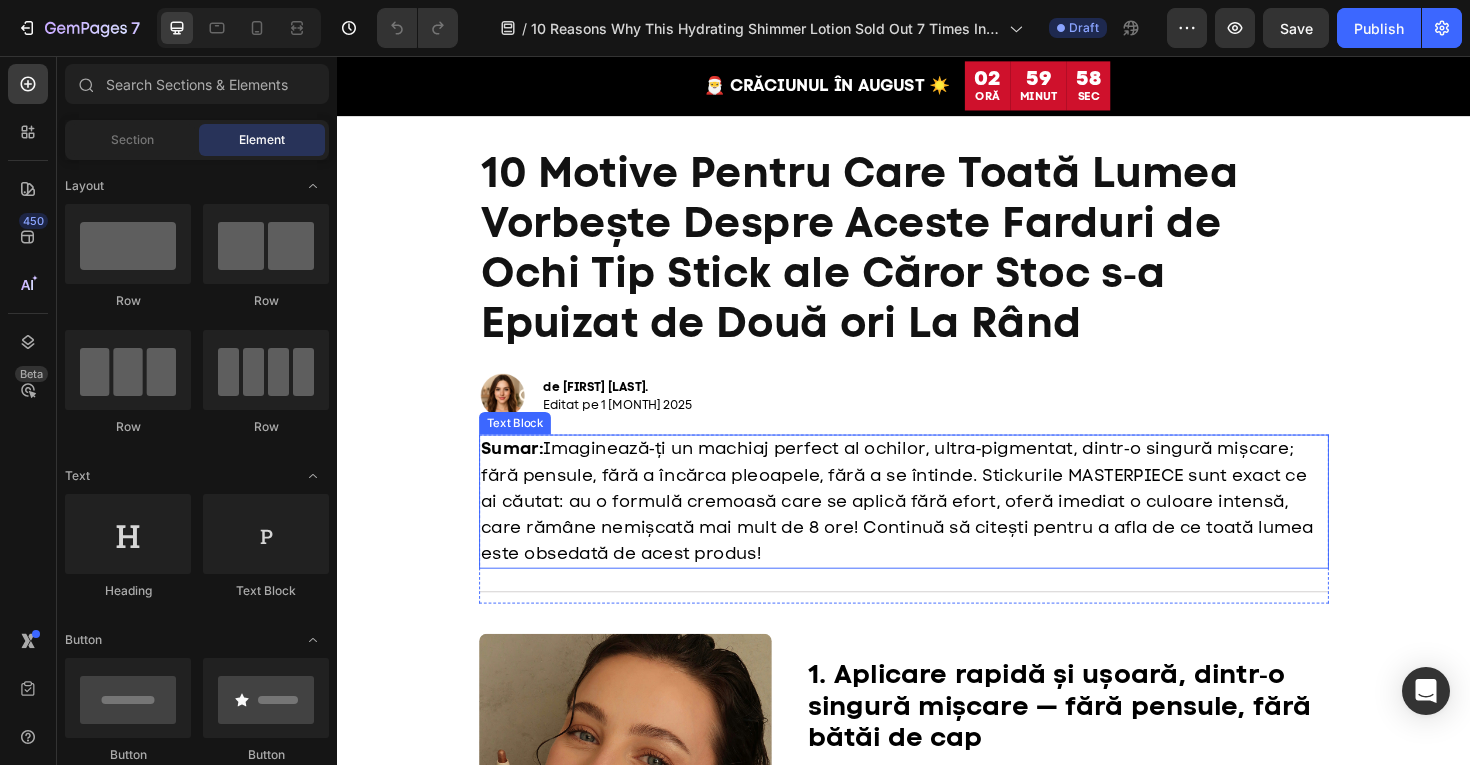click on "Sumar: Imaginează‑ți un machiaj perfect al ochilor, ultra‑pigmentat, dintr‑o singură mișcare; fără pensule, fără a încărca pleoapele, fără a se întinde. Stickurile MASTERPIECE sunt exact ce ai căutat: au o formulă cremoasă care se aplică fără efort, oferă imediat o culoare intensă, care rămâne nemișcată mai mult de 8 ore! Continuă să citești pentru a afla de ce toată lumea este obsedată de acest produs!" at bounding box center (937, 528) 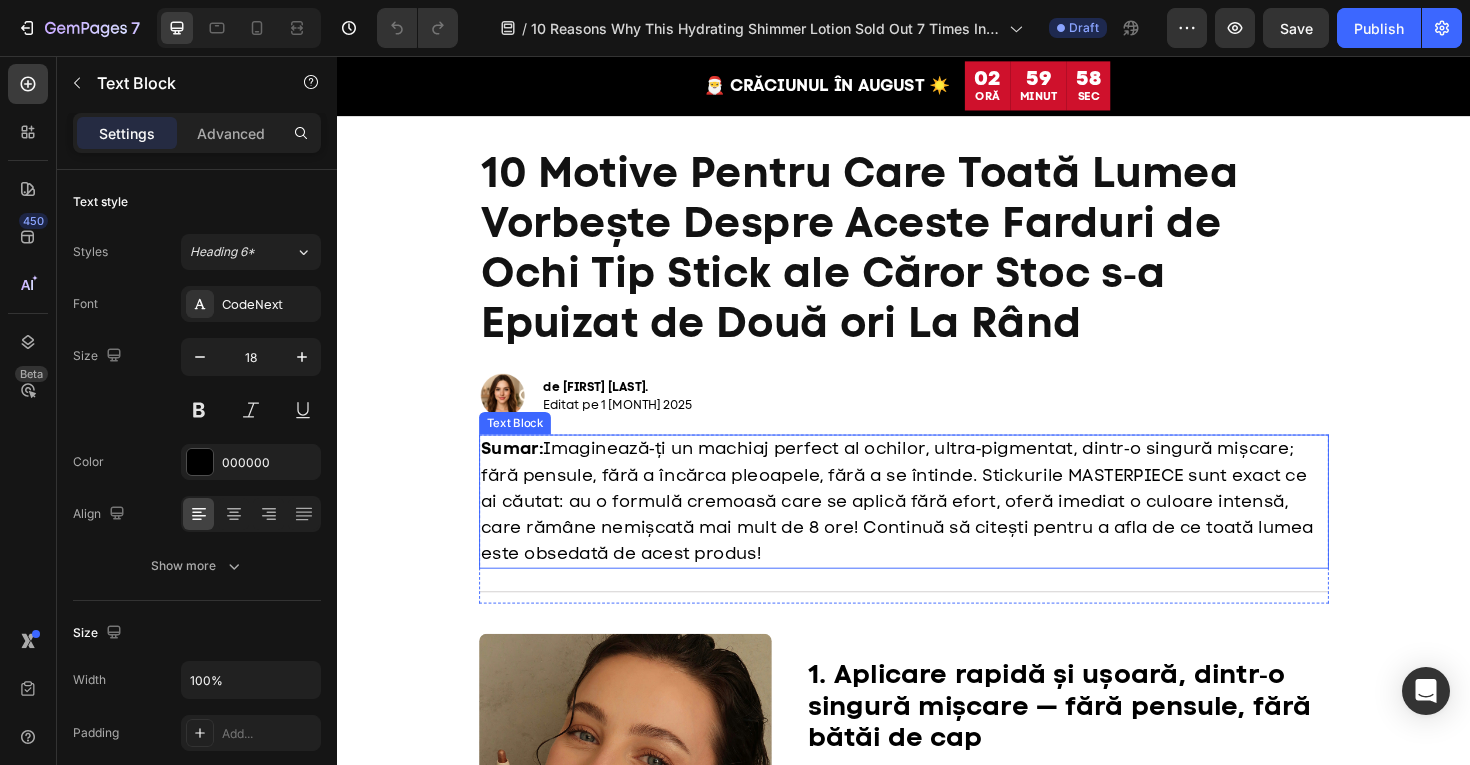 click on "Sumar: Imaginează‑ți un machiaj perfect al ochilor, ultra‑pigmentat, dintr‑o singură mișcare; fără pensule, fără a încărca pleoapele, fără a se întinde. Stickurile MASTERPIECE sunt exact ce ai căutat: au o formulă cremoasă care se aplică fără efort, oferă imediat o culoare intensă, care rămâne nemișcată mai mult de 8 ore! Continuă să citești pentru a afla de ce toată lumea este obsedată de acest produs!" at bounding box center [937, 528] 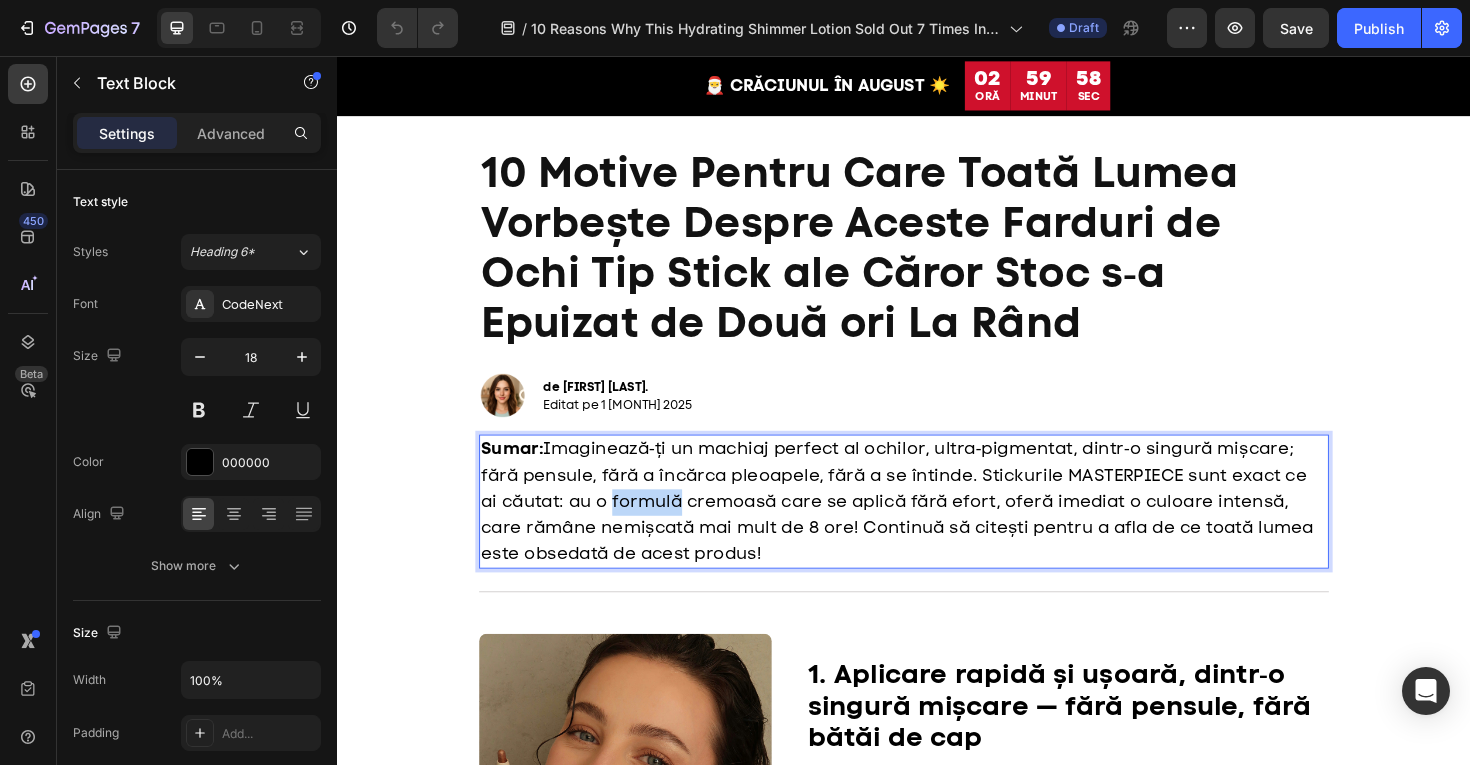 click on "Sumar: Imaginează‑ți un machiaj perfect al ochilor, ultra‑pigmentat, dintr‑o singură mișcare; fără pensule, fără a încărca pleoapele, fără a se întinde. Stickurile MASTERPIECE sunt exact ce ai căutat: au o formulă cremoasă care se aplică fără efort, oferă imediat o culoare intensă, care rămâne nemișcată mai mult de 8 ore! Continuă să citești pentru a afla de ce toată lumea este obsedată de acest produs!" at bounding box center [937, 528] 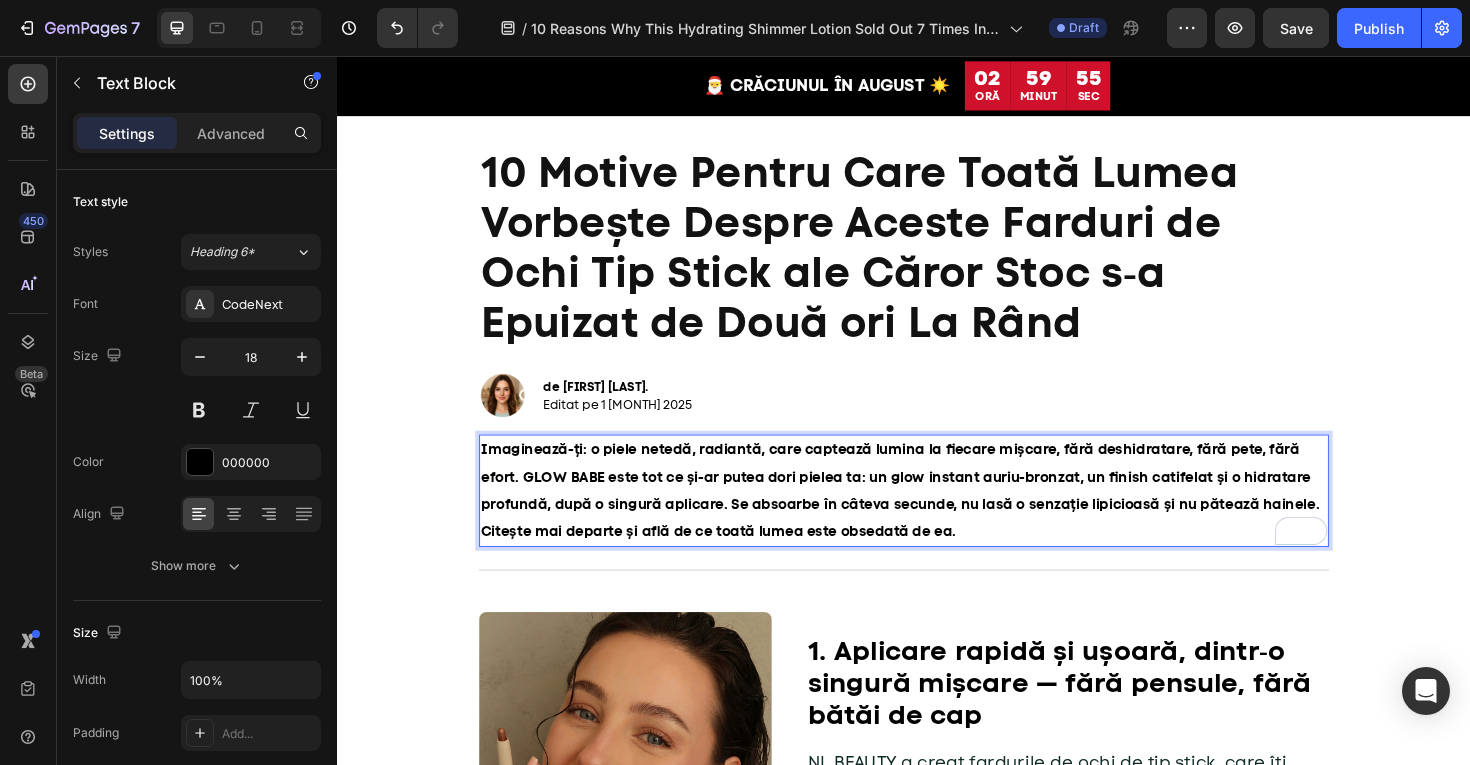 click on "Imaginează-ți: o piele netedă, radiantă, care captează lumina la fiecare mișcare, fără deshidratare, fără pete, fără efort. GLOW BABE este tot ce și-ar putea dori pielea ta: un glow instant auriu-bronzat, un finish catifelat și o hidratare profundă, după o singură aplicare. Se absoarbe în câteva secunde, nu lasă o senzație lipicioasă și nu pătează hainele. Citește mai departe și află de ce toată lumea este obsedată de ea." at bounding box center (933, 516) 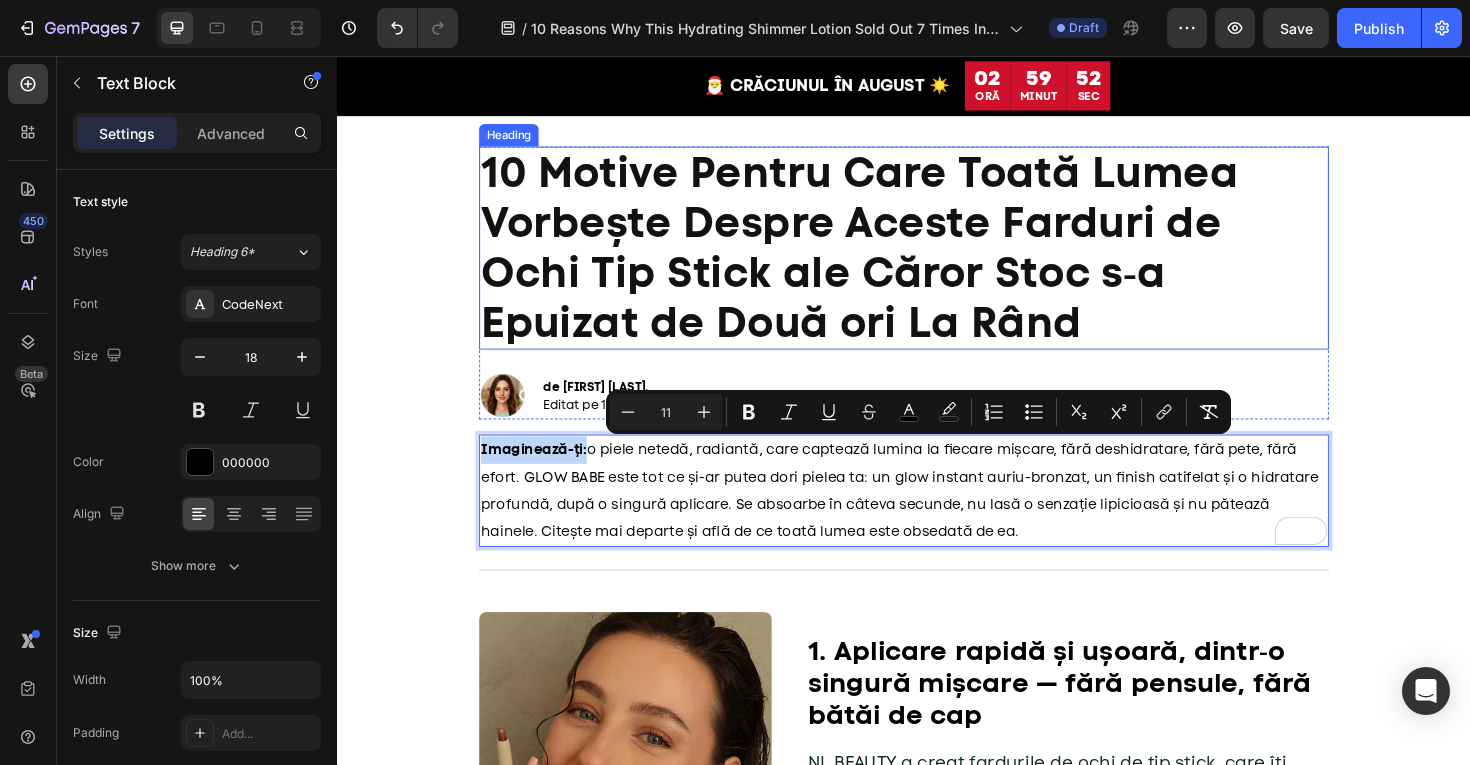 click on "10 Motive Pentru Care Toată Lumea Vorbește Despre Aceste Farduri de Ochi Tip Stick ale Căror Stoc s‑a Epuizat de Două ori La Rând" at bounding box center (890, 258) 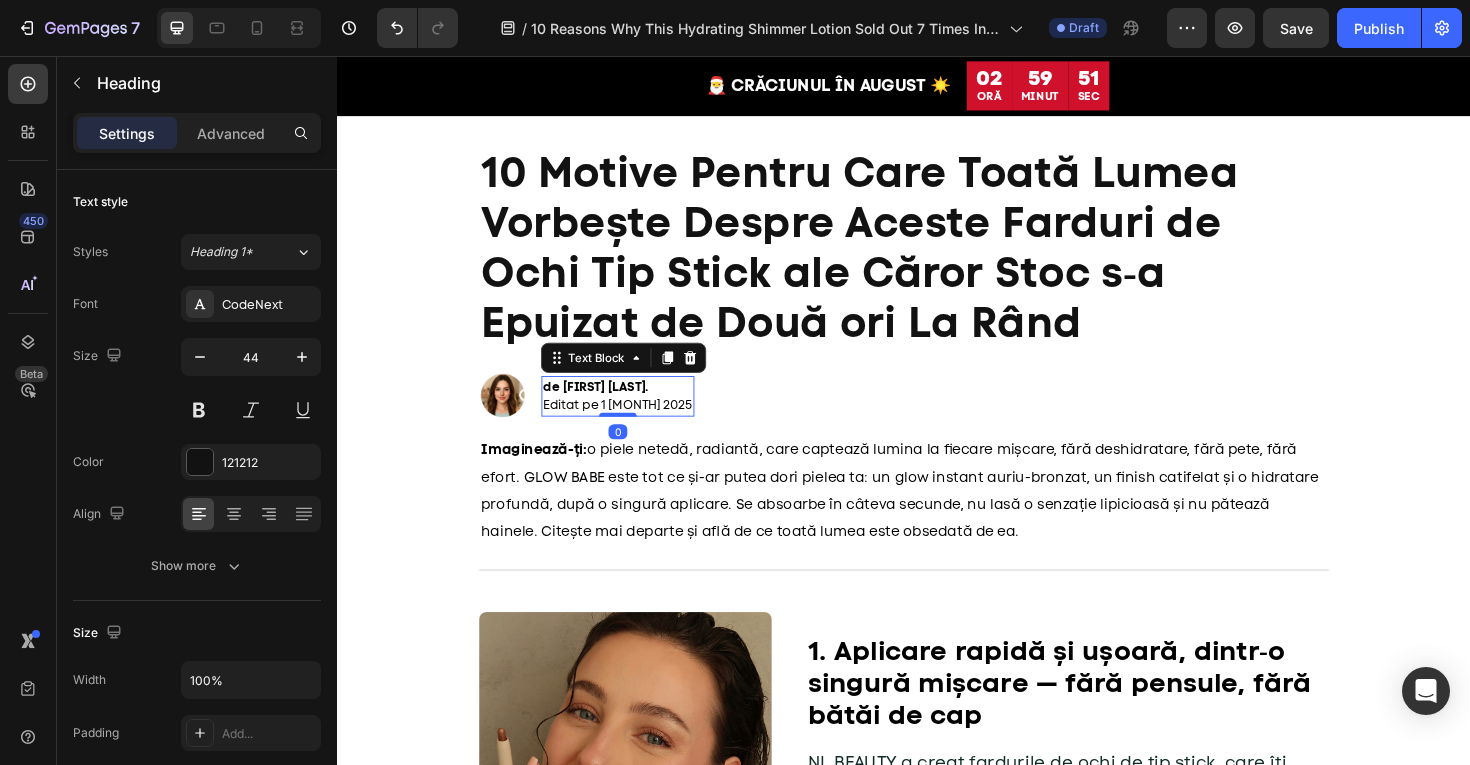 click on "de Ioana V. Editat pe 1 august 2025" at bounding box center (634, 416) 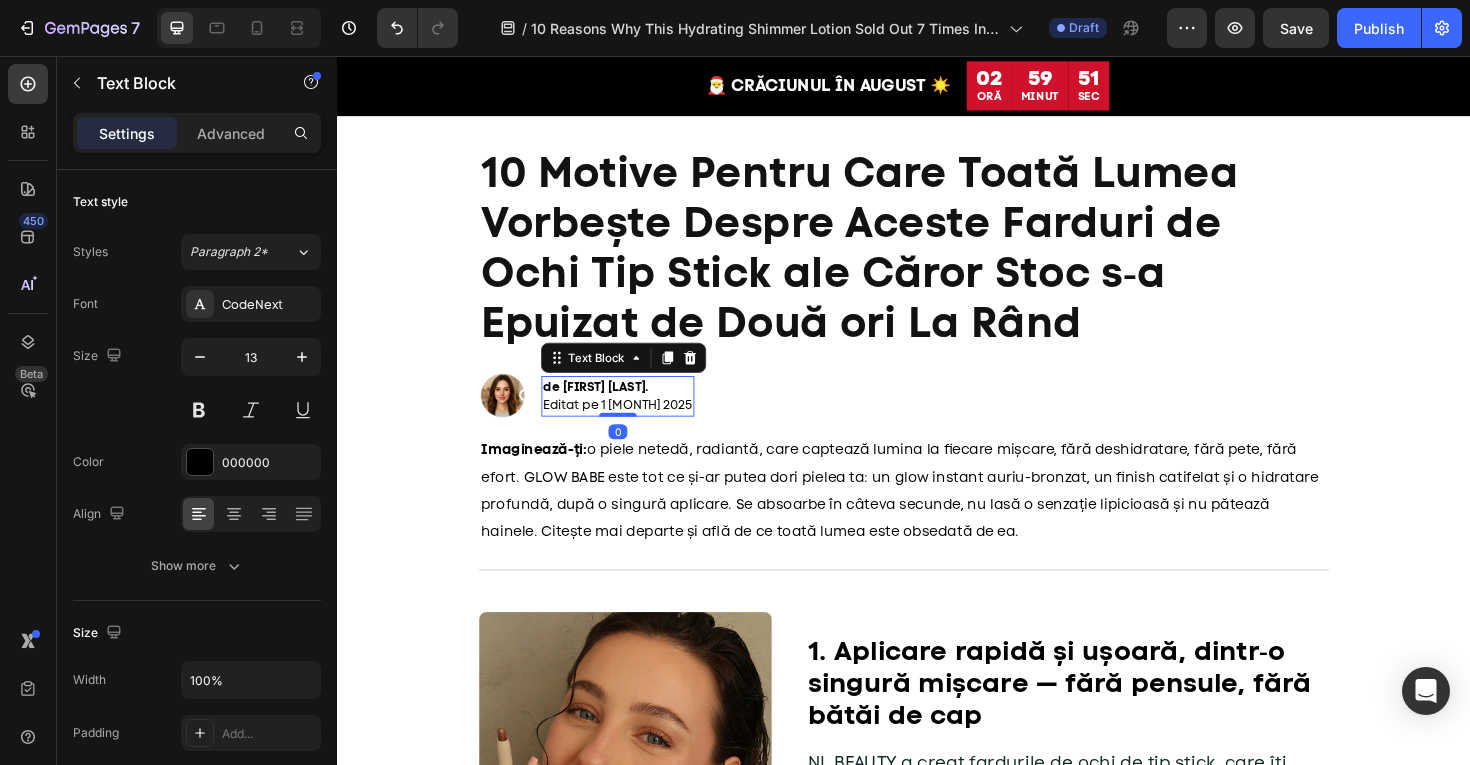 click on "de Ioana V. Editat pe 1 august 2025" at bounding box center (634, 416) 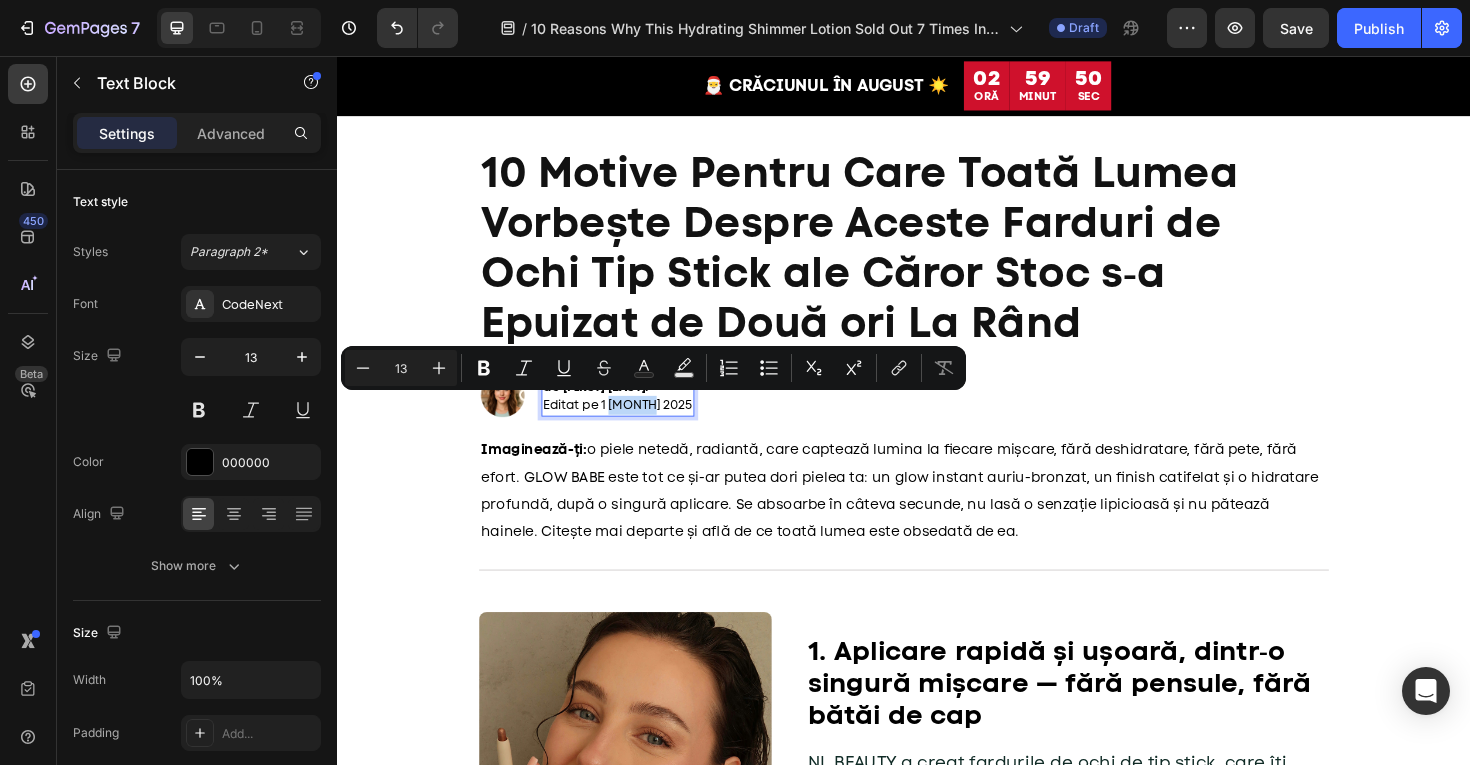 click on "de Ioana V. Editat pe 1 august 2025" at bounding box center [634, 416] 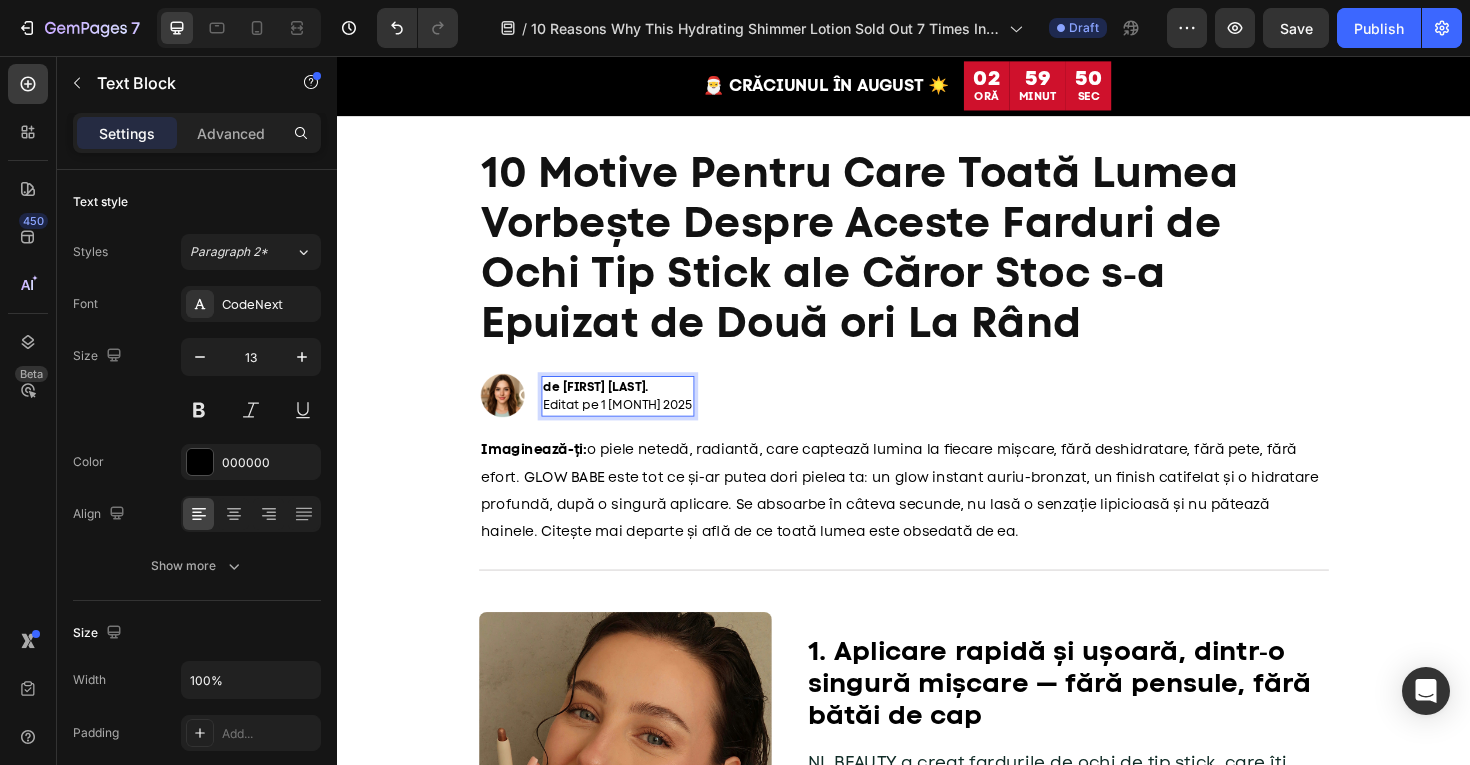 click on "de Ioana V. Editat pe 1 august 2025" at bounding box center [634, 416] 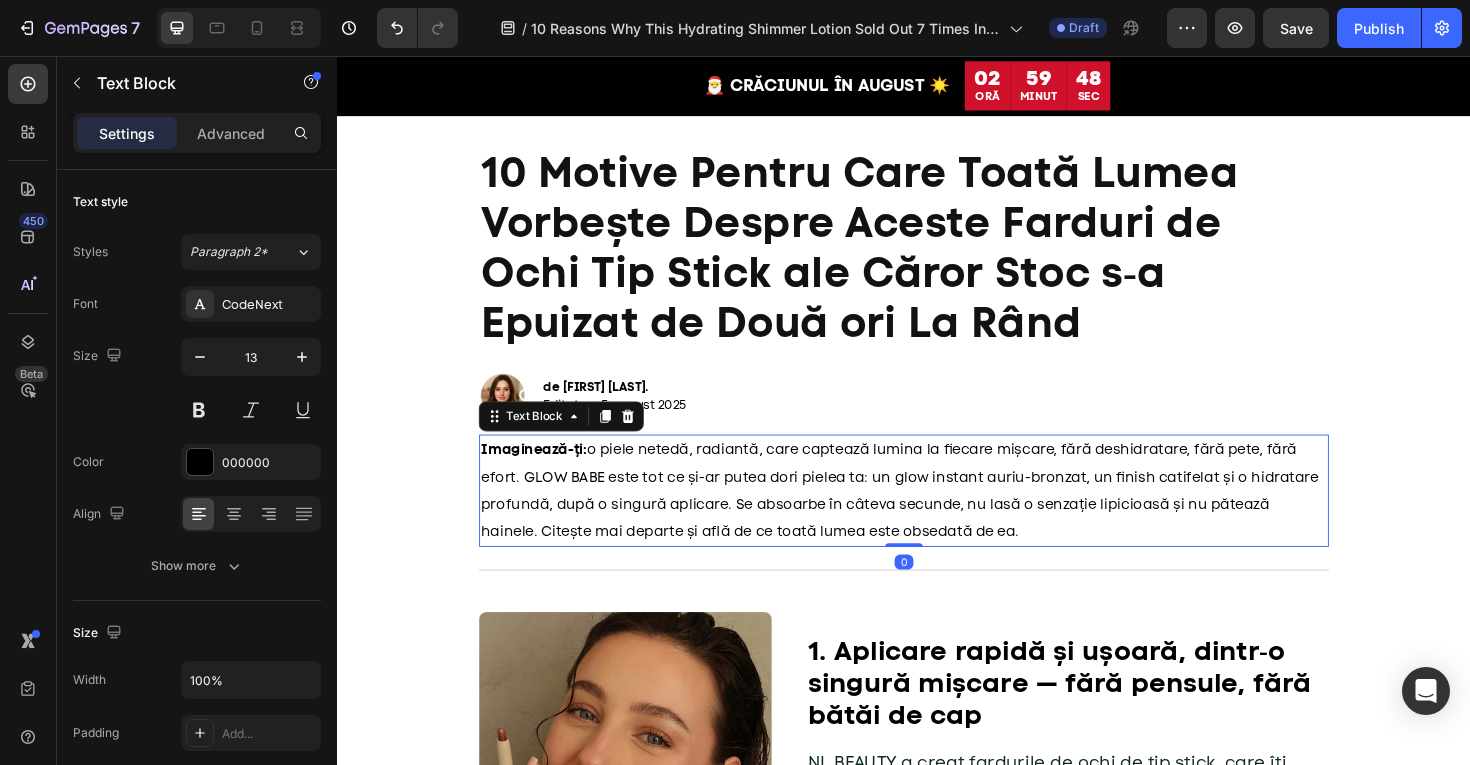 click on "Imaginează-ți:  o piele netedă, radiantă, care captează lumina la fiecare mișcare, fără deshidratare, fără pete, fără efort. GLOW BABE este tot ce și-ar putea dori pielea ta: un glow instant auriu-bronzat, un finish catifelat și o hidratare profundă, după o singură aplicare. Se absoarbe în câteva secunde, nu lasă o senzație lipicioasă și nu pătează hainele. Citește mai departe și află de ce toată lumea este obsedată de ea." at bounding box center (932, 516) 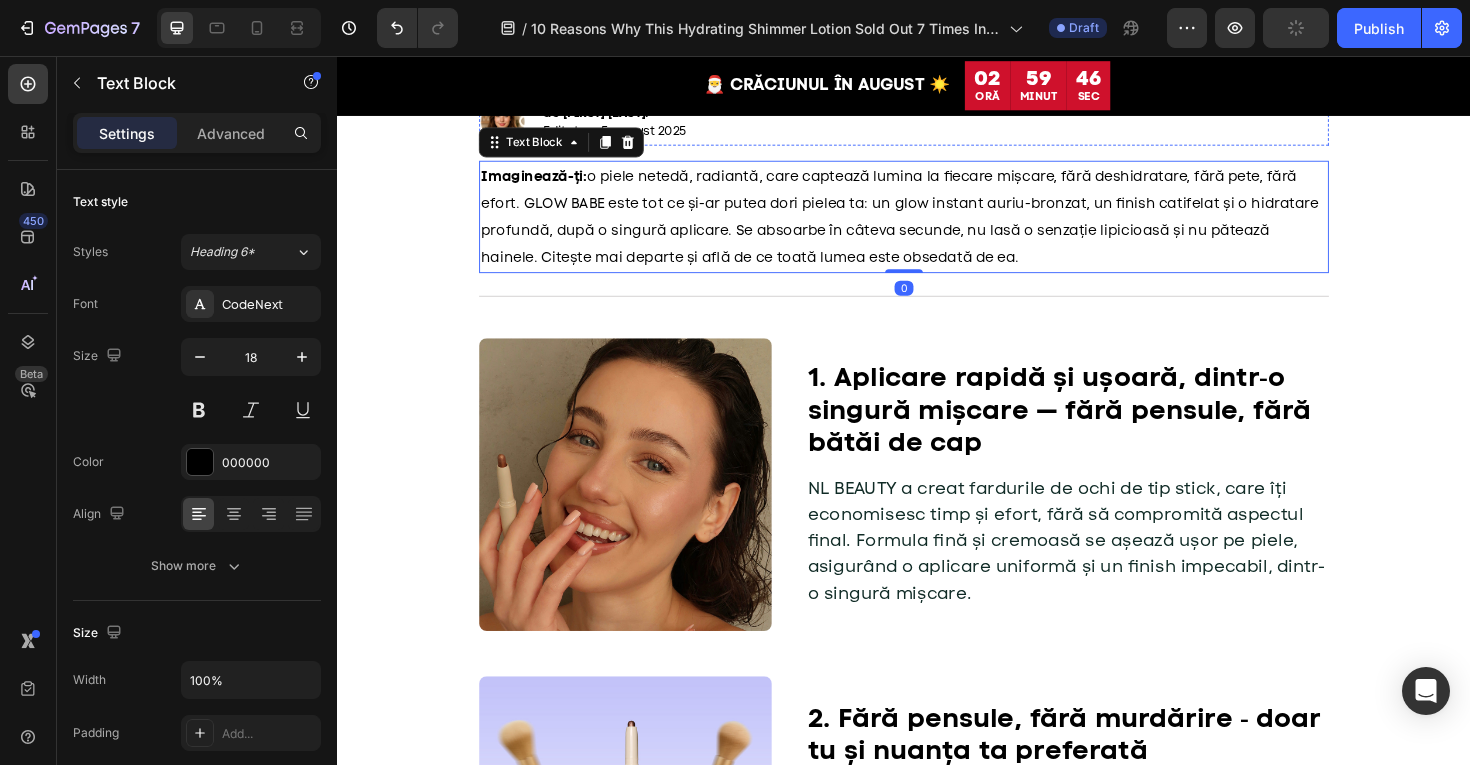 scroll, scrollTop: 333, scrollLeft: 0, axis: vertical 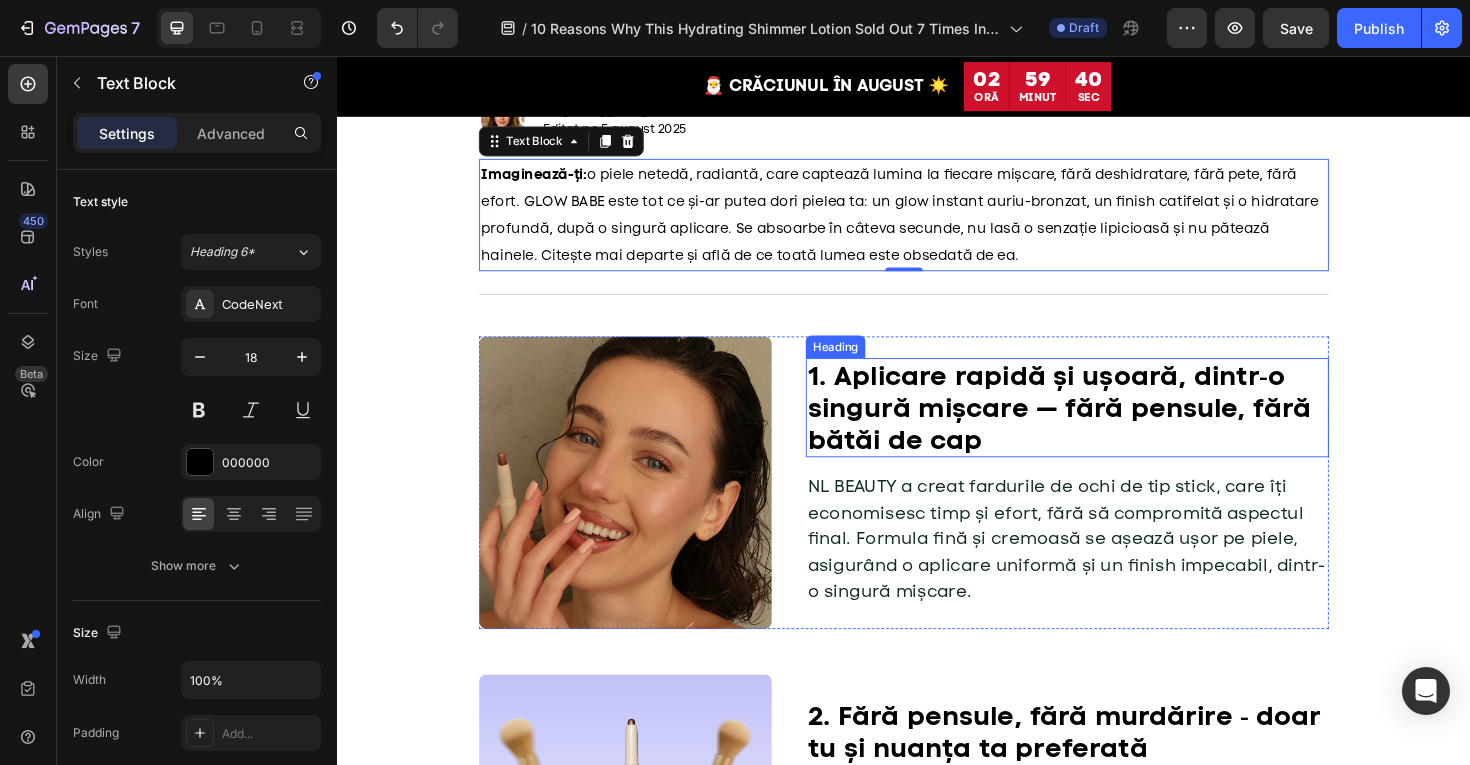 click on "1. Aplicare rapidă și ușoară, dintr‑o singură mișcare — fără pensule, fără bătăi de cap" at bounding box center (1110, 428) 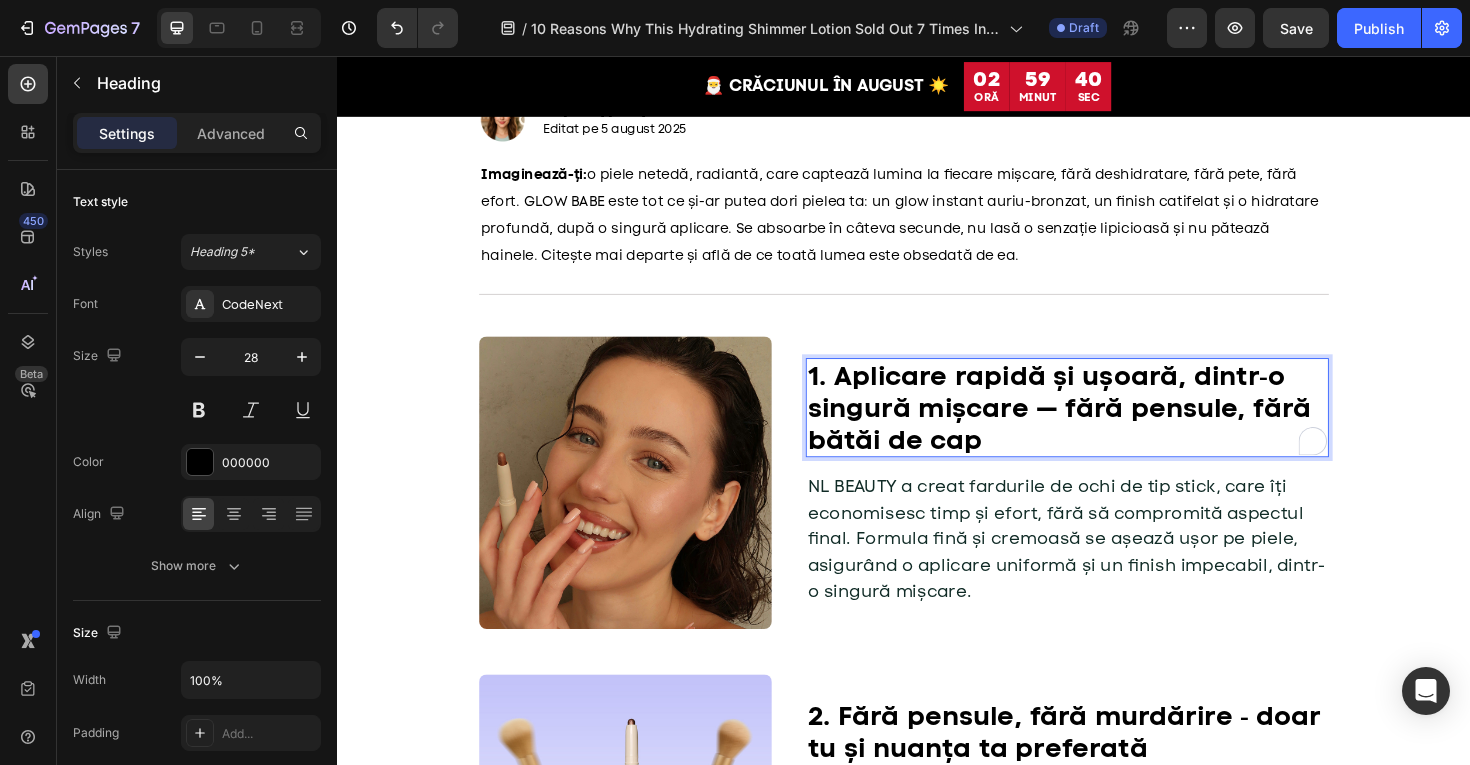 click on "1. Aplicare rapidă și ușoară, dintr‑o singură mișcare — fără pensule, fără bătăi de cap" at bounding box center [1110, 428] 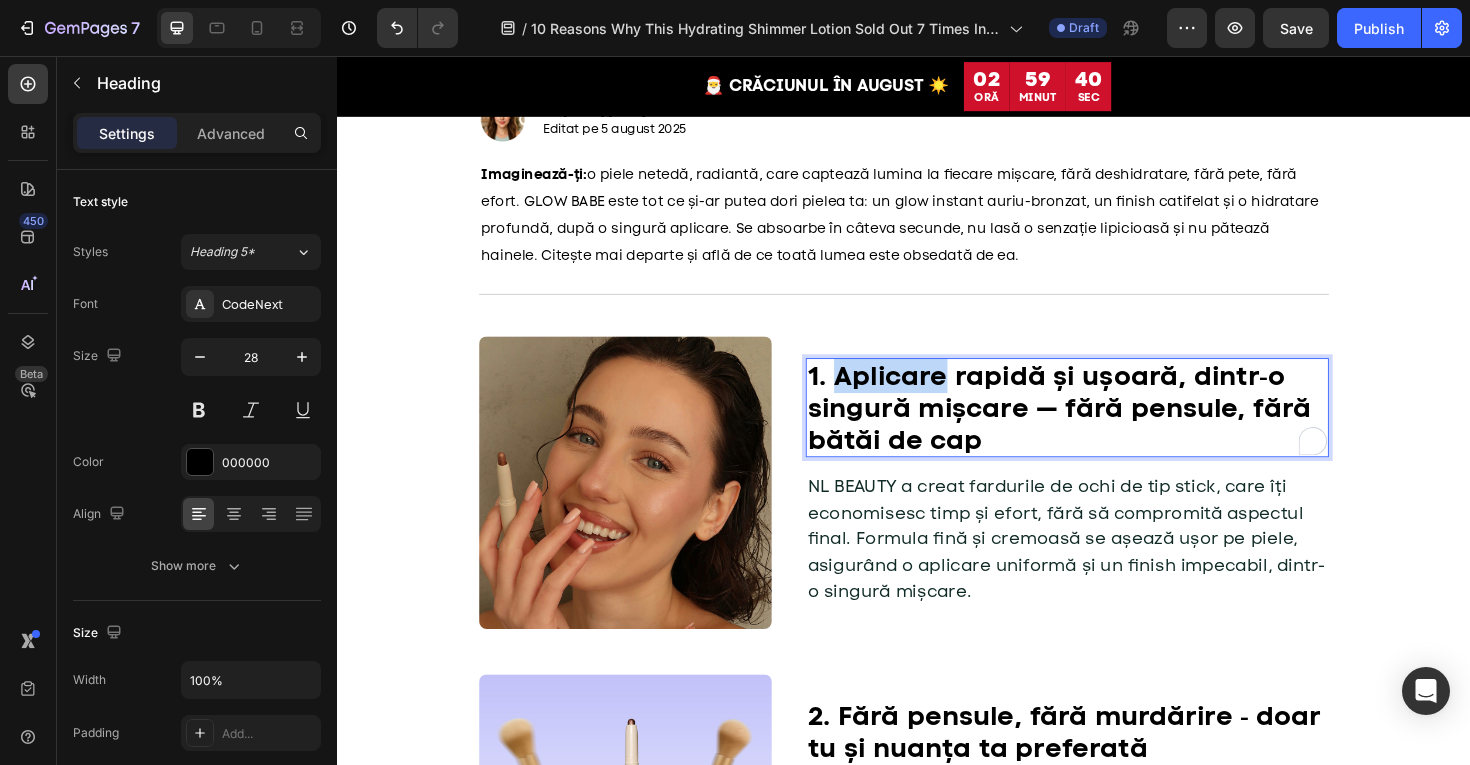 click on "1. Aplicare rapidă și ușoară, dintr‑o singură mișcare — fără pensule, fără bătăi de cap" at bounding box center [1110, 428] 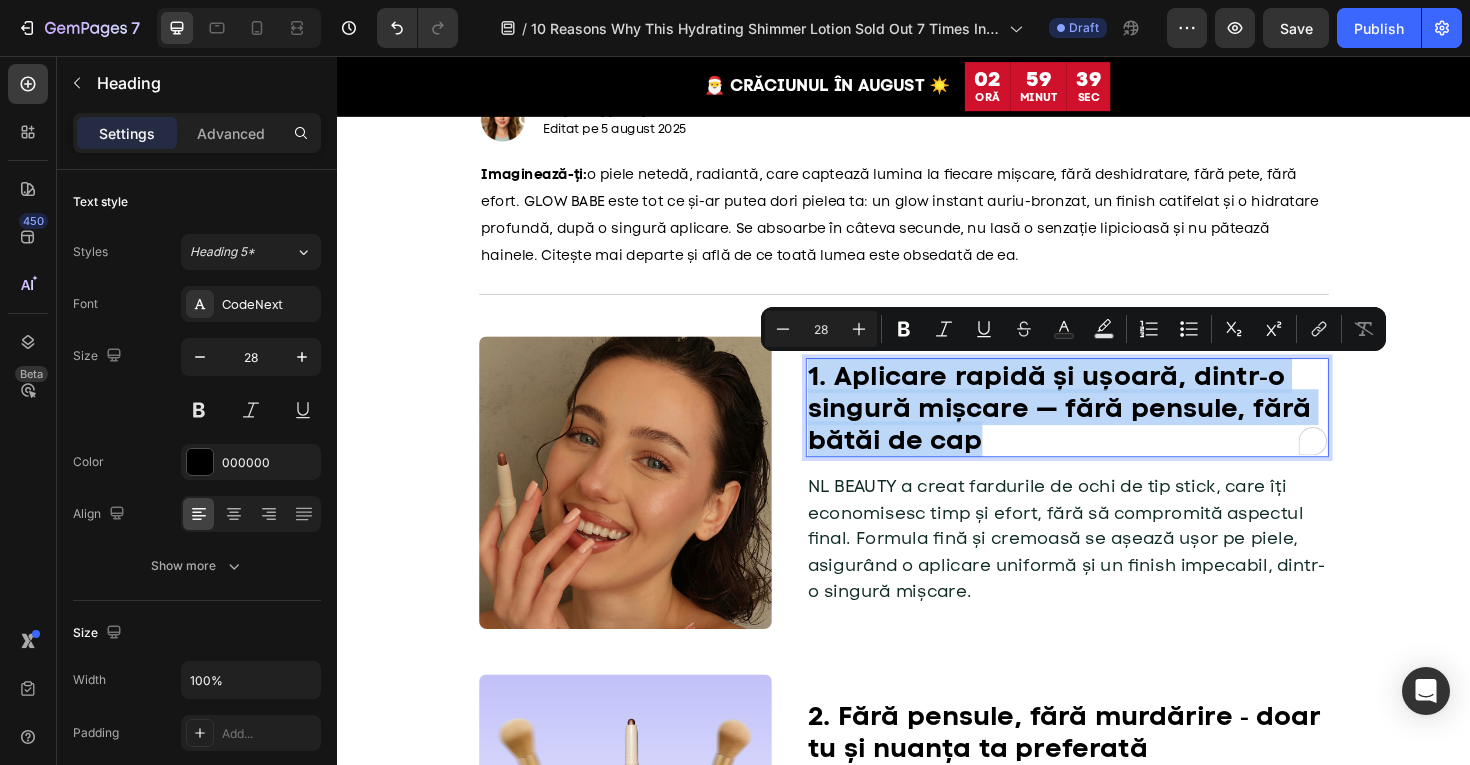 type on "11" 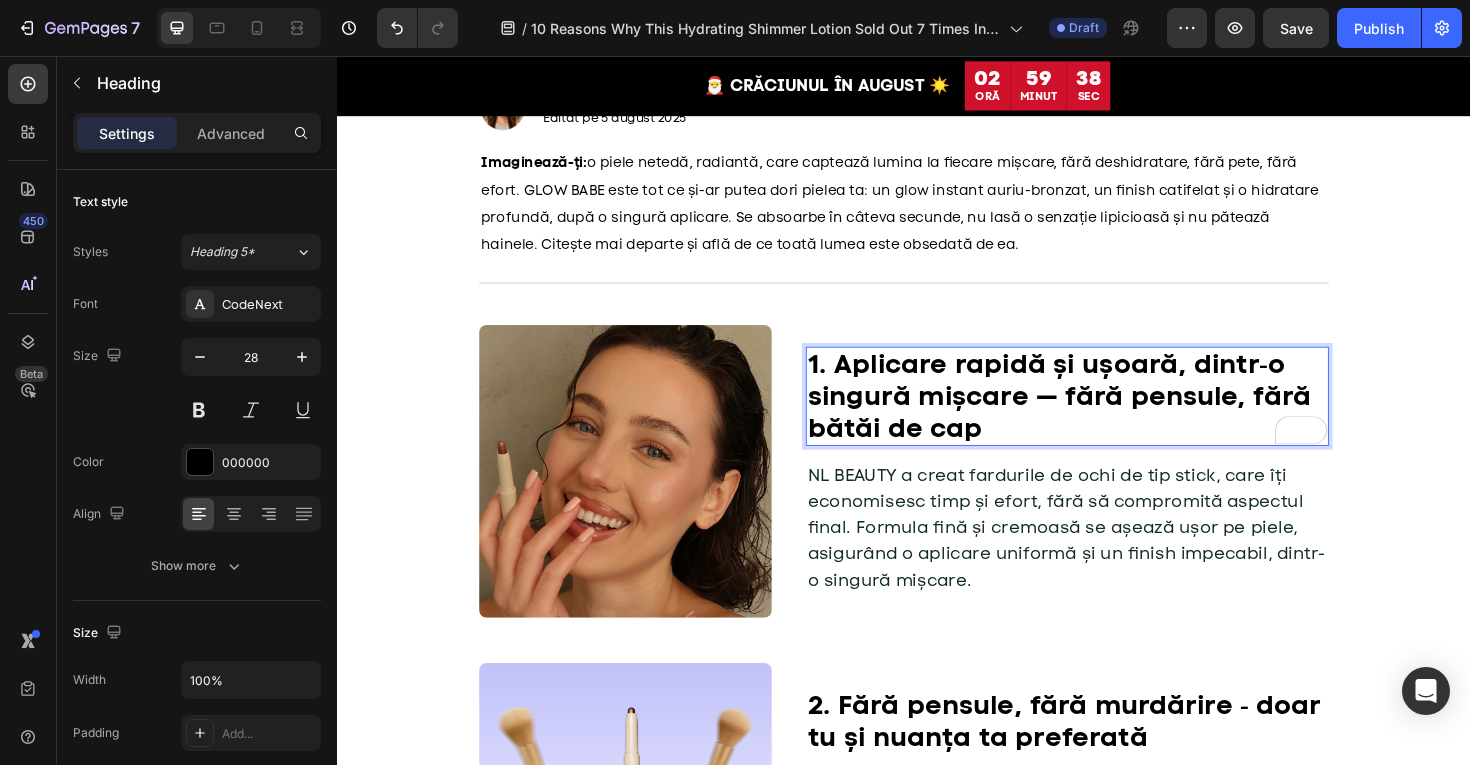 scroll, scrollTop: 333, scrollLeft: 0, axis: vertical 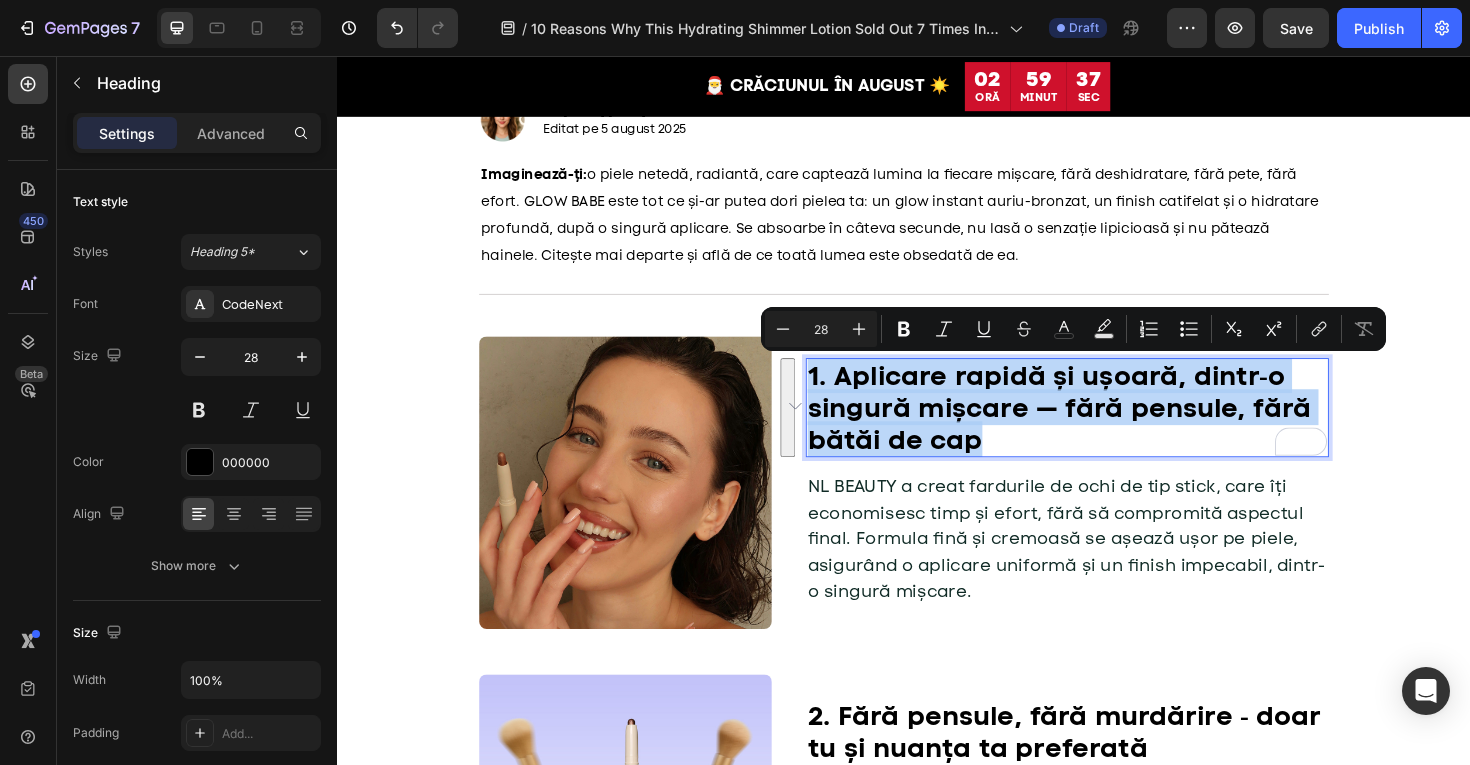 click on "1. Aplicare rapidă și ușoară, dintr‑o singură mișcare — fără pensule, fără bătăi de cap" at bounding box center (1110, 428) 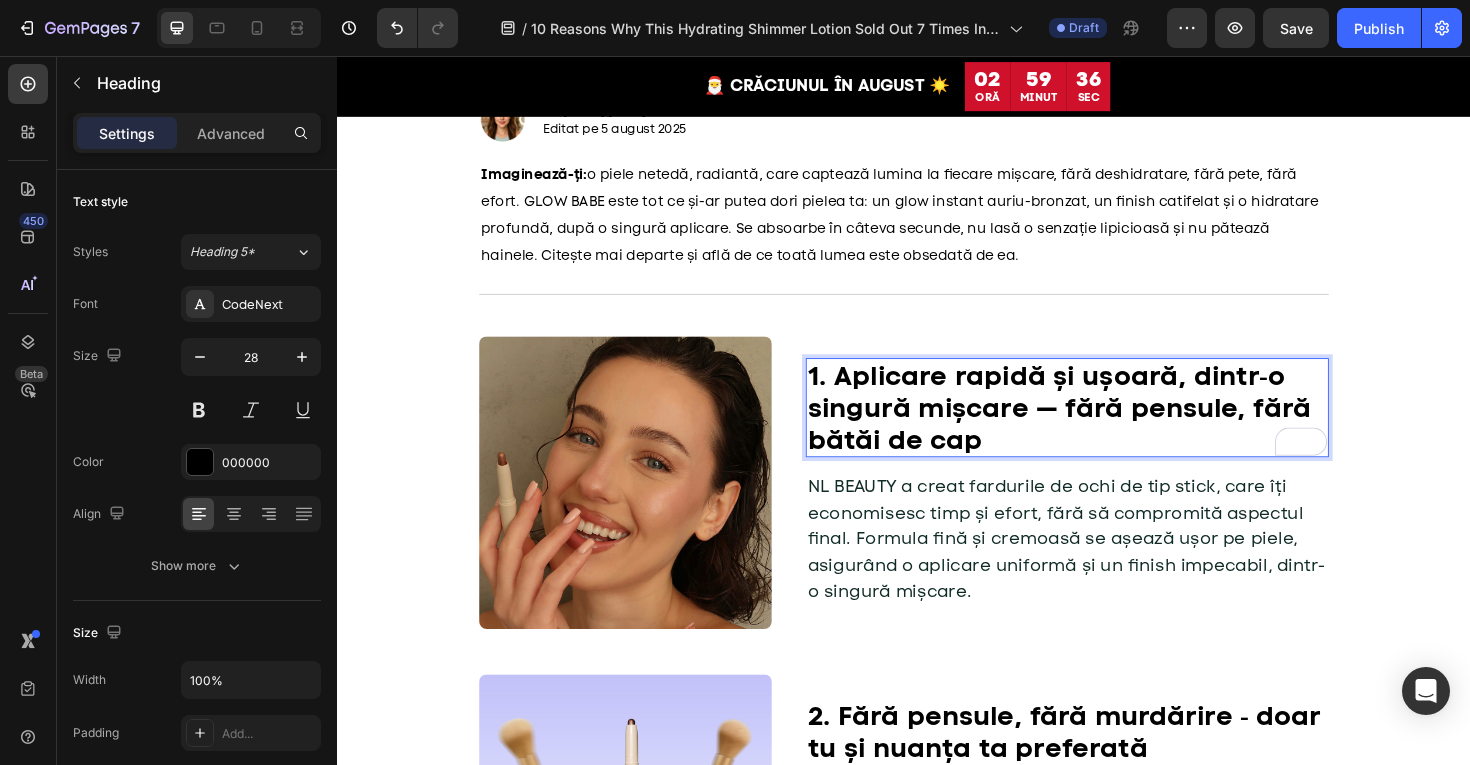 click on "1. Aplicare rapidă și ușoară, dintr‑o singură mișcare — fără pensule, fără bătăi de cap" at bounding box center (1110, 428) 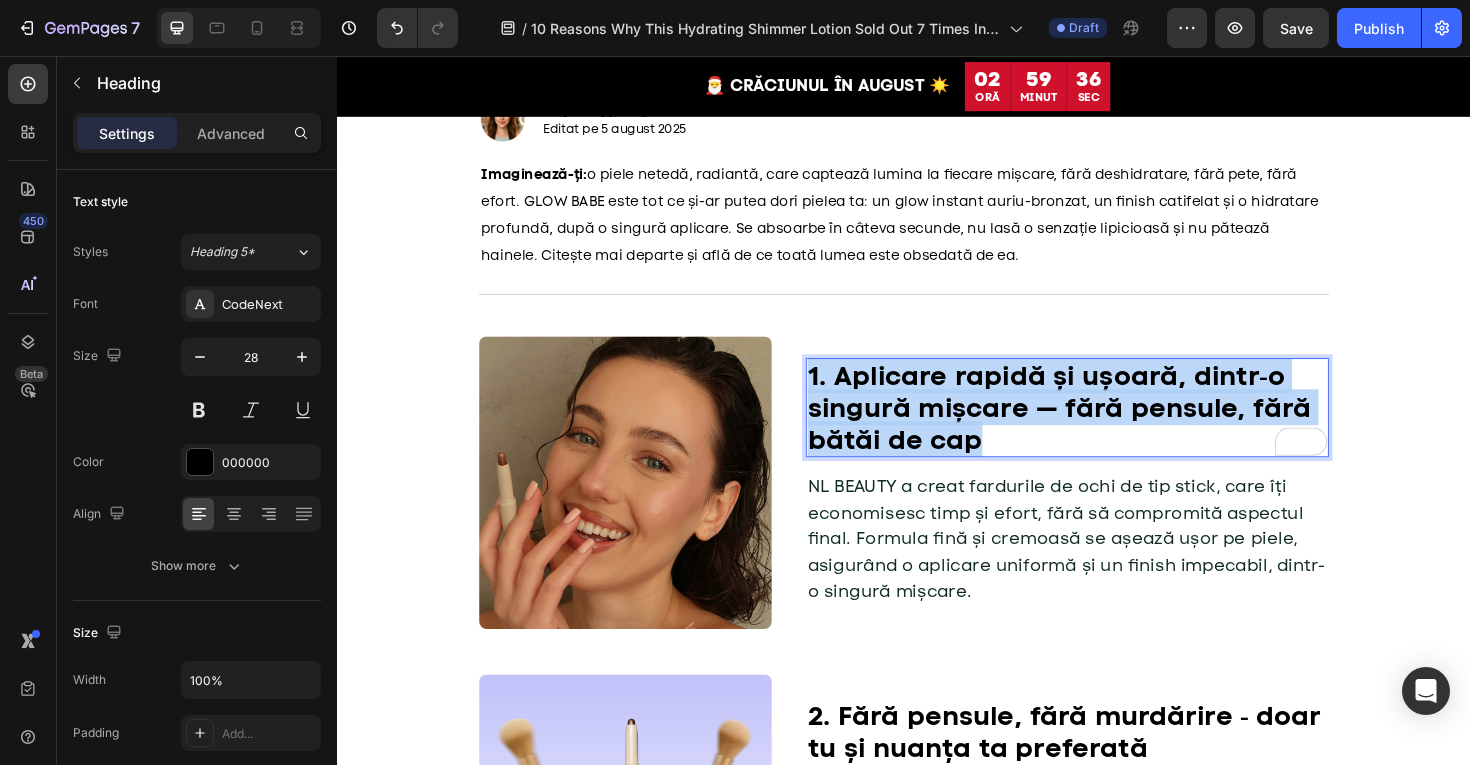 click on "1. Aplicare rapidă și ușoară, dintr‑o singură mișcare — fără pensule, fără bătăi de cap" at bounding box center (1110, 428) 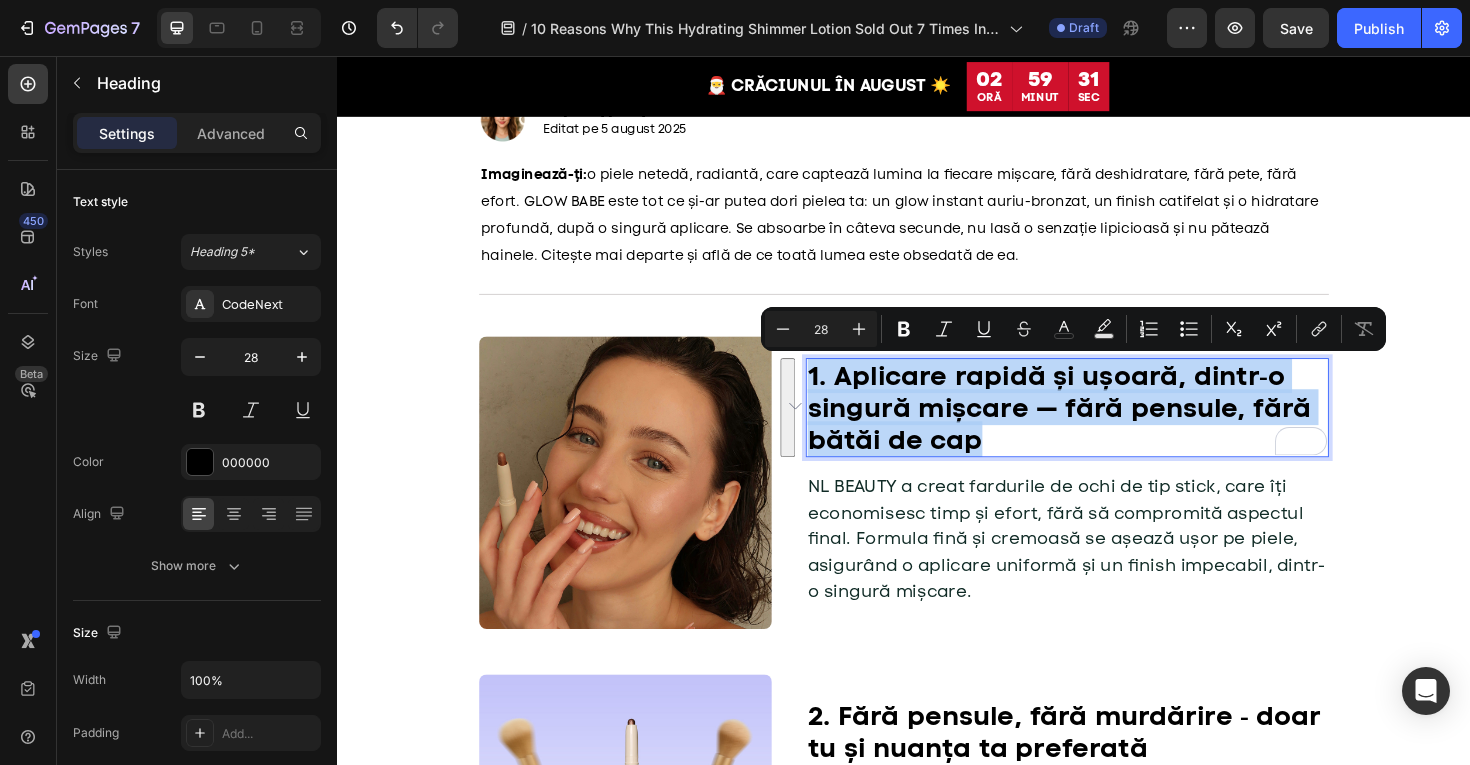 drag, startPoint x: 851, startPoint y: 350, endPoint x: 544, endPoint y: 335, distance: 307.36624 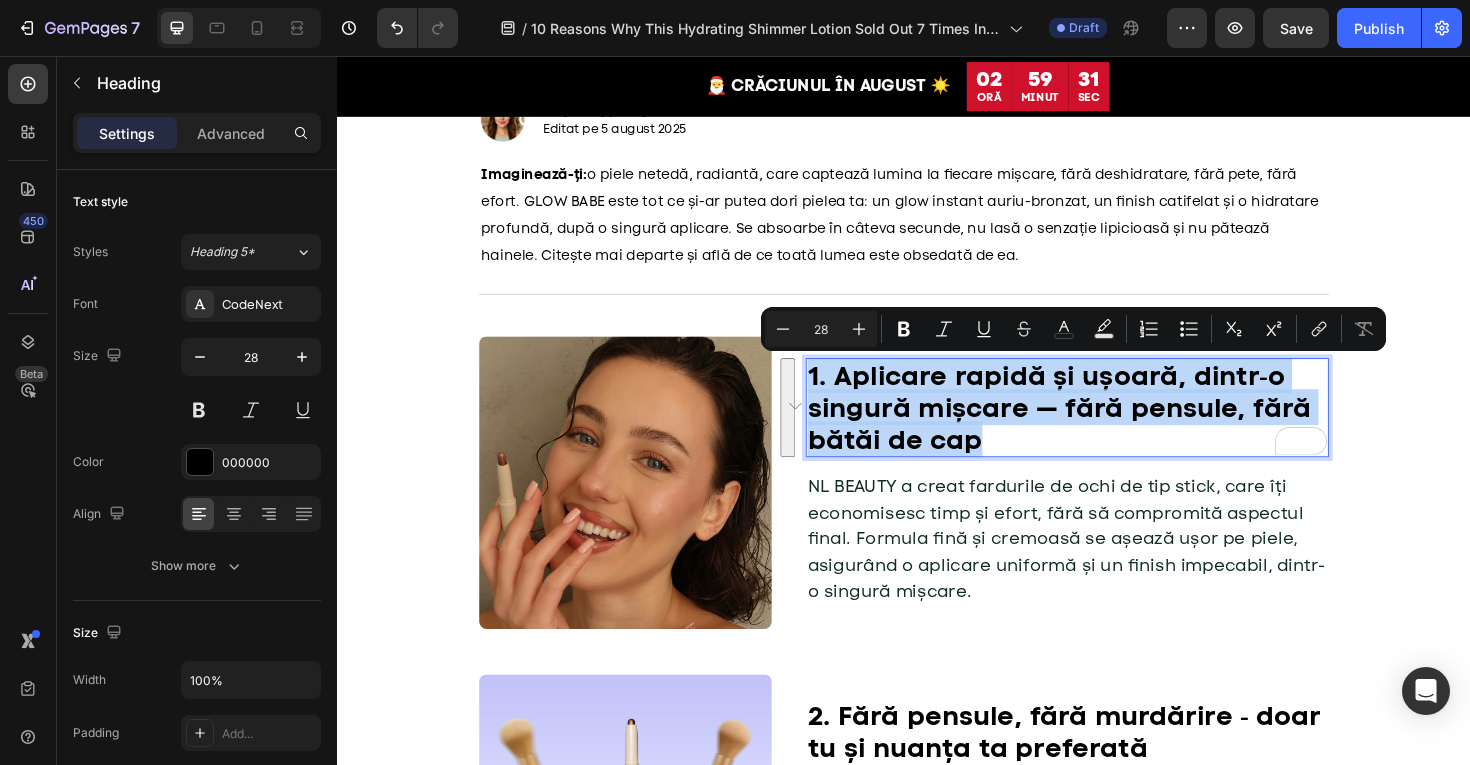 click on "Minus 28 Plus Bold Italic Underline       Strikethrough
color
color Numbered List Bulleted List Subscript Superscript       link Remove Format" at bounding box center [1073, 329] 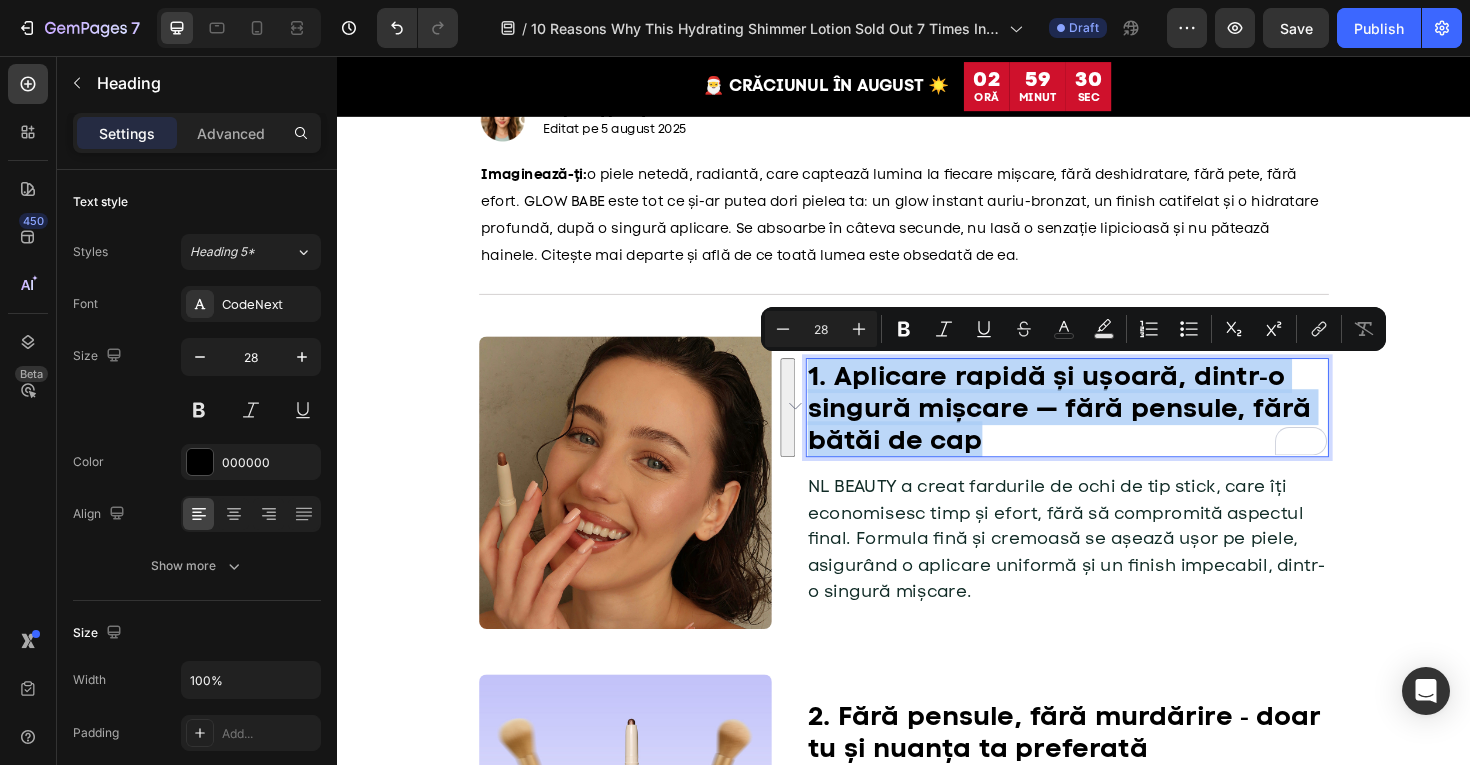 click on "1. Aplicare rapidă și ușoară, dintr‑o singură mișcare — fără pensule, fără bătăi de cap" at bounding box center (1110, 428) 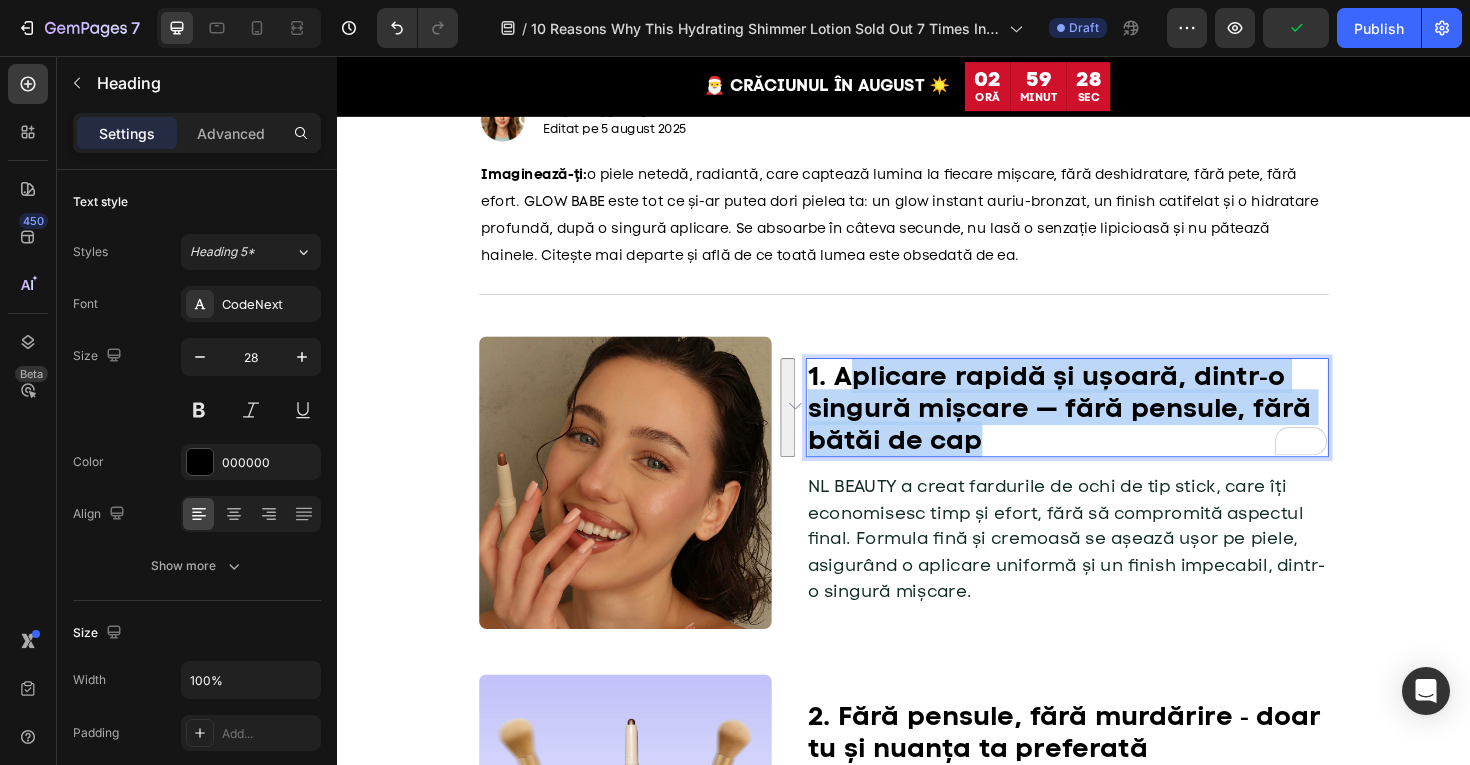scroll, scrollTop: 345, scrollLeft: 0, axis: vertical 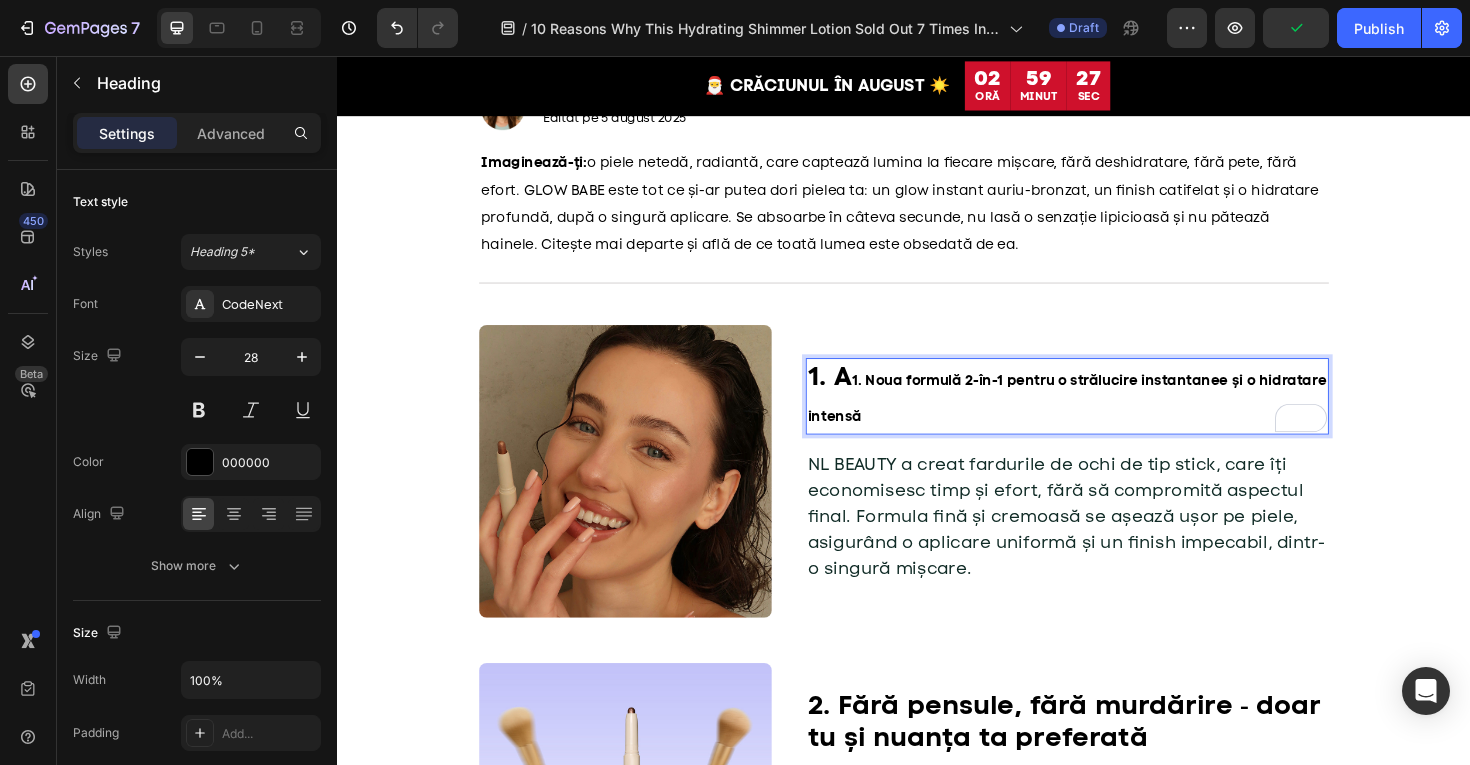 click on "1. Noua formulă 2-în-1 pentru o strălucire instantanee și o hidratare intensă" at bounding box center [1109, 418] 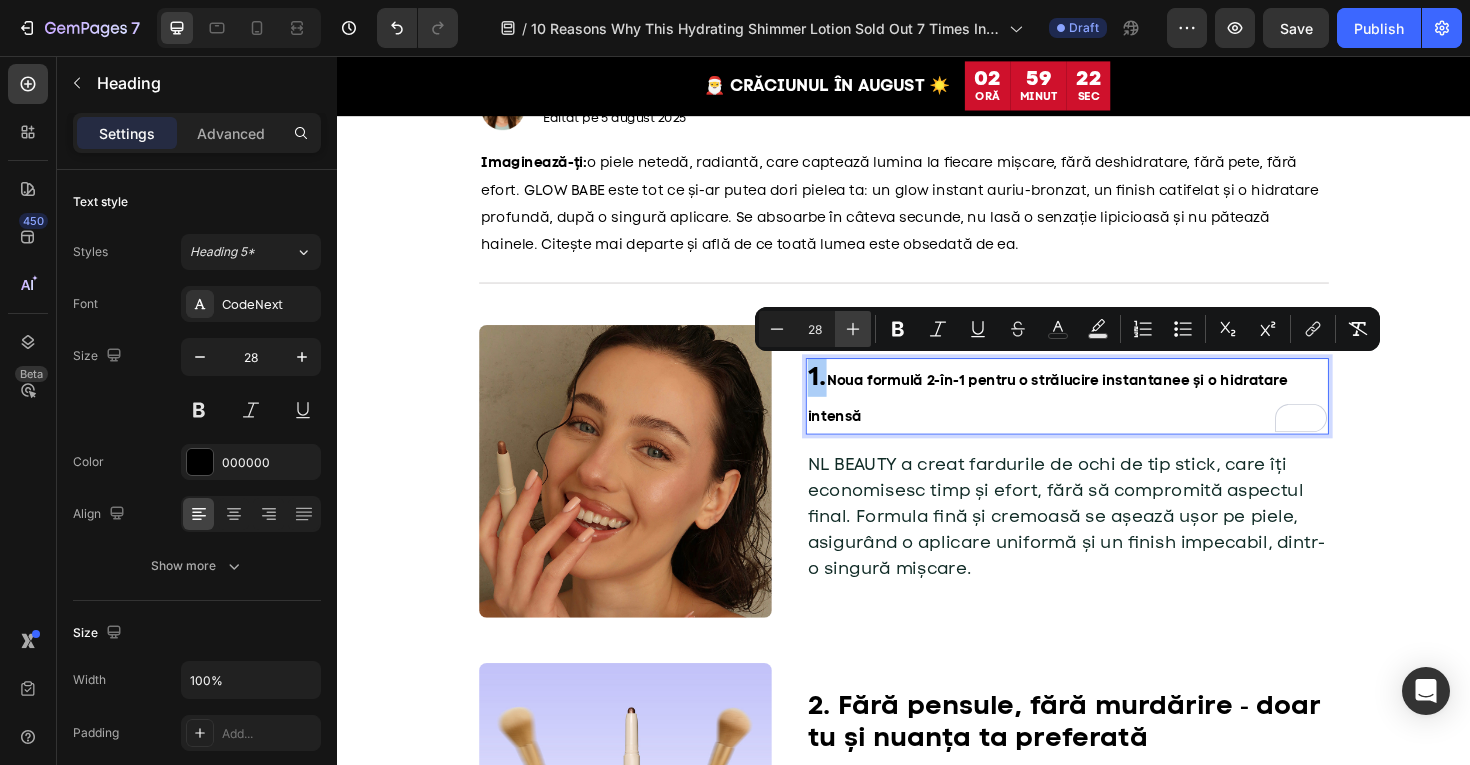 click 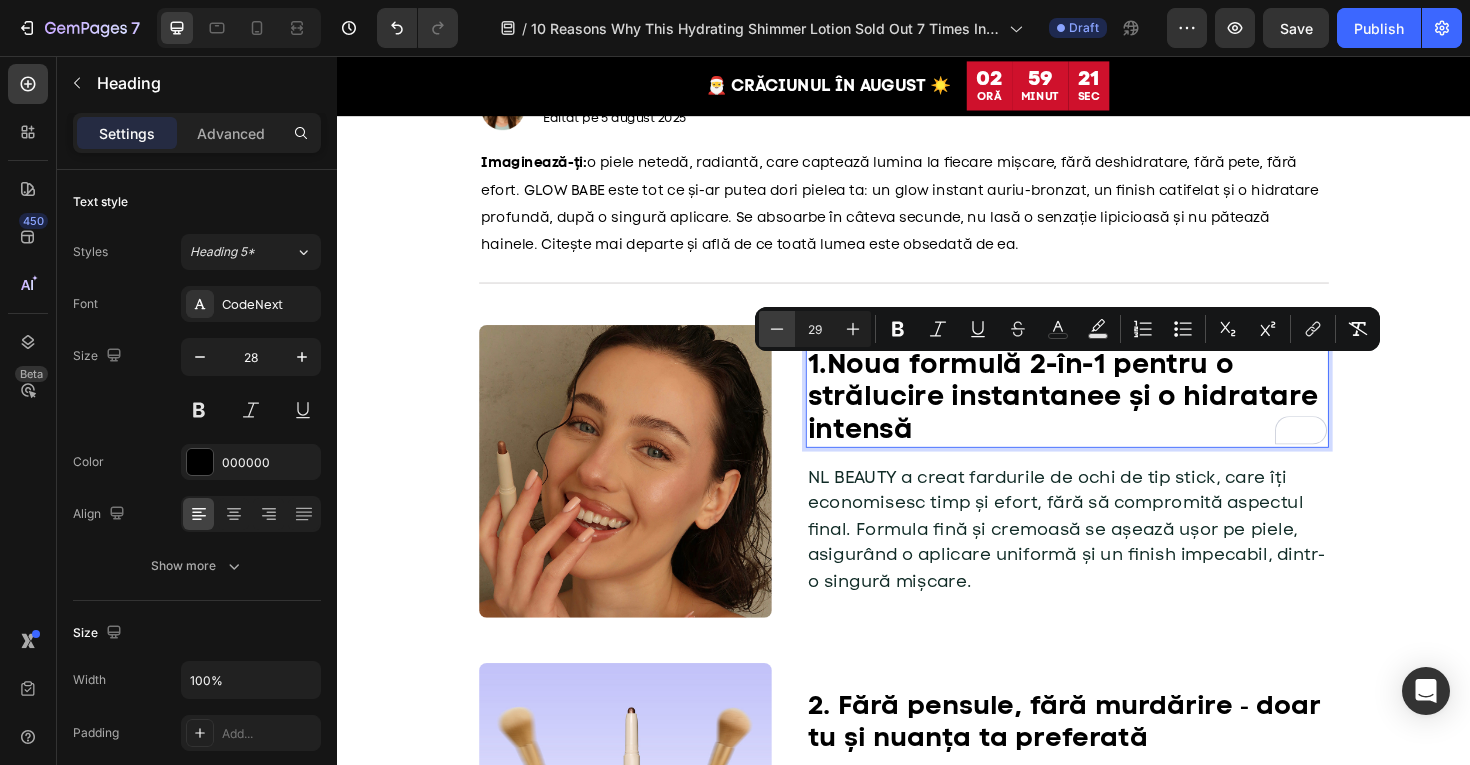click 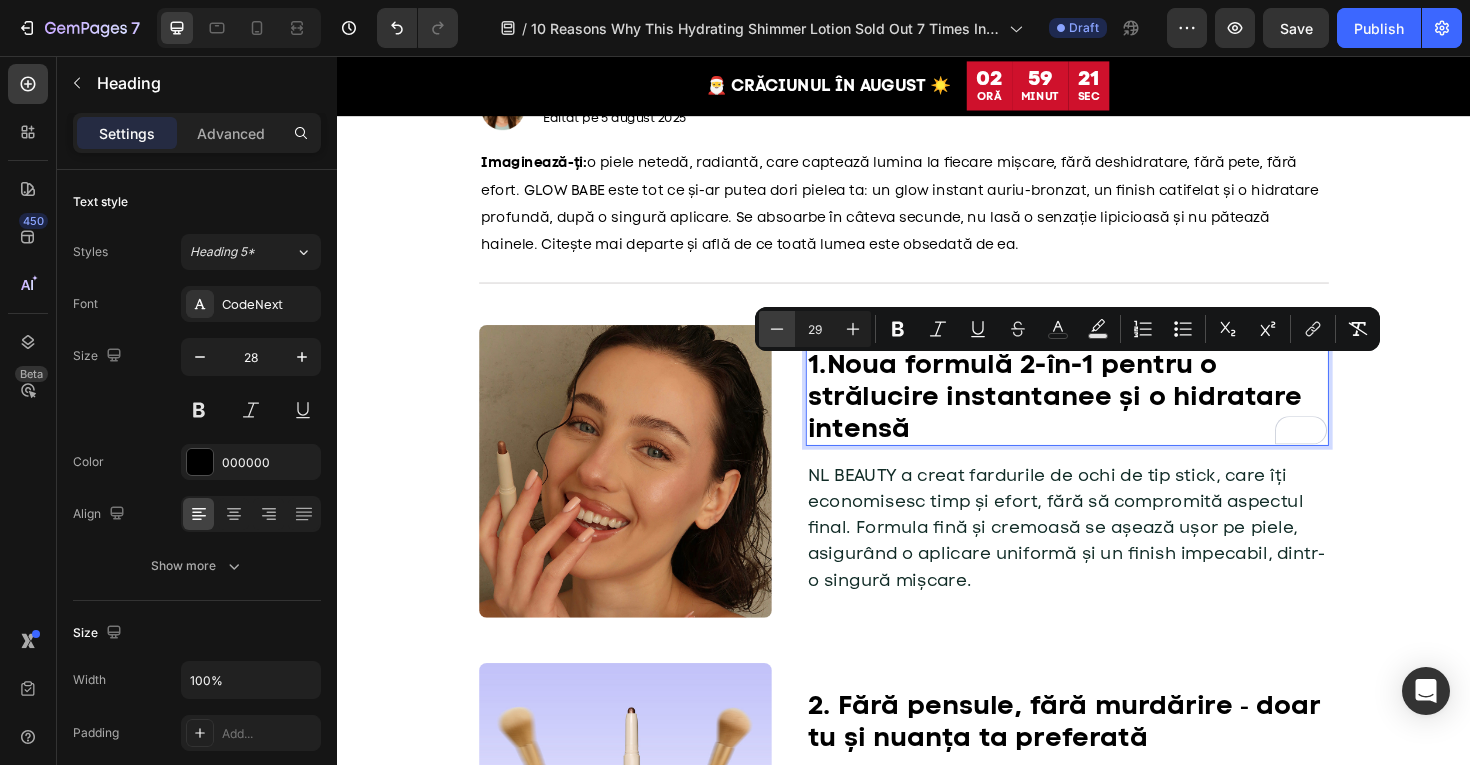 type on "28" 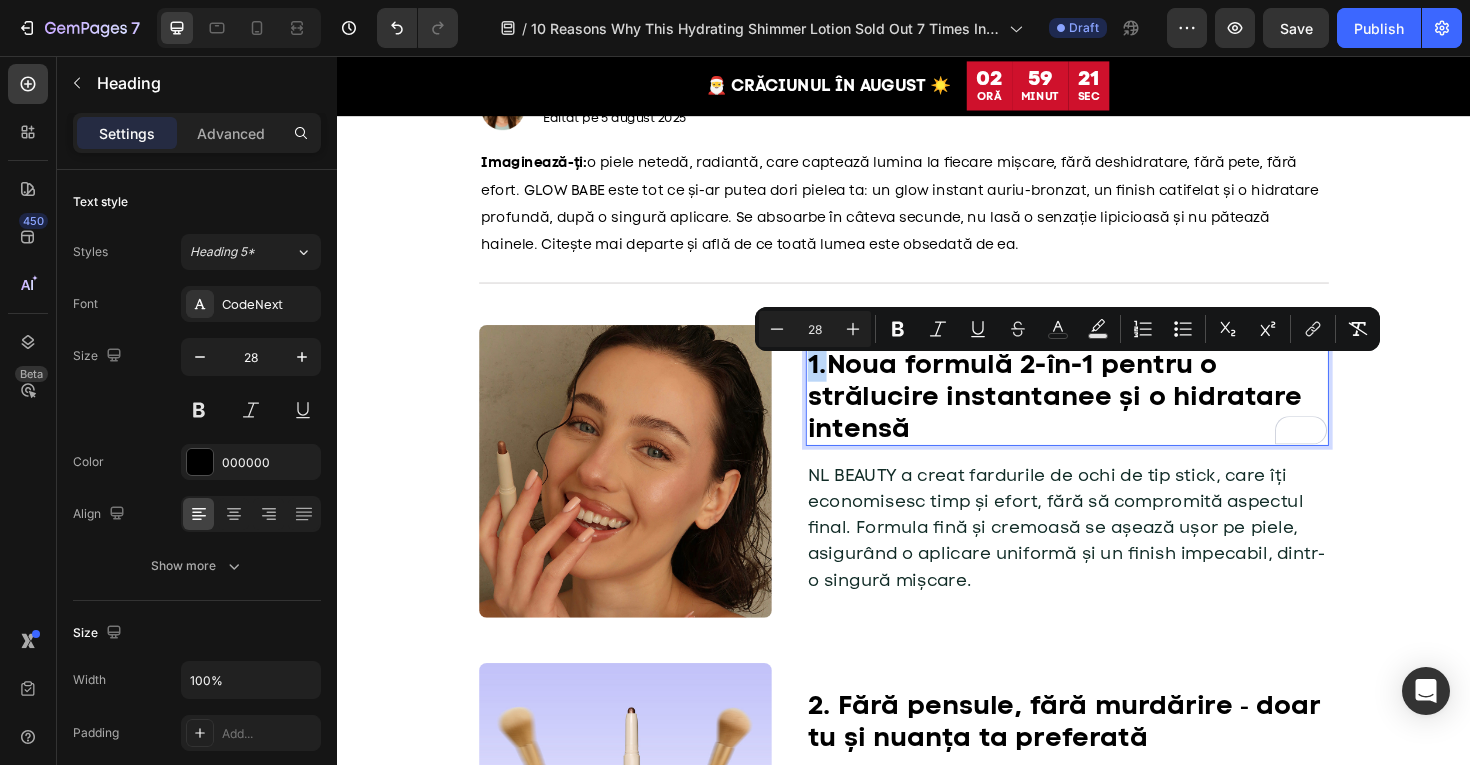 click on "Noua formulă 2-în-1 pentru o strălucire instantanee și o hidratare intensă" at bounding box center [1097, 415] 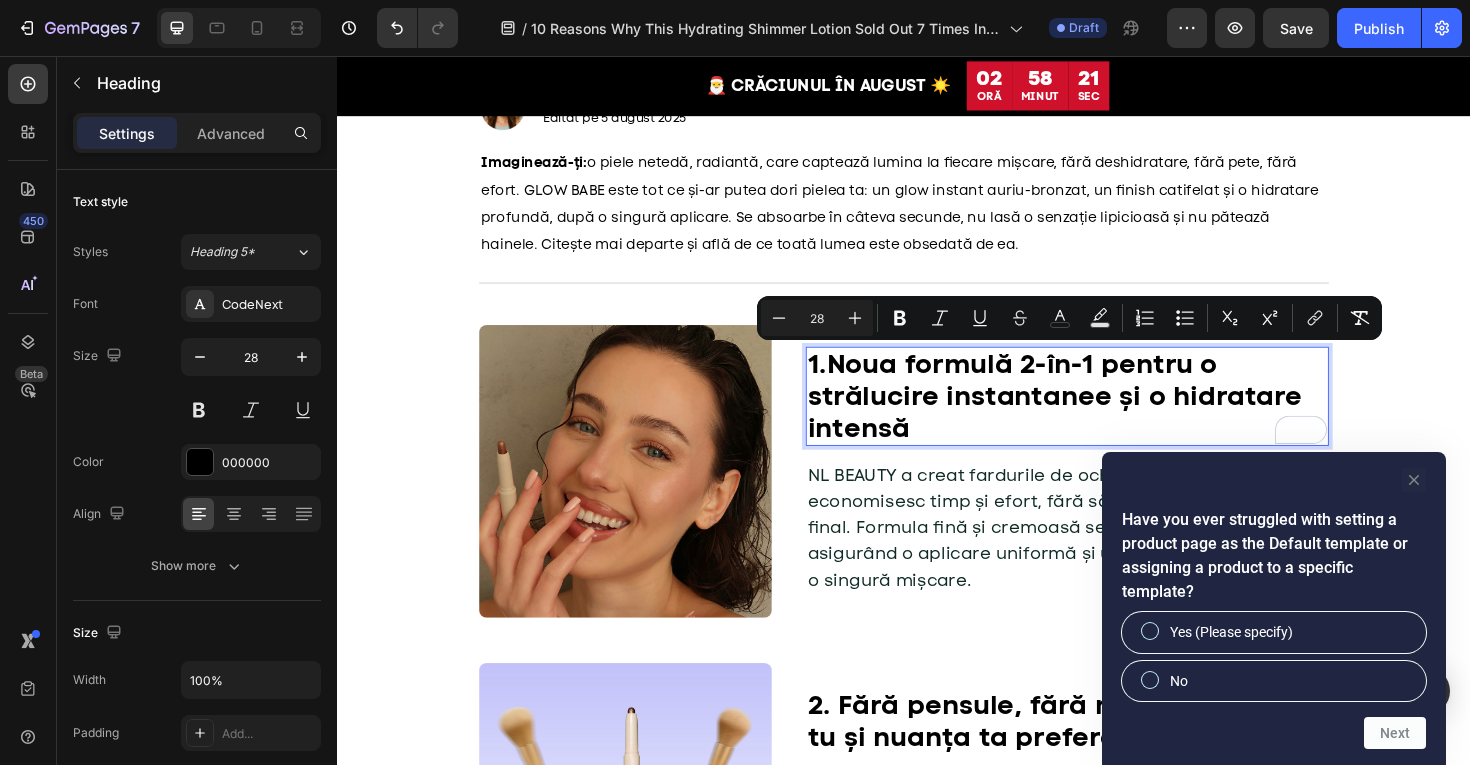 click 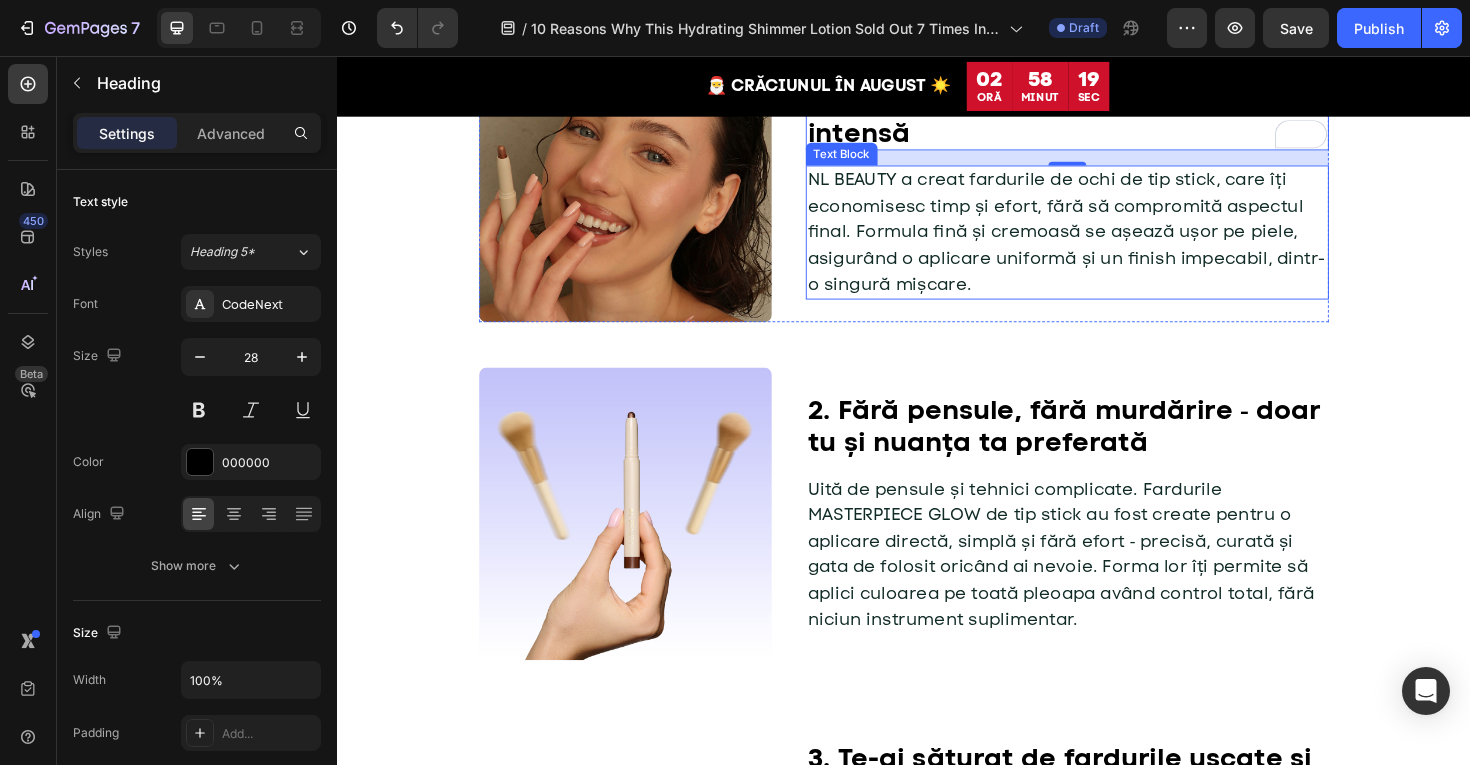 scroll, scrollTop: 659, scrollLeft: 0, axis: vertical 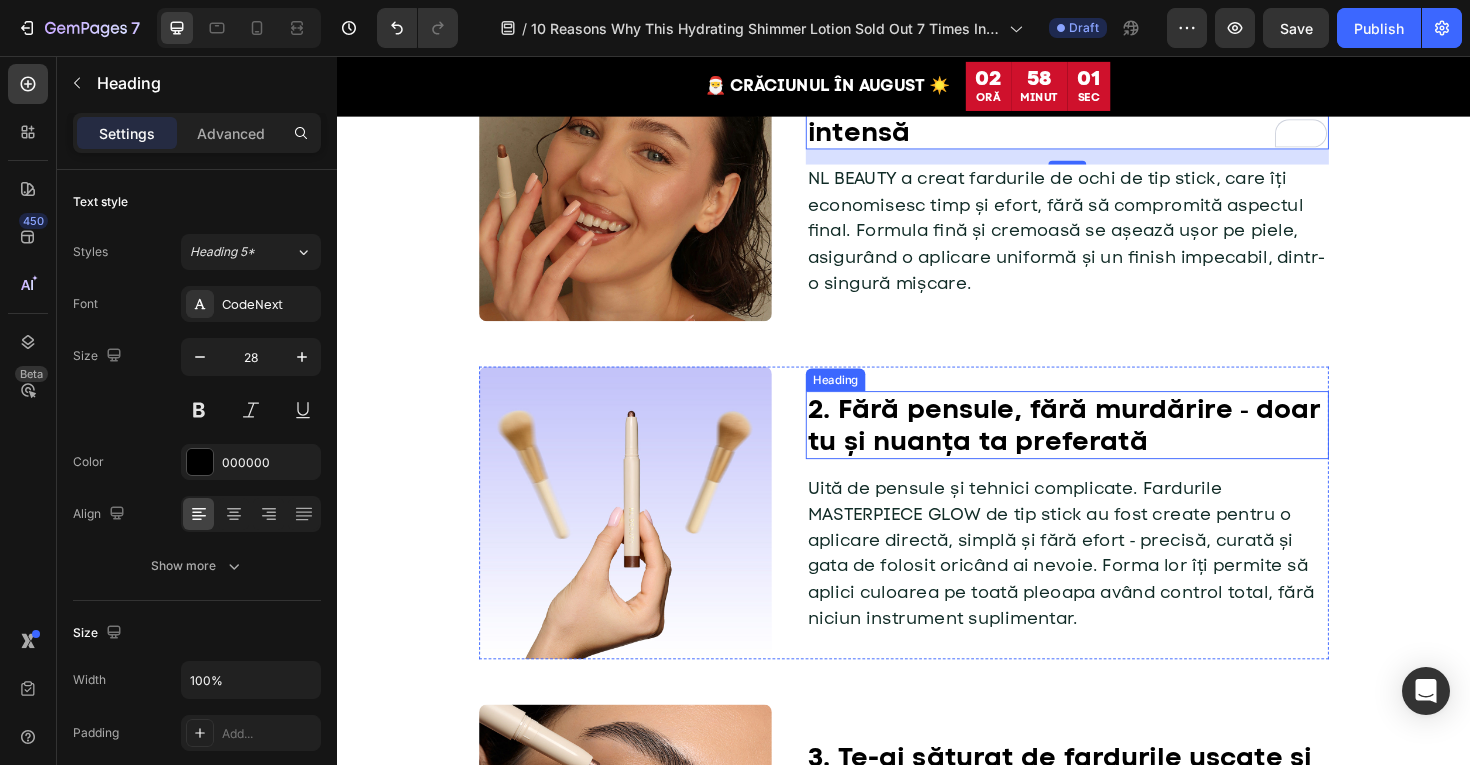 click on "2. Fără pensule, fără murdărire ‑ doar tu și nuanța ta preferată" at bounding box center (1110, 446) 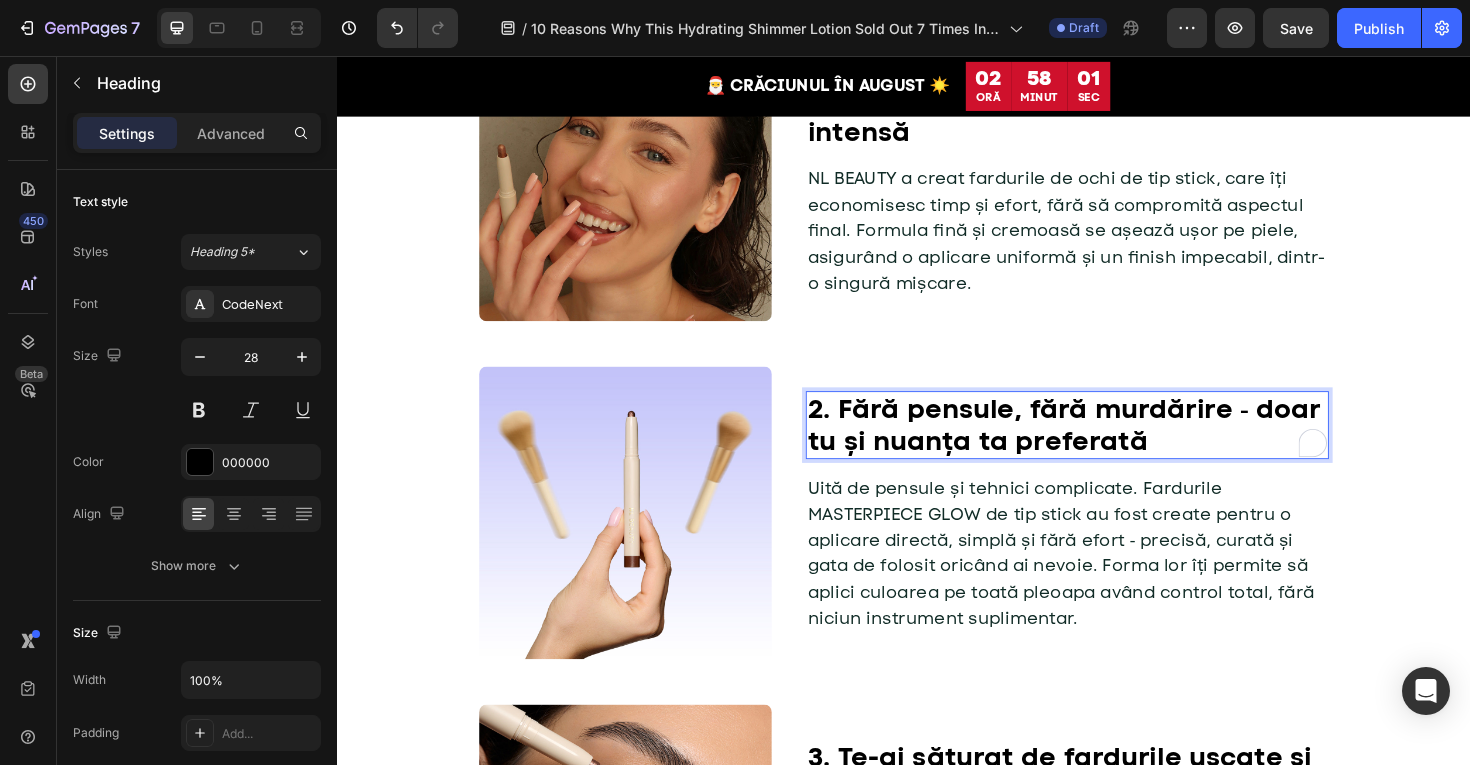 click on "2. Fără pensule, fără murdărire ‑ doar tu și nuanța ta preferată" at bounding box center (1110, 446) 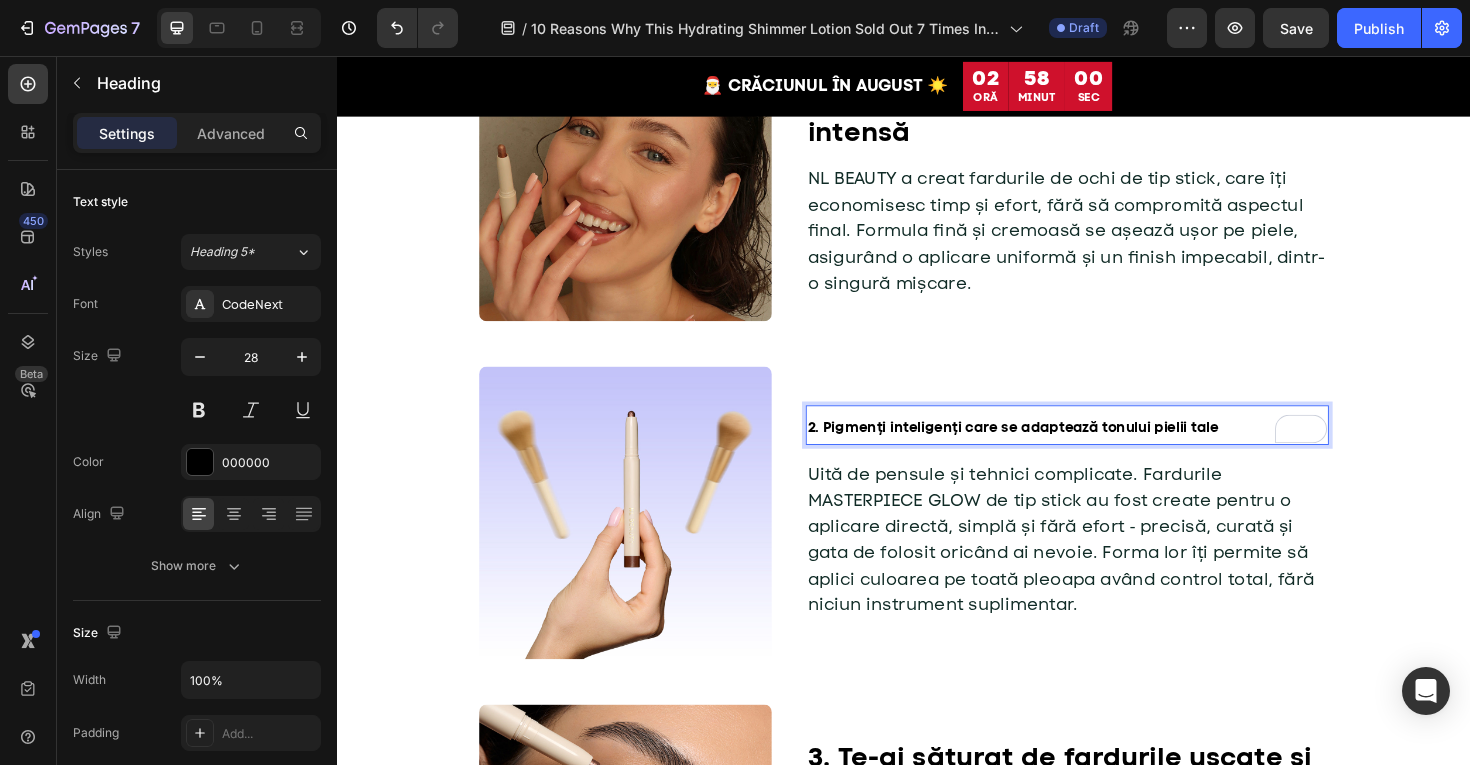 scroll, scrollTop: 673, scrollLeft: 0, axis: vertical 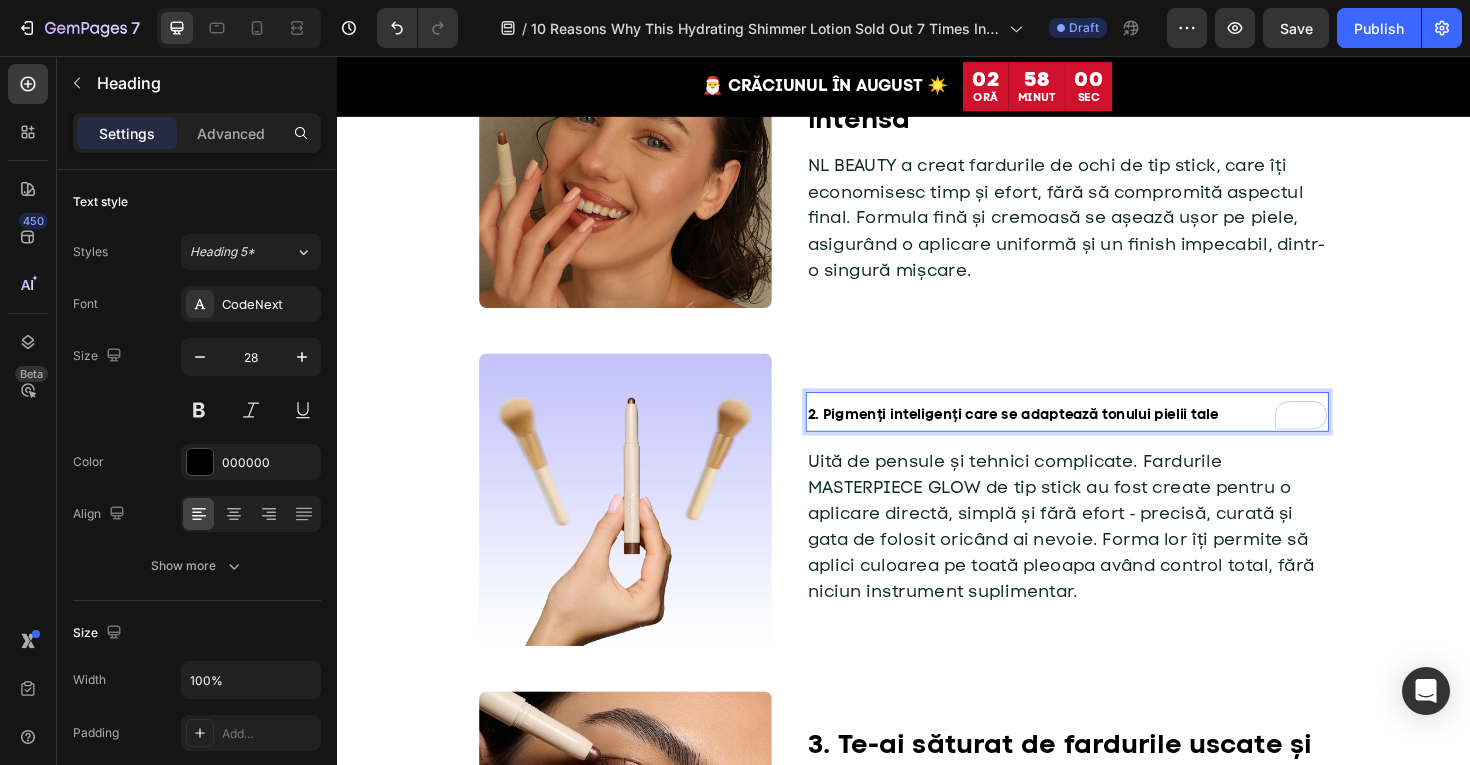 click on "2. Pigmenți inteligenți care se adaptează tonului pielii tale" at bounding box center (1052, 435) 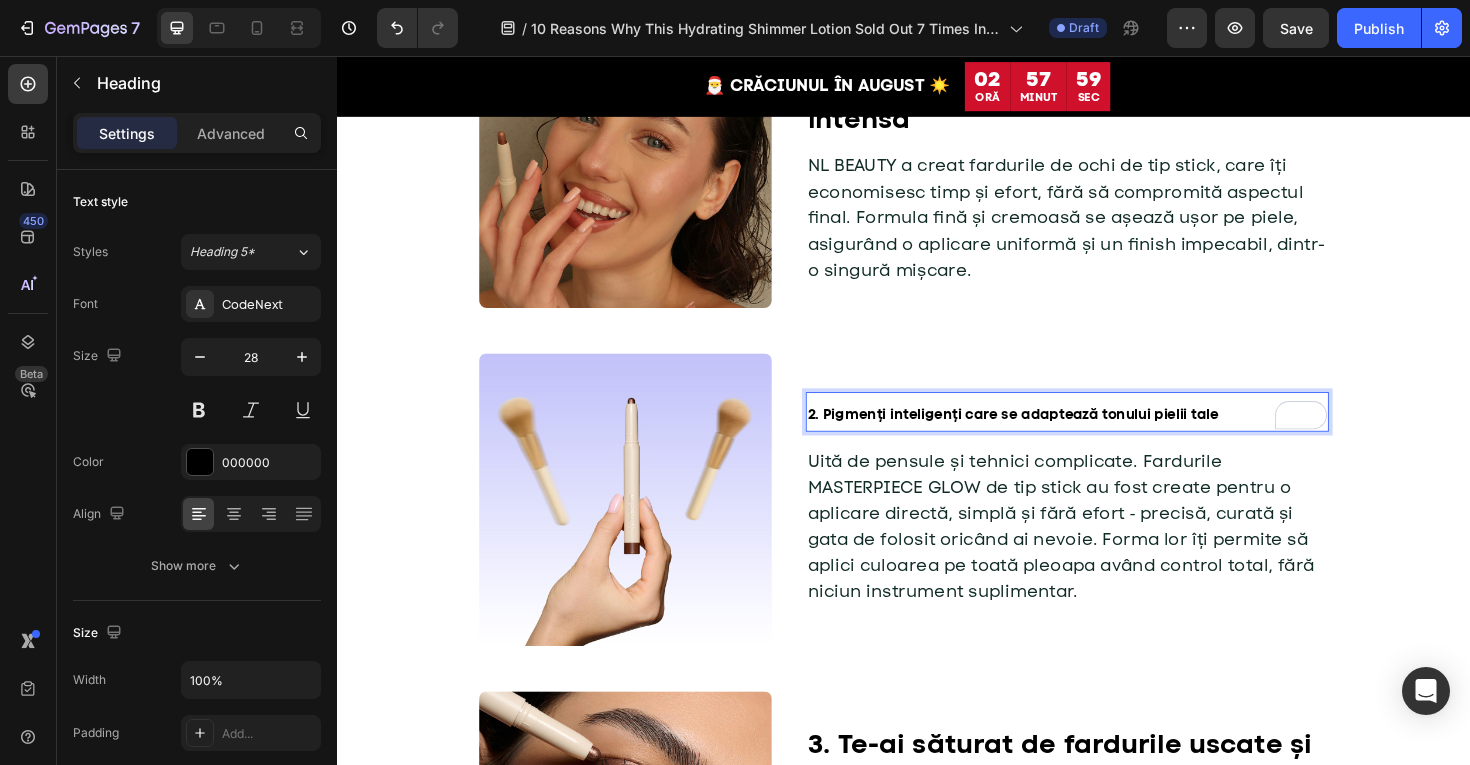 click on "2. Pigmenți inteligenți care se adaptează tonului pielii tale" at bounding box center [1052, 435] 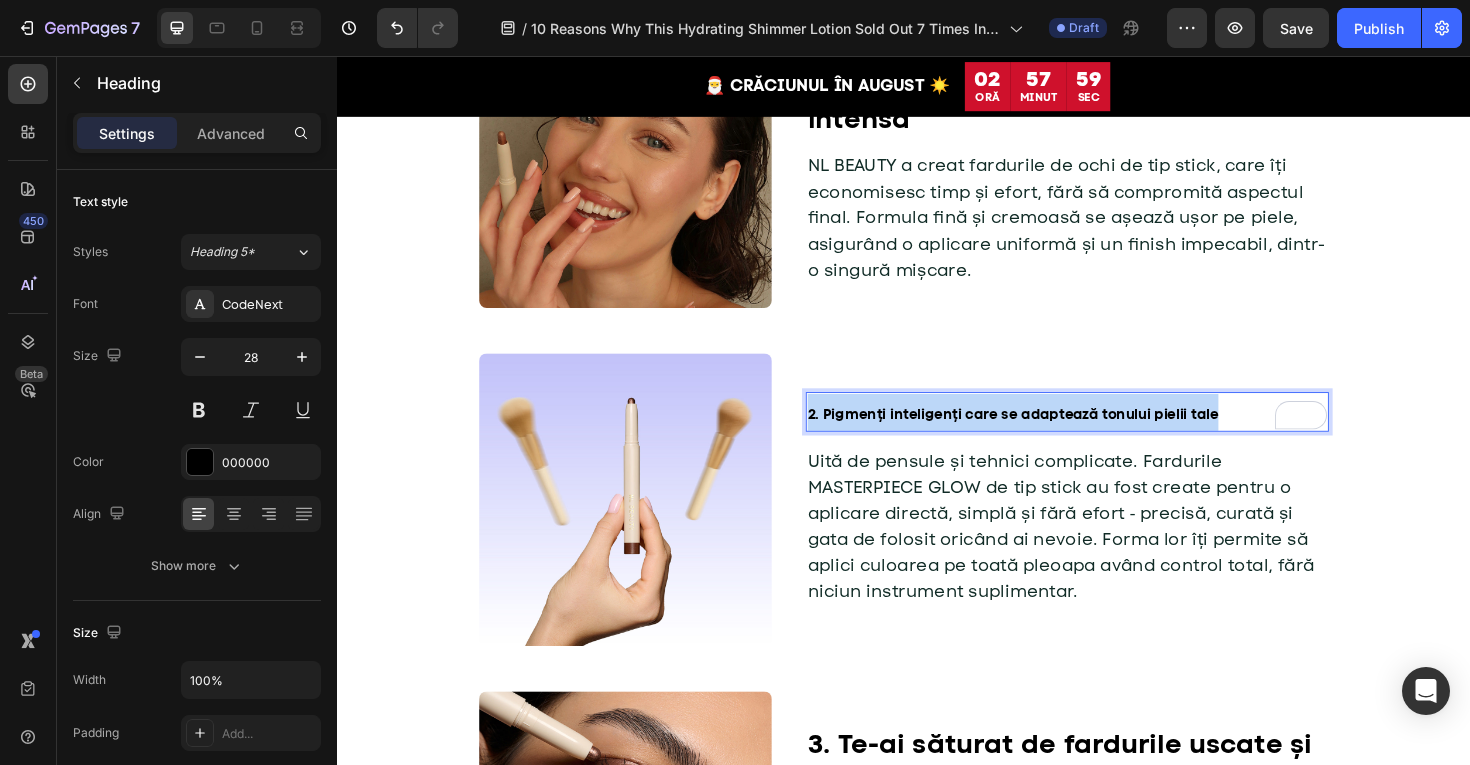 click on "2. Pigmenți inteligenți care se adaptează tonului pielii tale" at bounding box center (1052, 435) 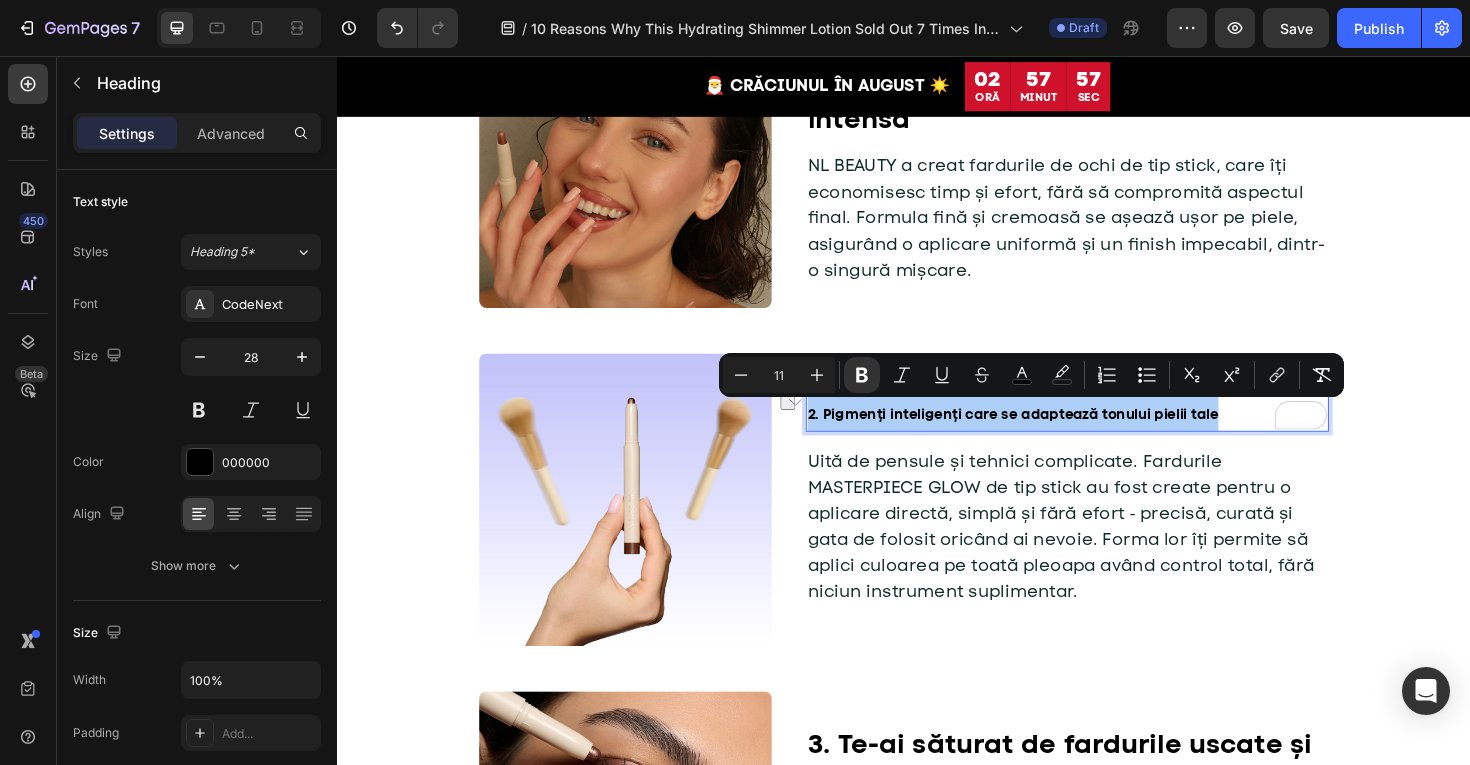 click on "11" at bounding box center [779, 375] 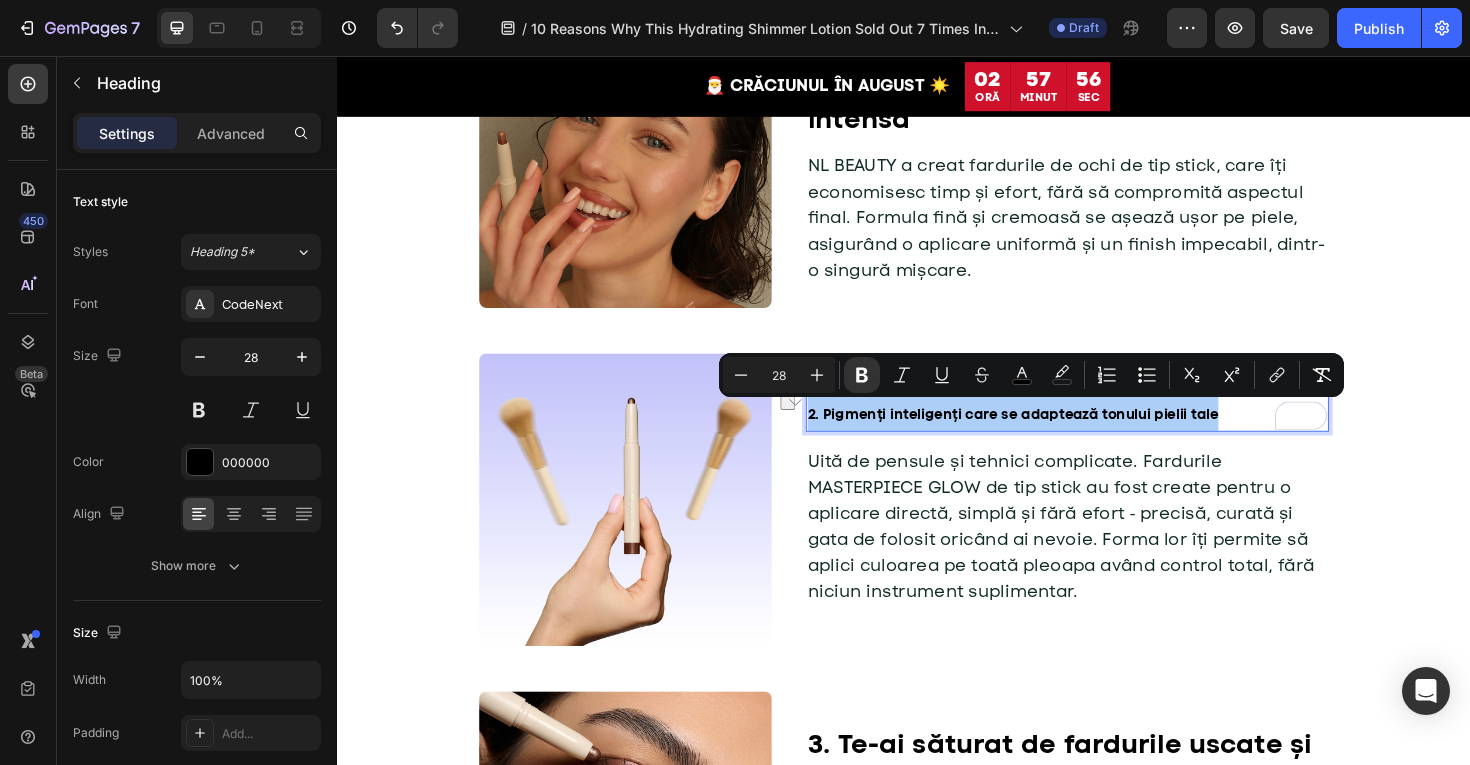 type on "28" 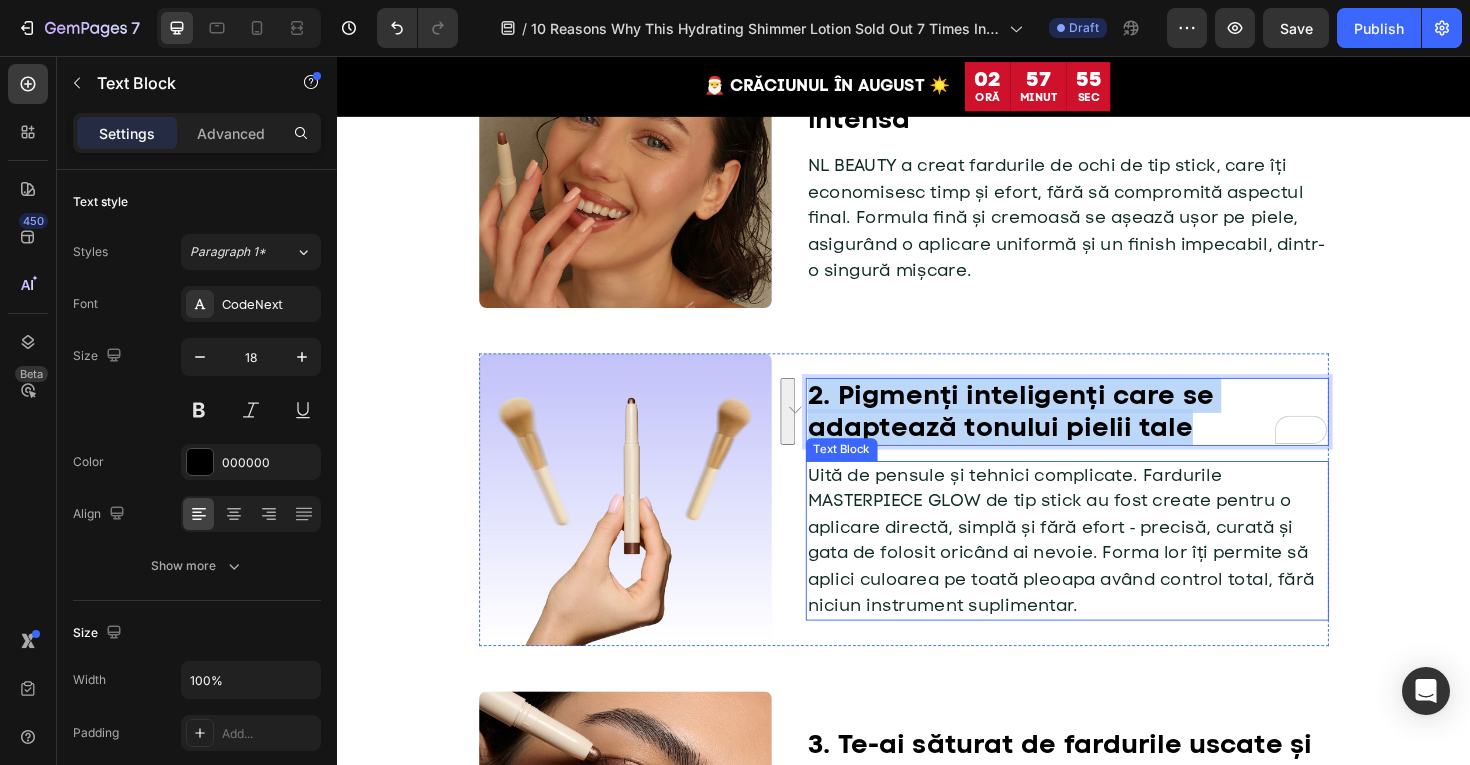 click on "Uită de pensule și tehnici complicate. Fardurile MASTERPIECE GLOW de tip stick au fost create pentru o aplicare directă, simplă și fără efort ‑ precisă, curată și gata de folosit oricând ai nevoie. Forma lor îți permite să aplici culoarea pe toată pleoapa având control total, fără niciun instrument suplimentar." at bounding box center [1103, 569] 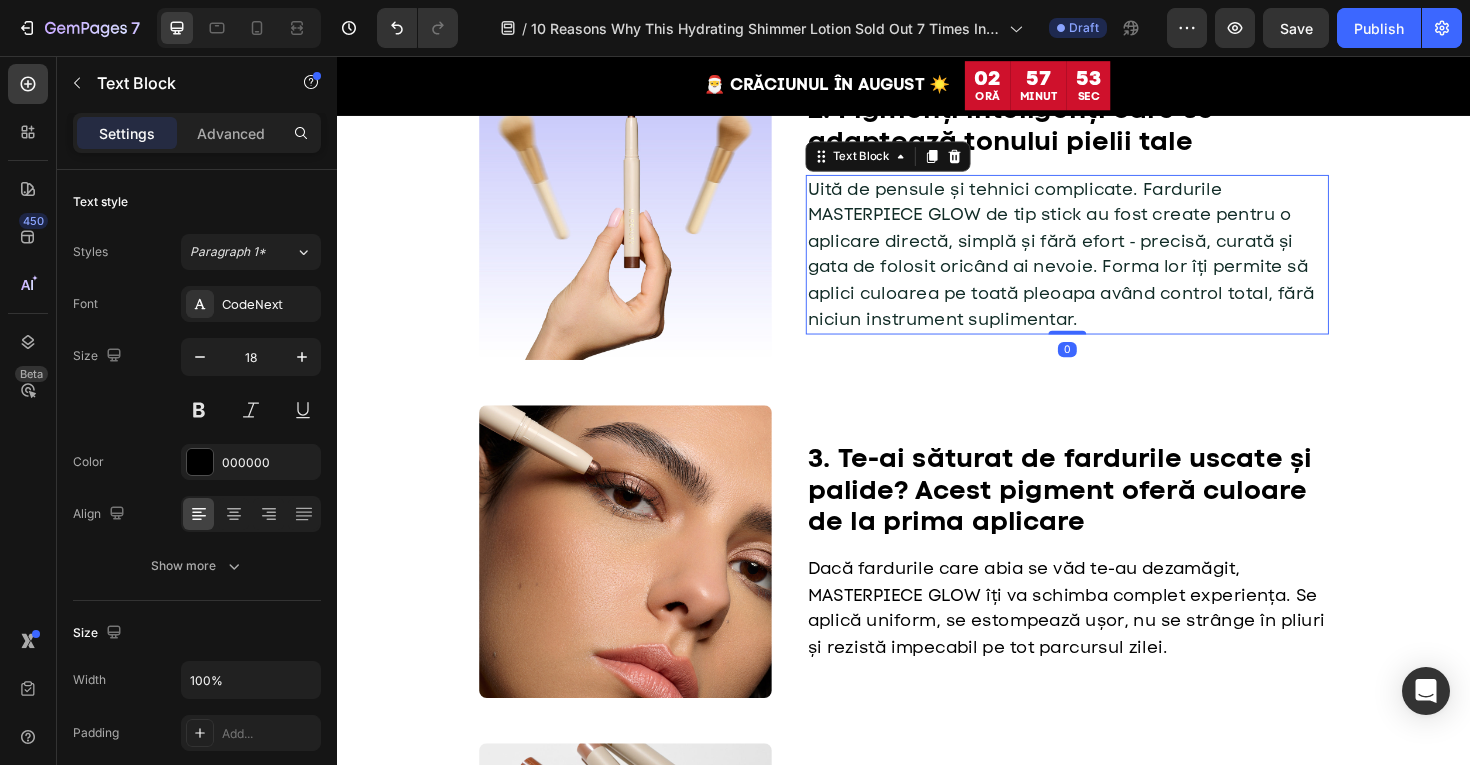 scroll, scrollTop: 991, scrollLeft: 0, axis: vertical 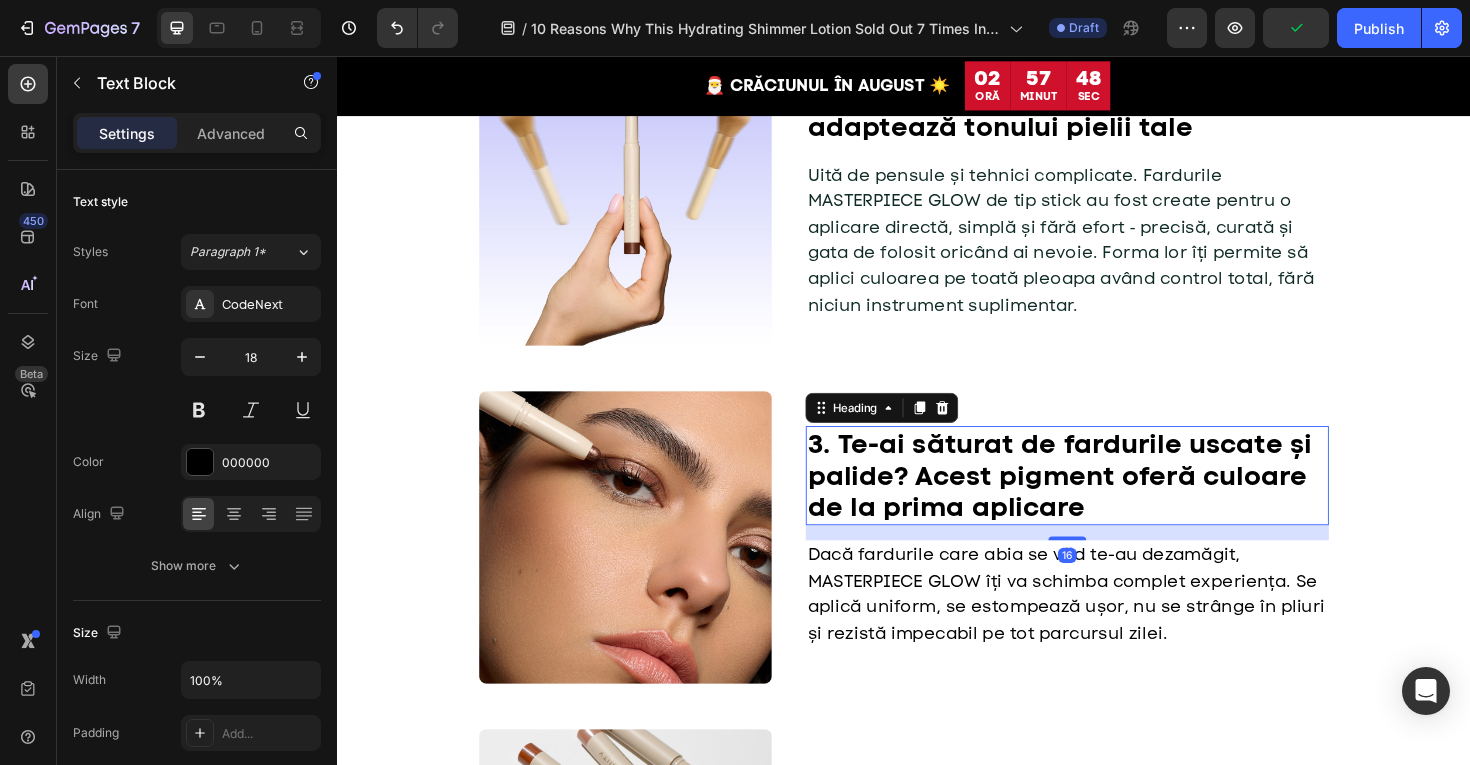 click on "3. Te-ai săturat de fardurile uscate și palide? Acest pigment oferă culoare de la prima aplicare" at bounding box center (1110, 500) 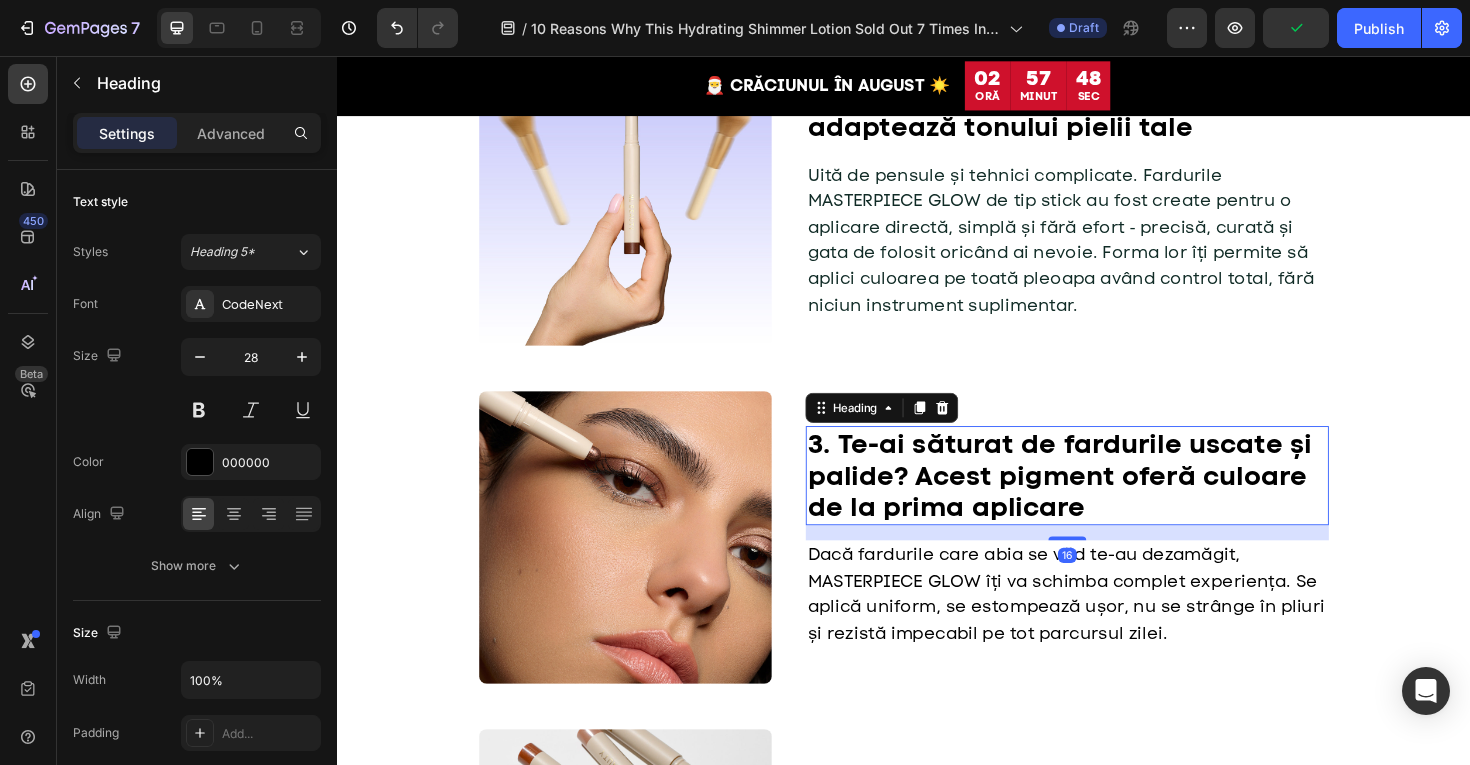 click on "3. Te-ai săturat de fardurile uscate și palide? Acest pigment oferă culoare de la prima aplicare" at bounding box center (1110, 500) 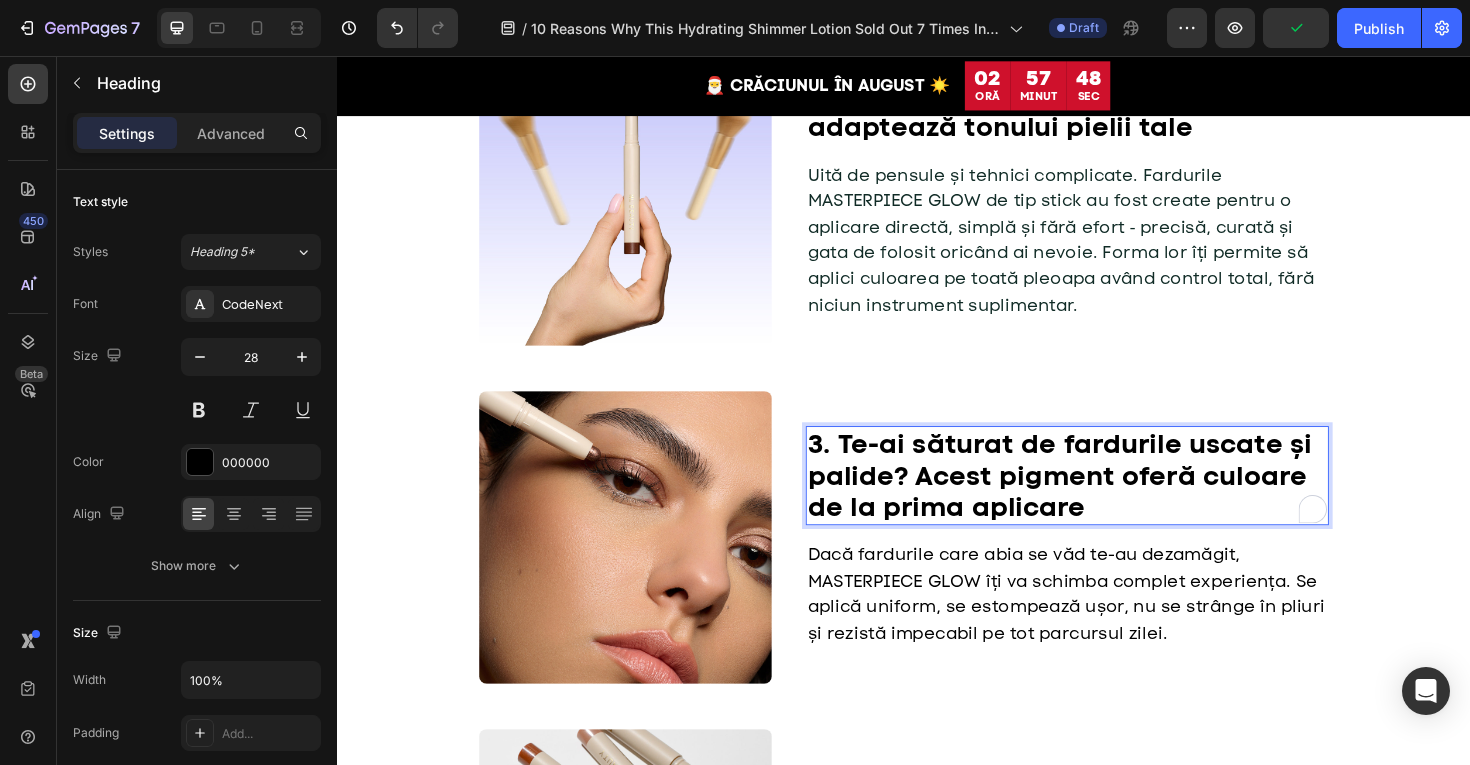 click on "3. Te-ai săturat de fardurile uscate și palide? Acest pigment oferă culoare de la prima aplicare" at bounding box center [1110, 500] 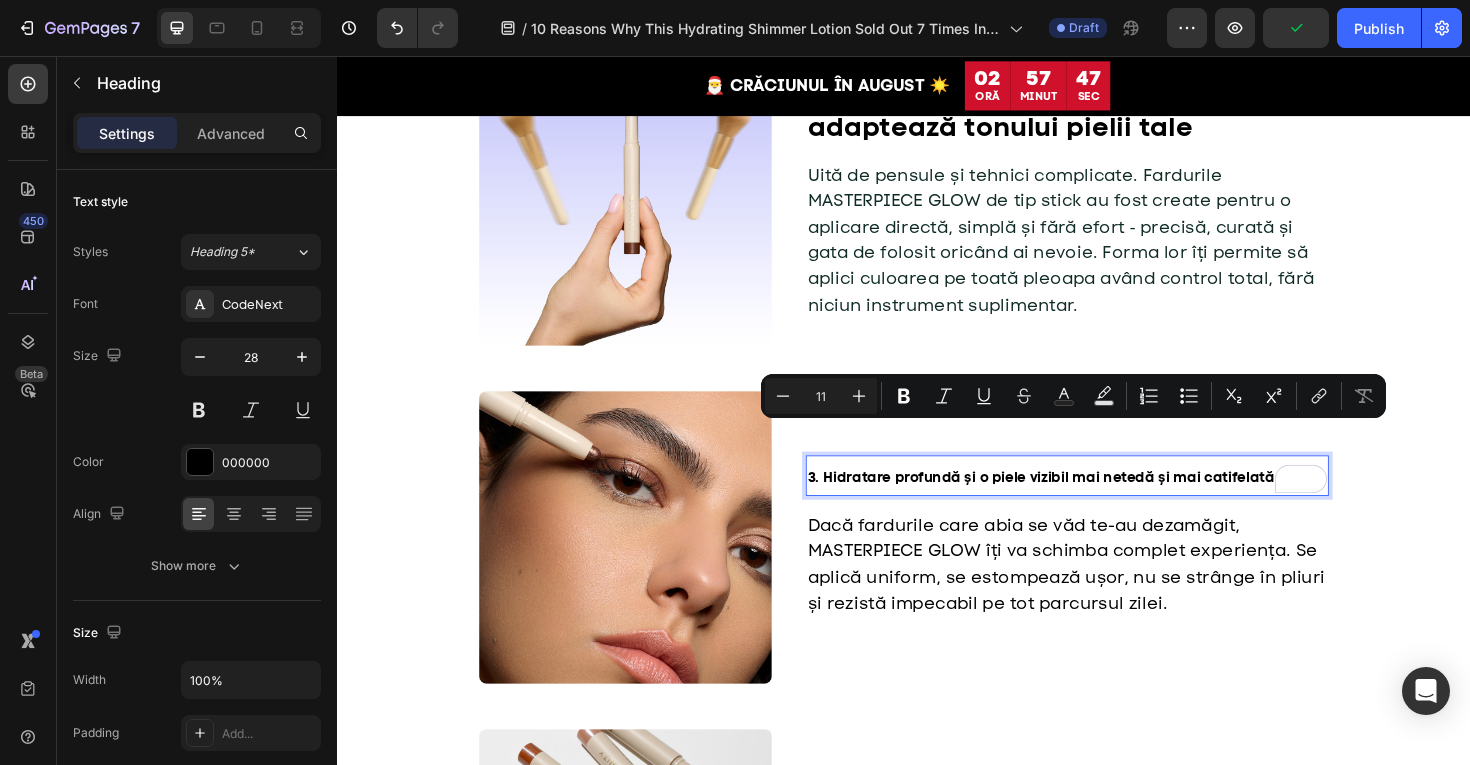 scroll, scrollTop: 1023, scrollLeft: 0, axis: vertical 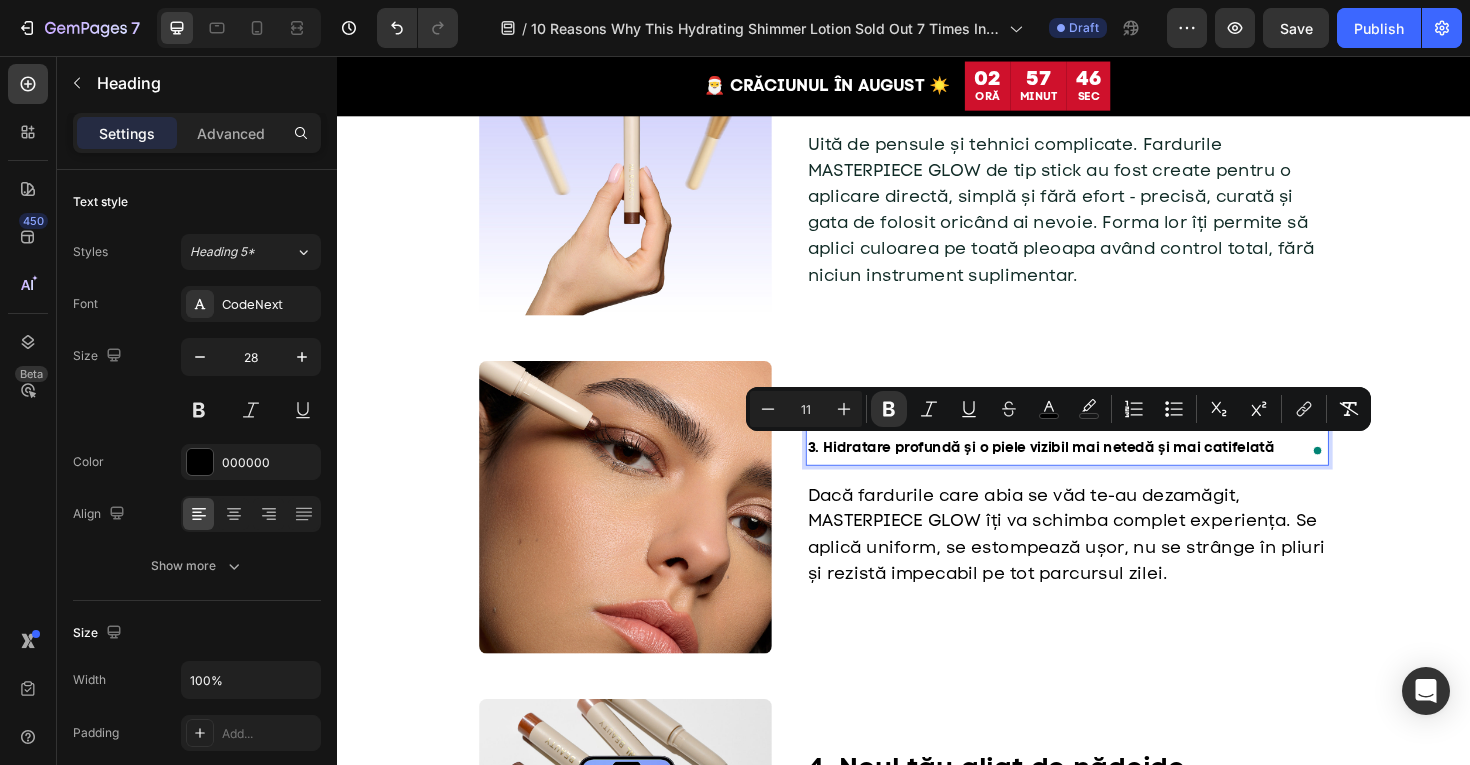click on "11" at bounding box center [806, 409] 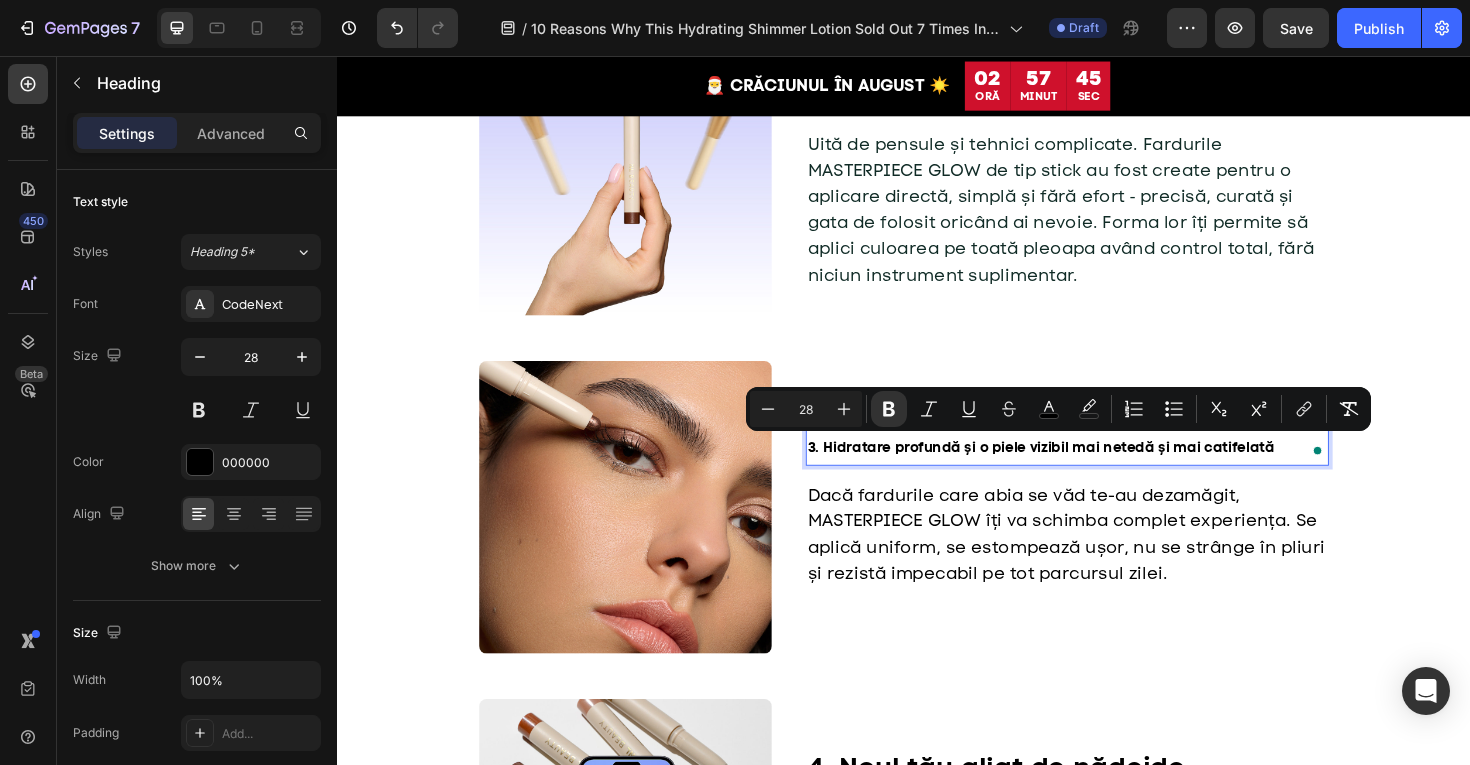 type on "28" 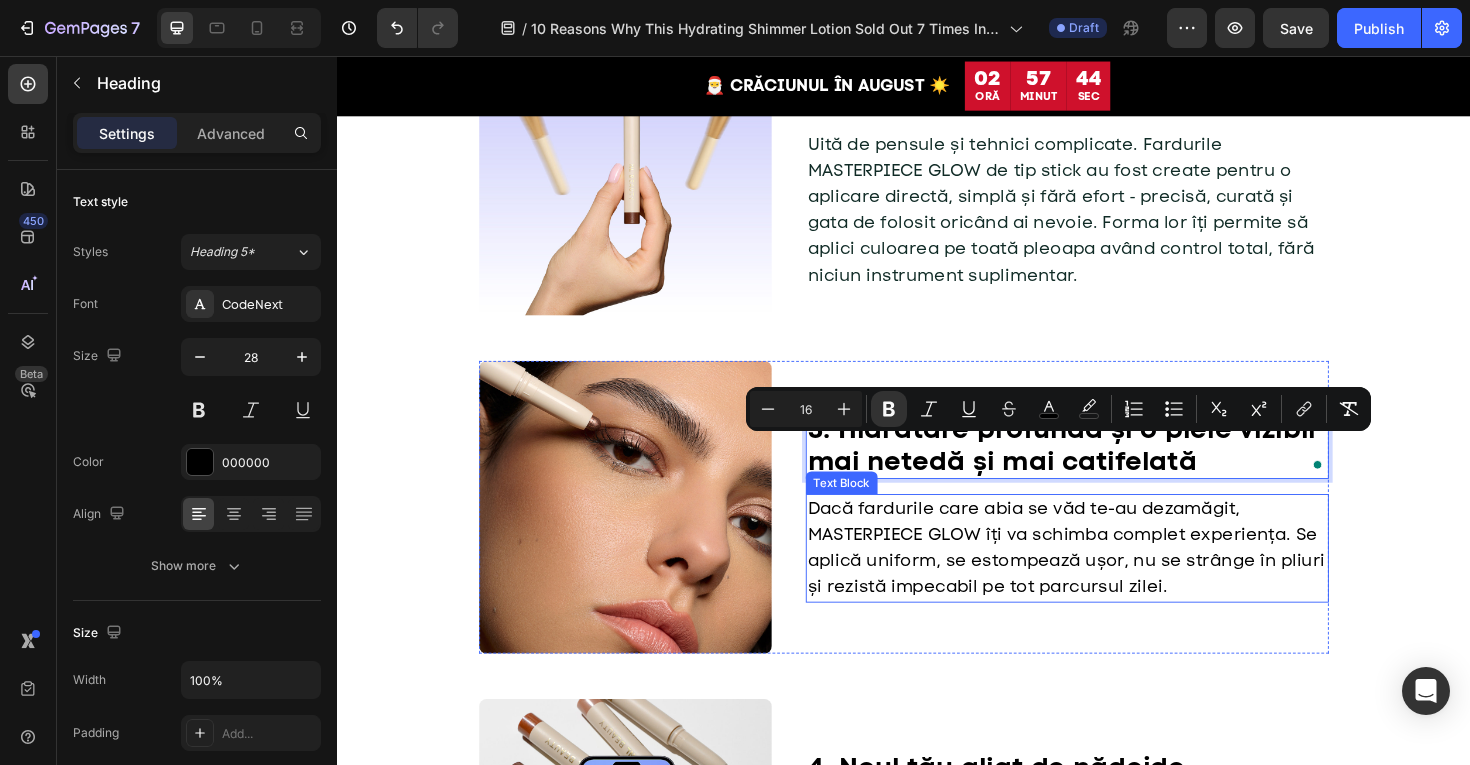 click on "Dacă fardurile care abia se văd te-au dezamăgit, MASTERPIECE GLOW îți va schimba complet experiența. Se aplică uniform, se estompează ușor, nu se strânge în pliuri și rezistă impecabil pe tot parcursul zilei." at bounding box center (1110, 577) 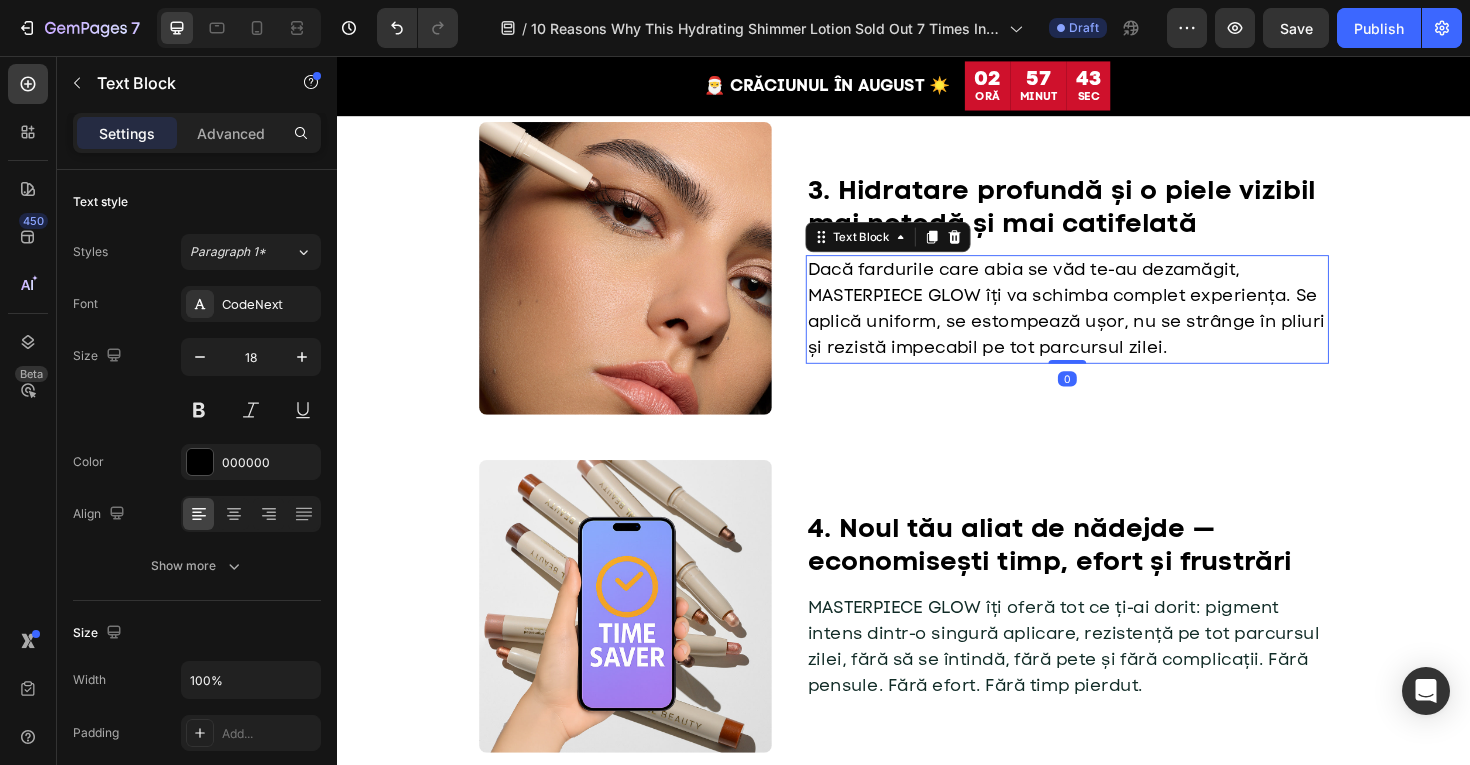 scroll, scrollTop: 1332, scrollLeft: 0, axis: vertical 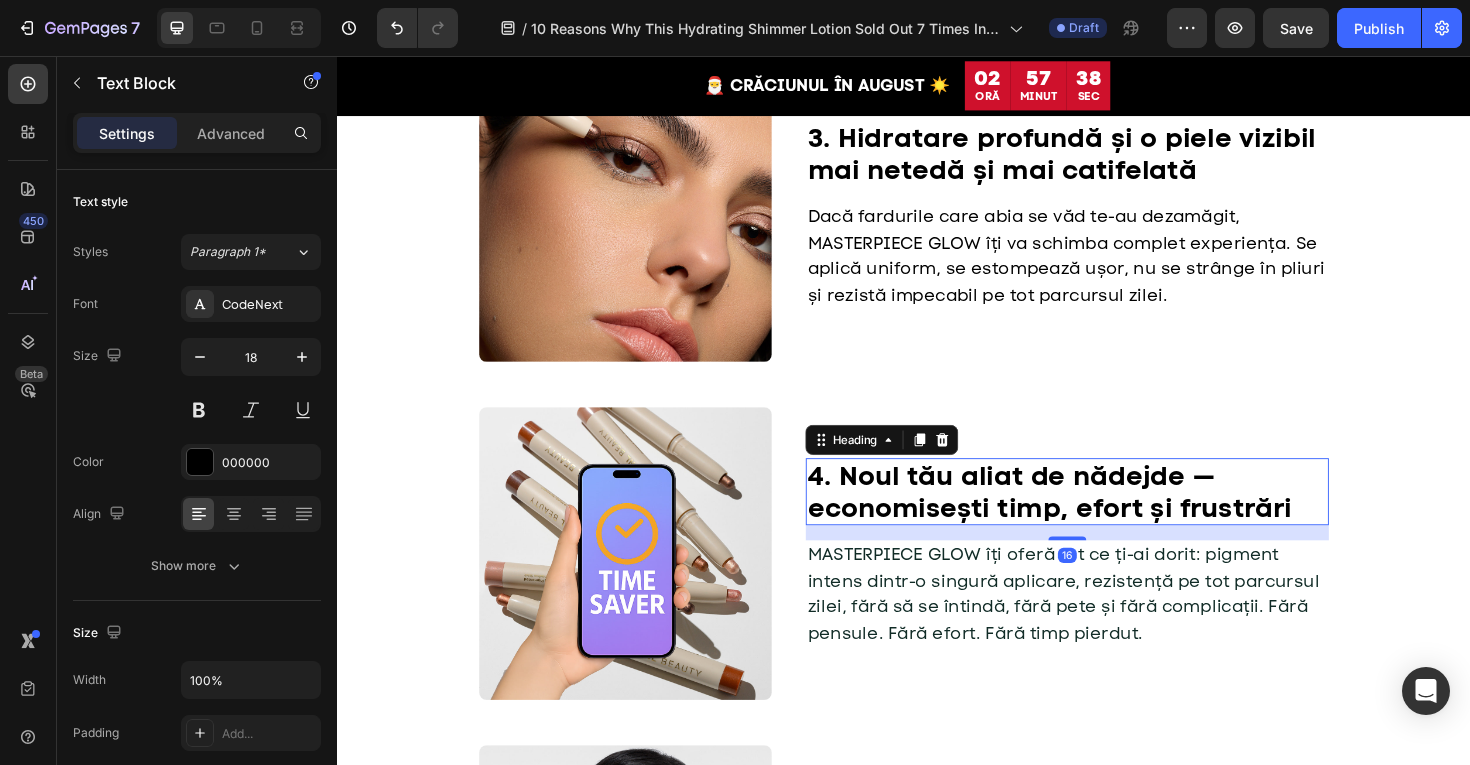 click on "4. Noul tău aliat de nădejde — economisești timp, efort și frustrări" at bounding box center [1110, 517] 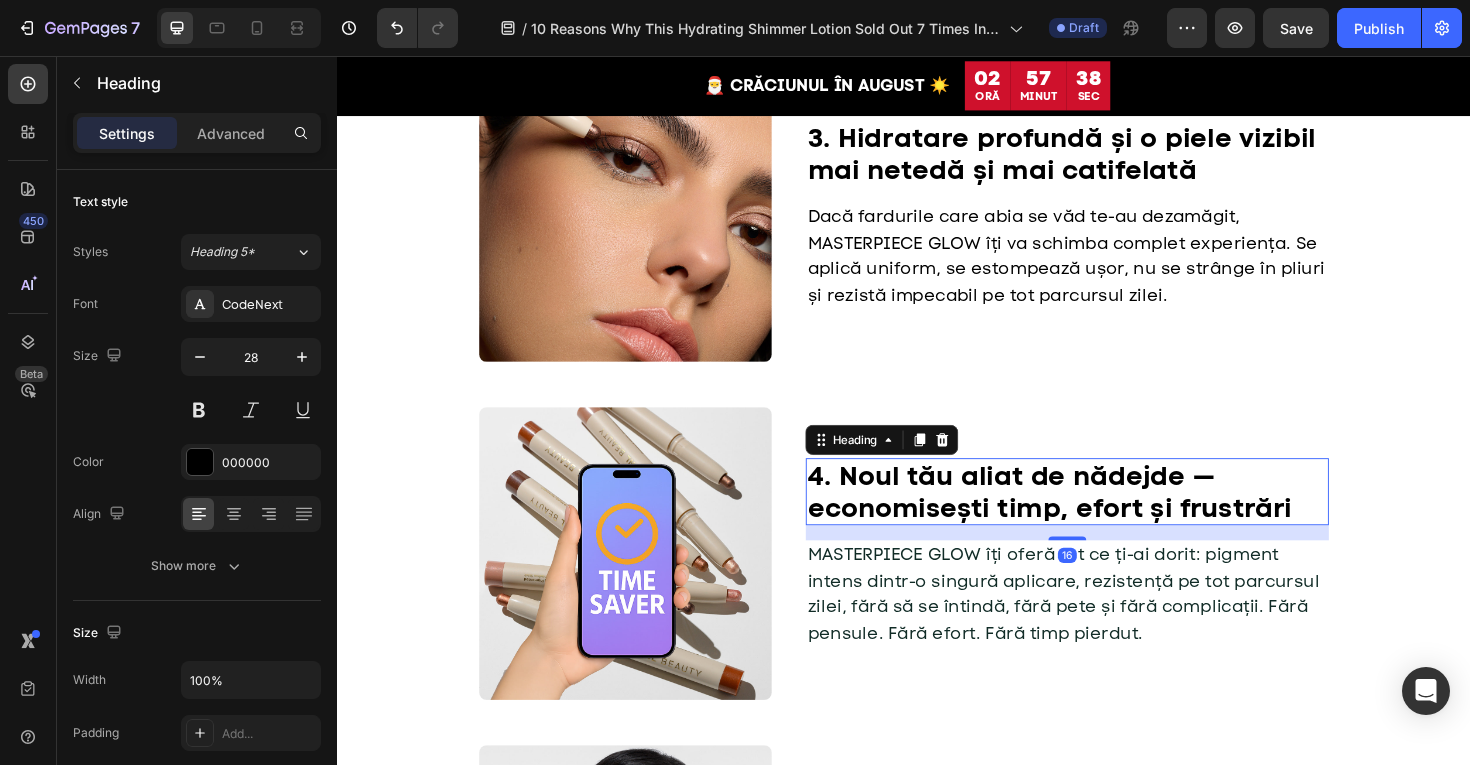 click on "4. Noul tău aliat de nădejde — economisești timp, efort și frustrări" at bounding box center [1110, 517] 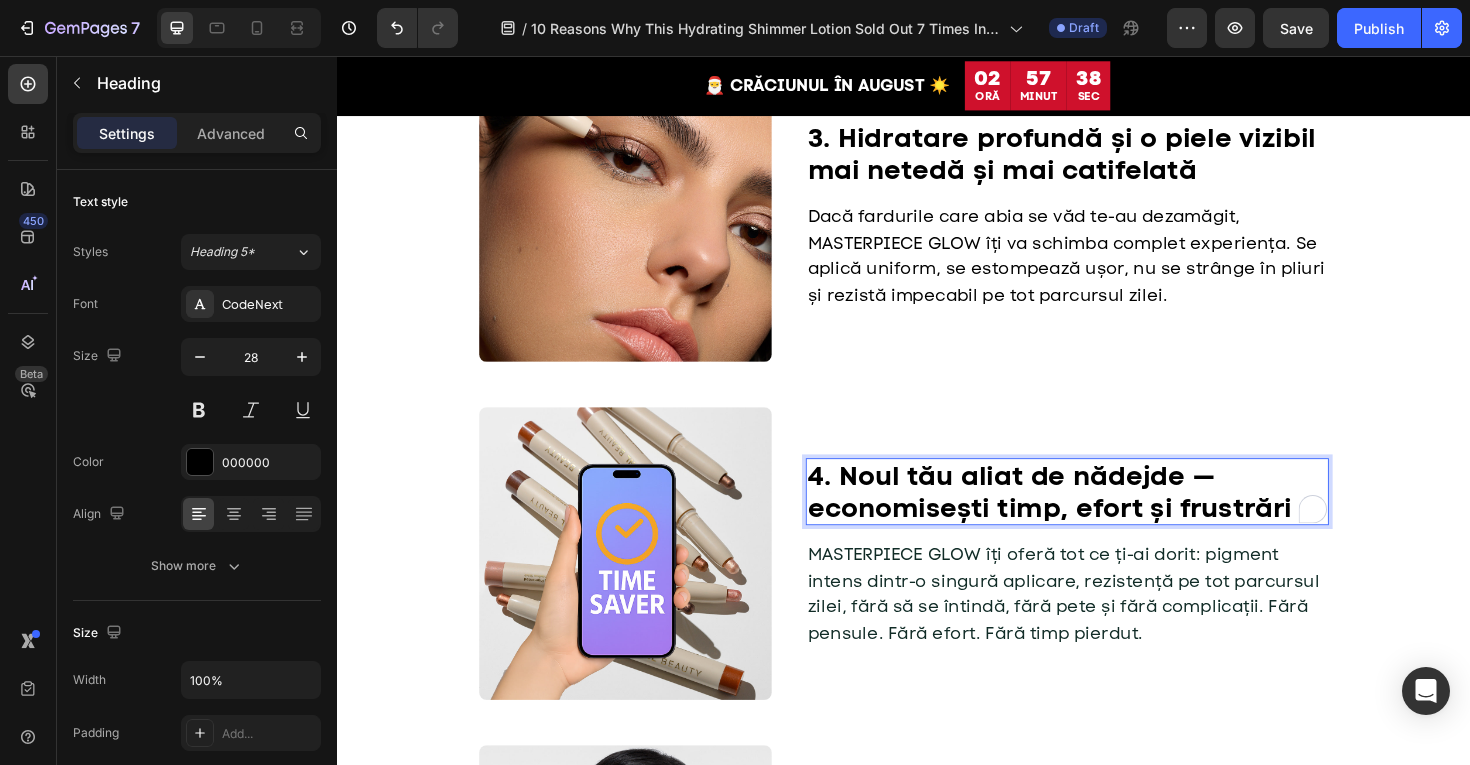 click on "4. Noul tău aliat de nădejde — economisești timp, efort și frustrări" at bounding box center (1110, 517) 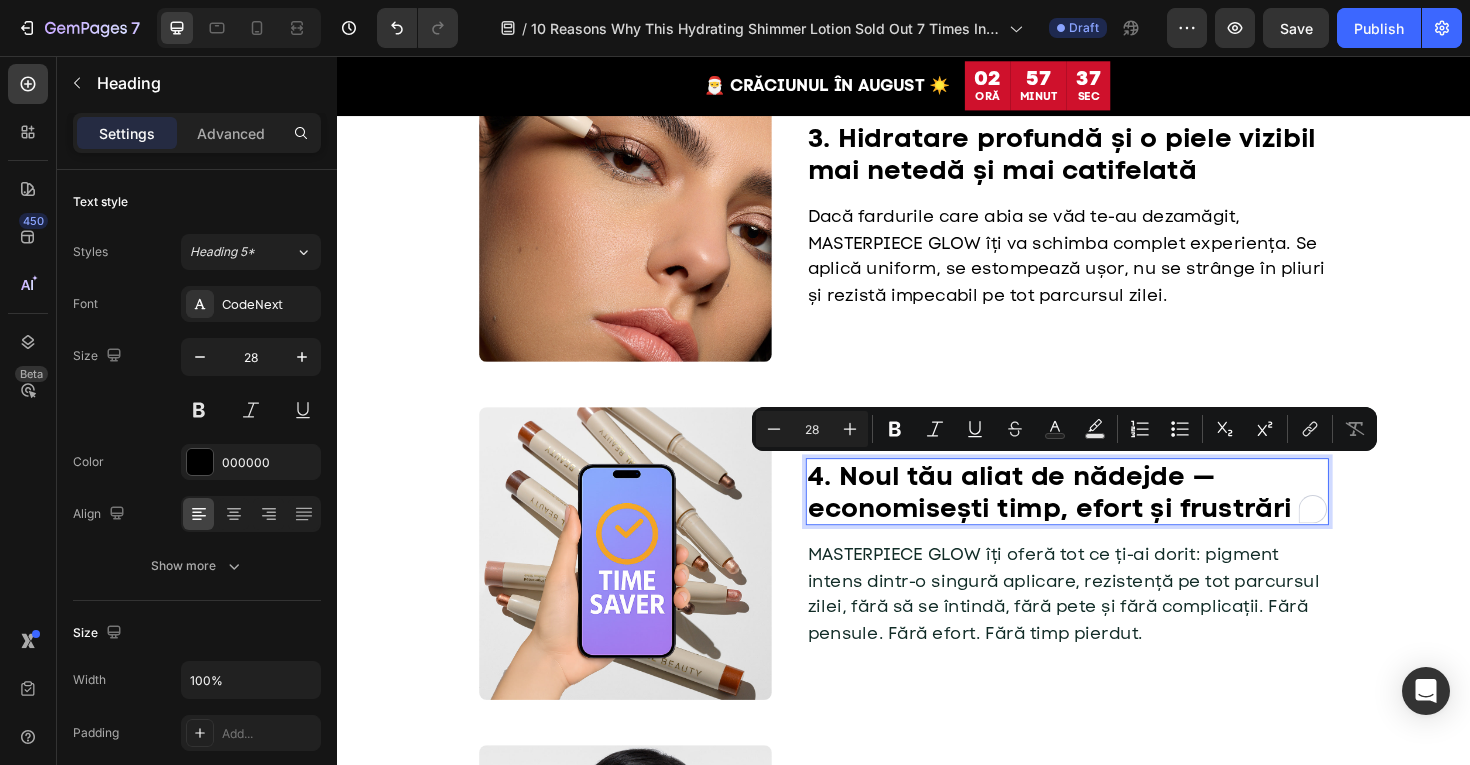 scroll, scrollTop: 1346, scrollLeft: 0, axis: vertical 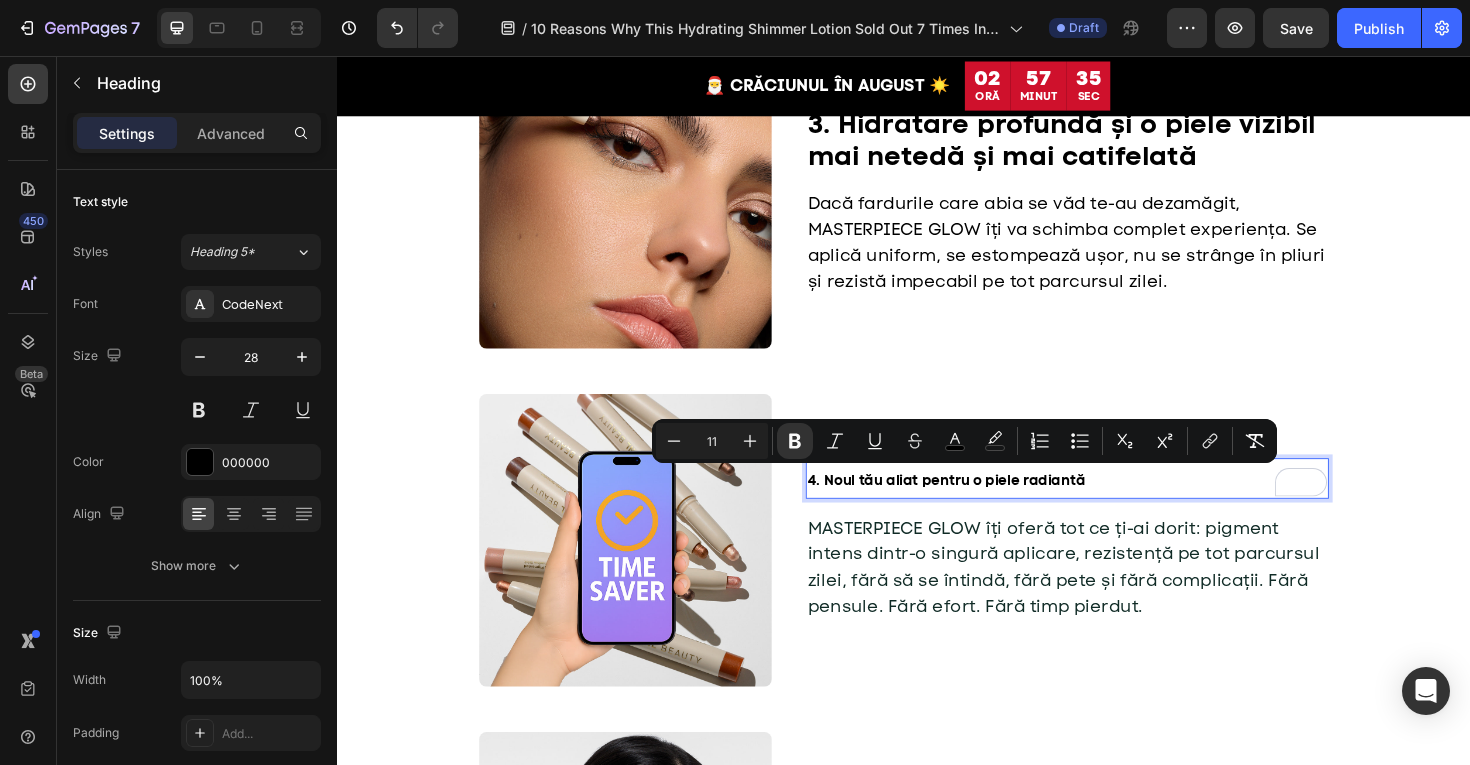 click on "11" at bounding box center [712, 441] 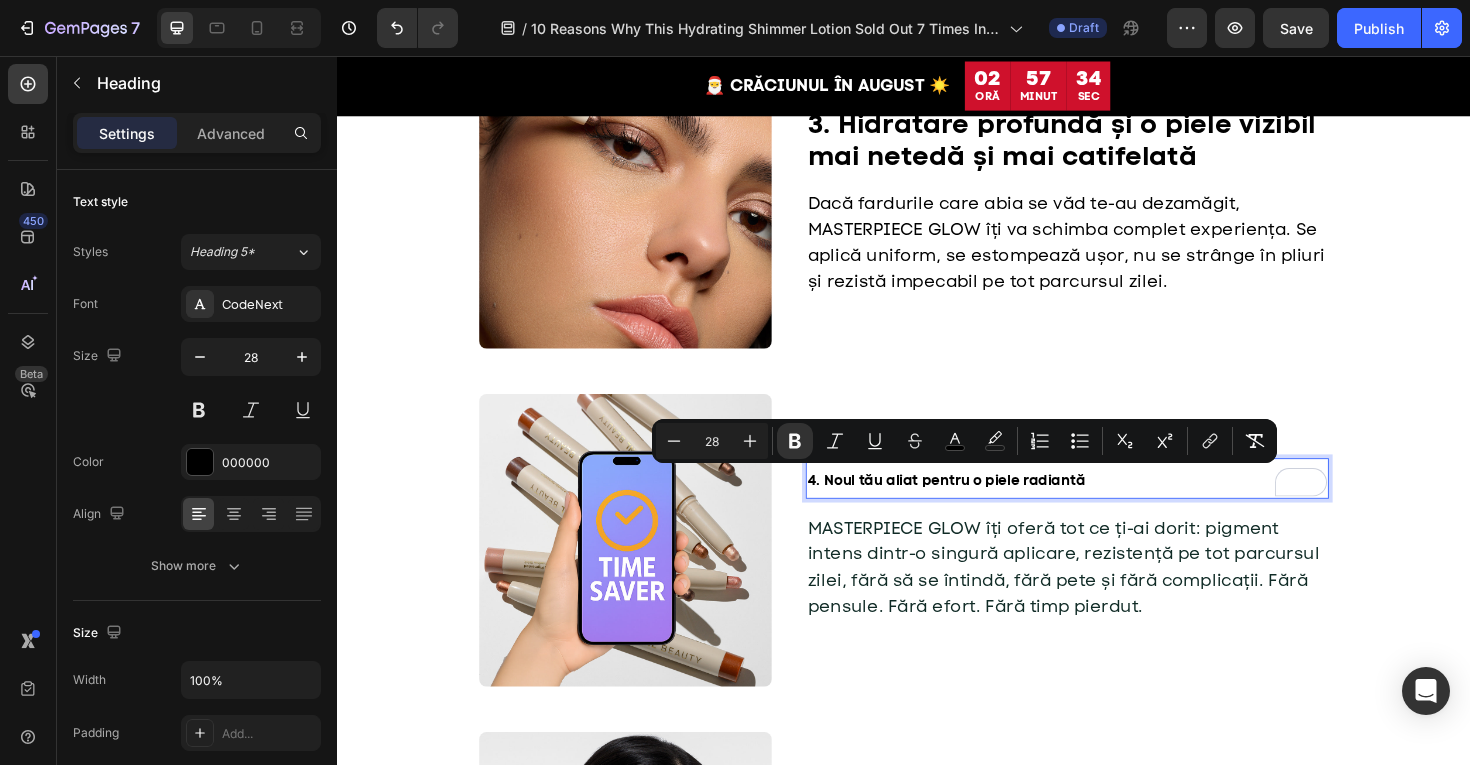 type on "28" 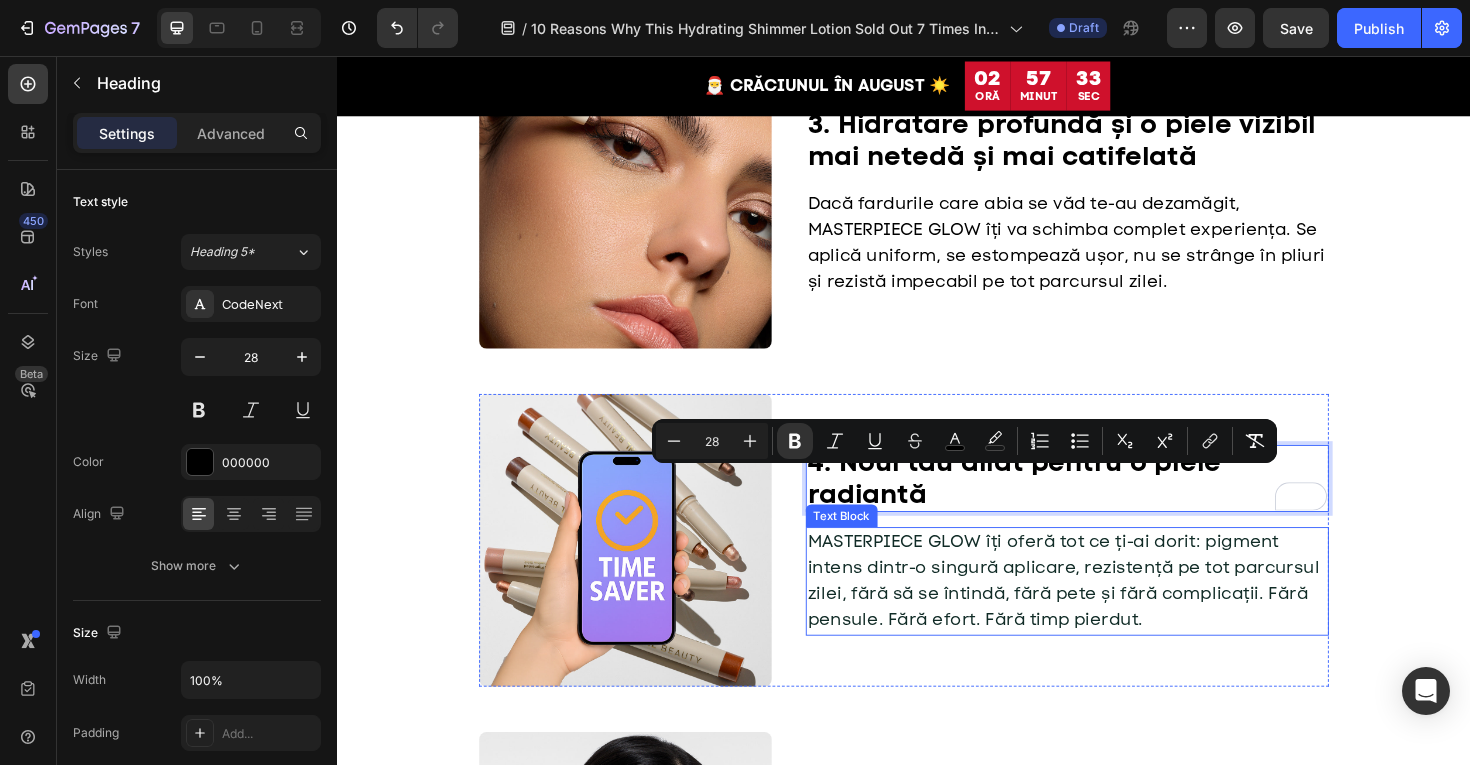 click on "MASTERPIECE GLOW îți oferă tot ce ți-ai dorit: pigment intens dintr-o singură aplicare, rezistență pe tot parcursul zilei, fără să se întindă, fără pete și fără complicații. Fără pensule. Fără efort. Fără timp pierdut." at bounding box center (1106, 611) 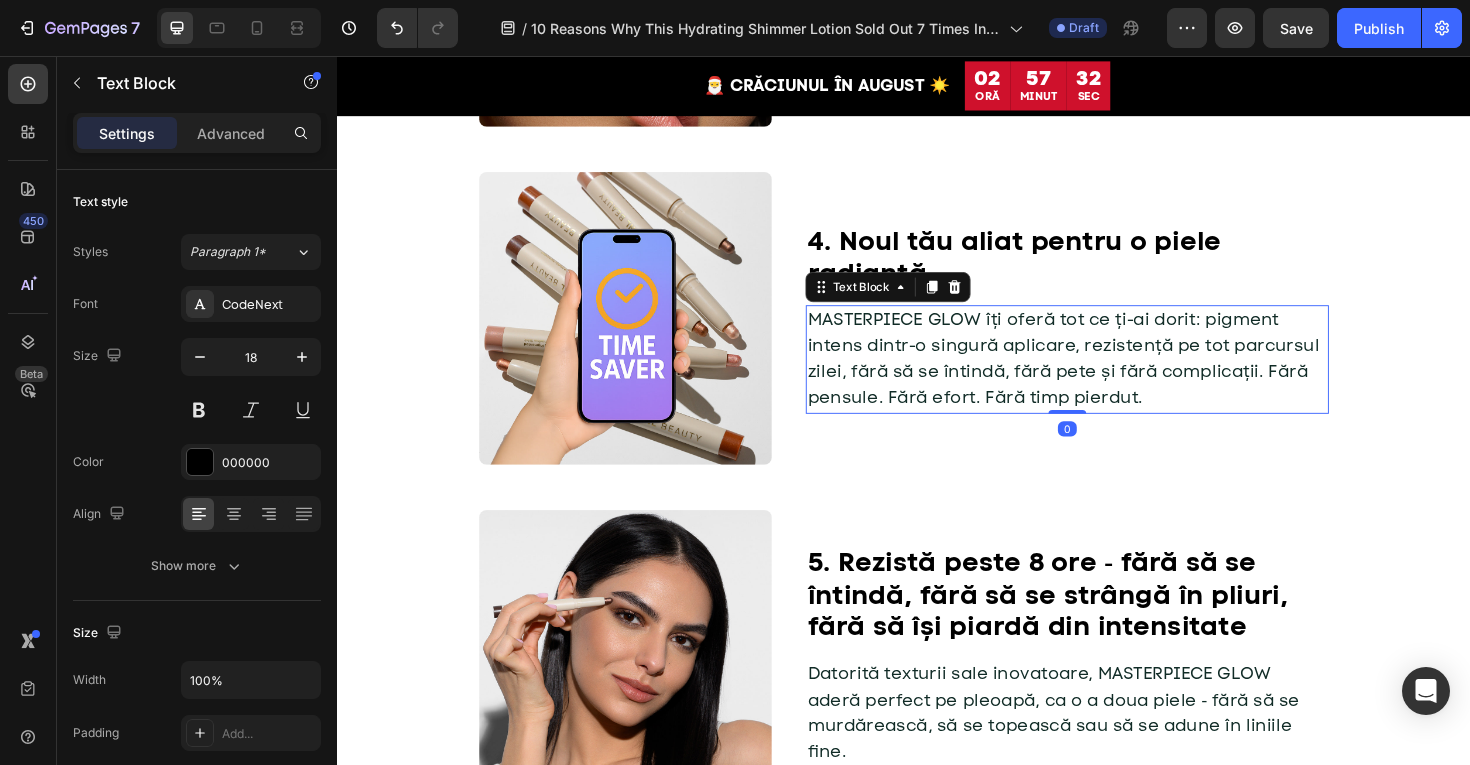 scroll, scrollTop: 1641, scrollLeft: 0, axis: vertical 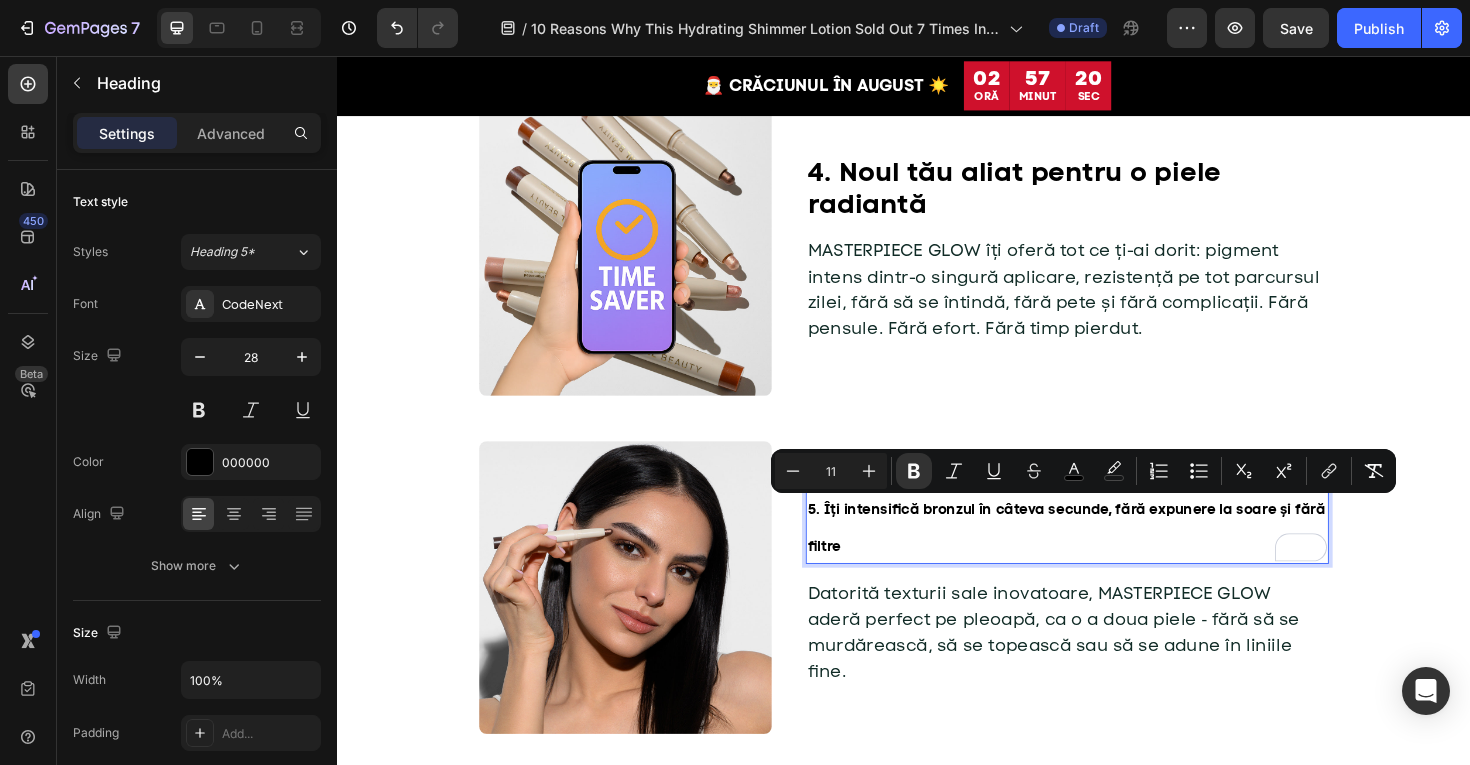click on "11" at bounding box center [831, 471] 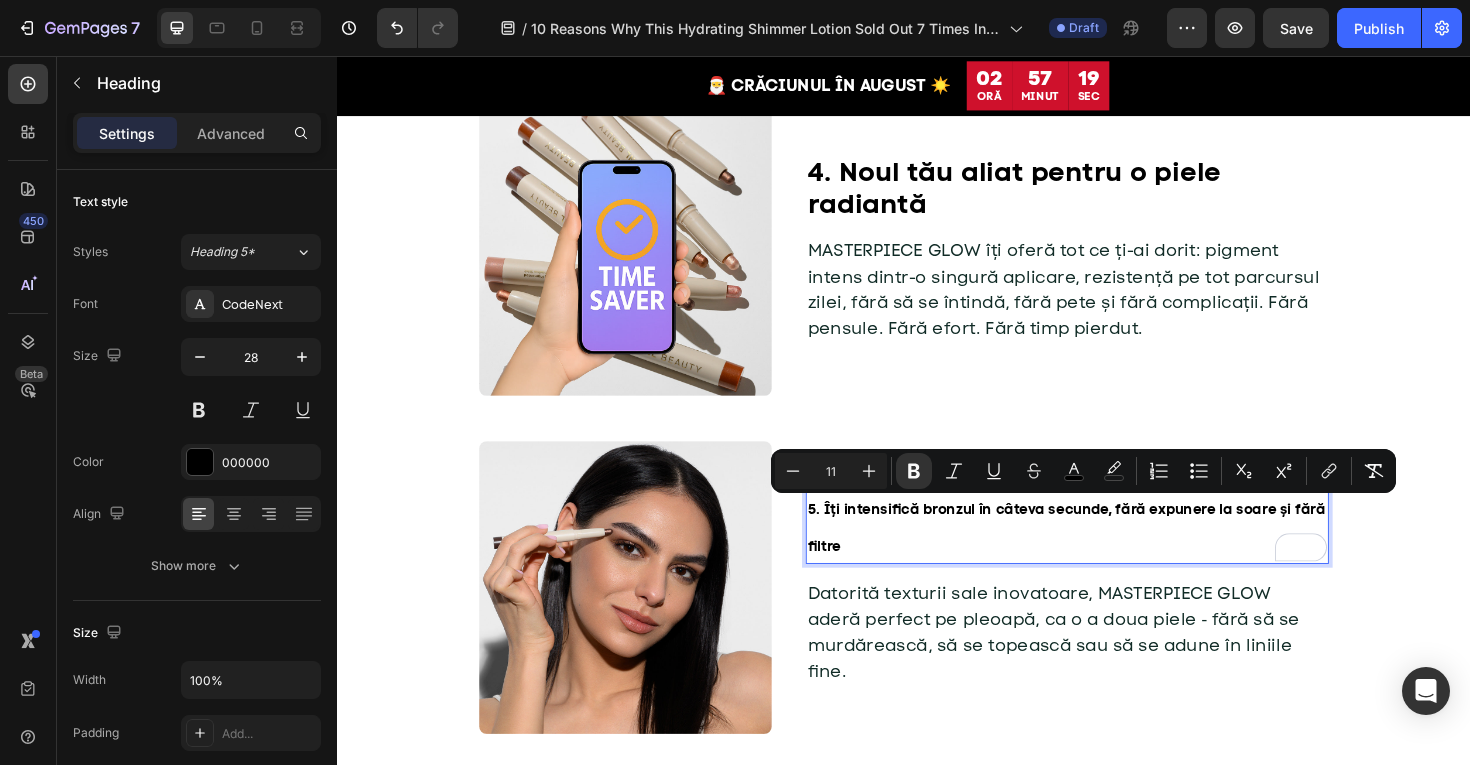 click on "11" at bounding box center [831, 471] 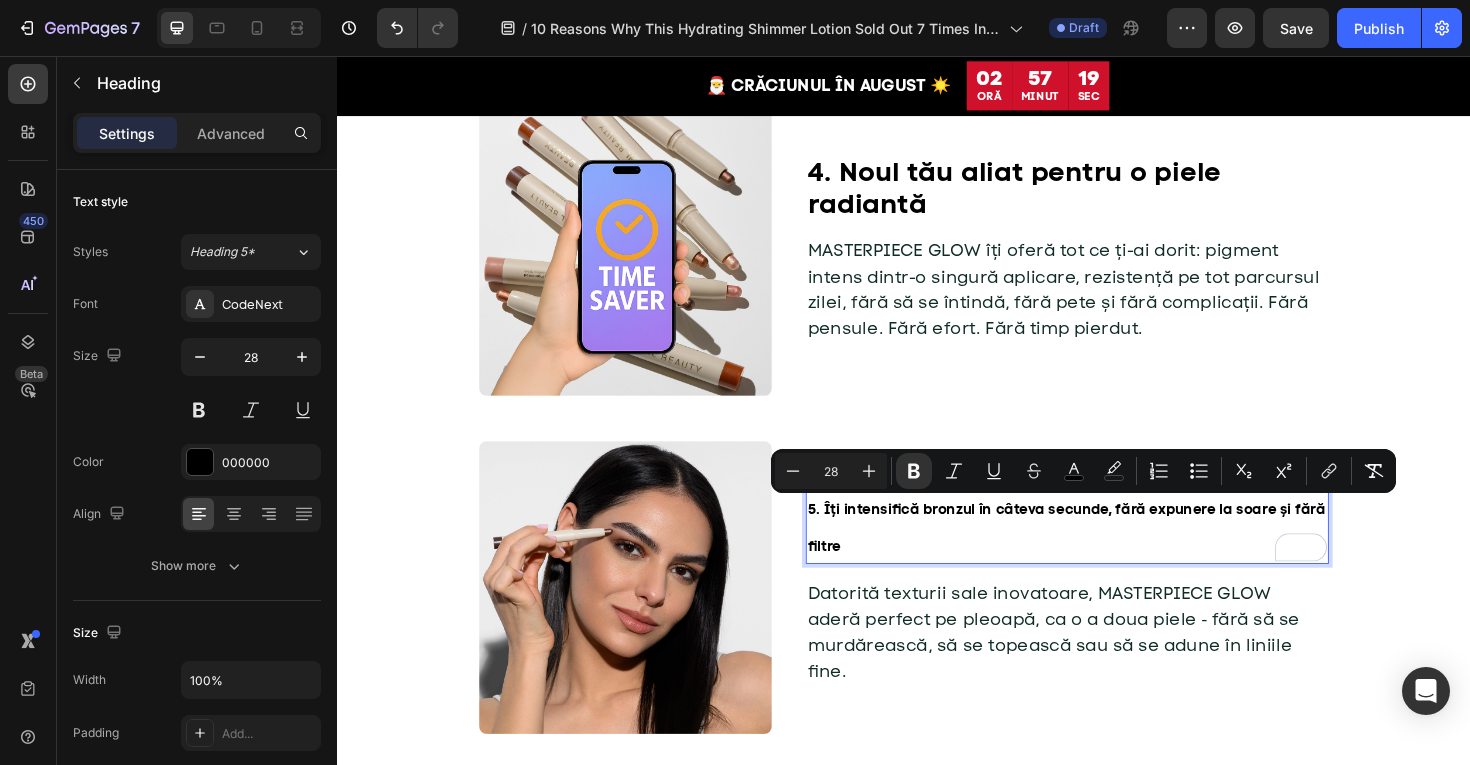 type on "28" 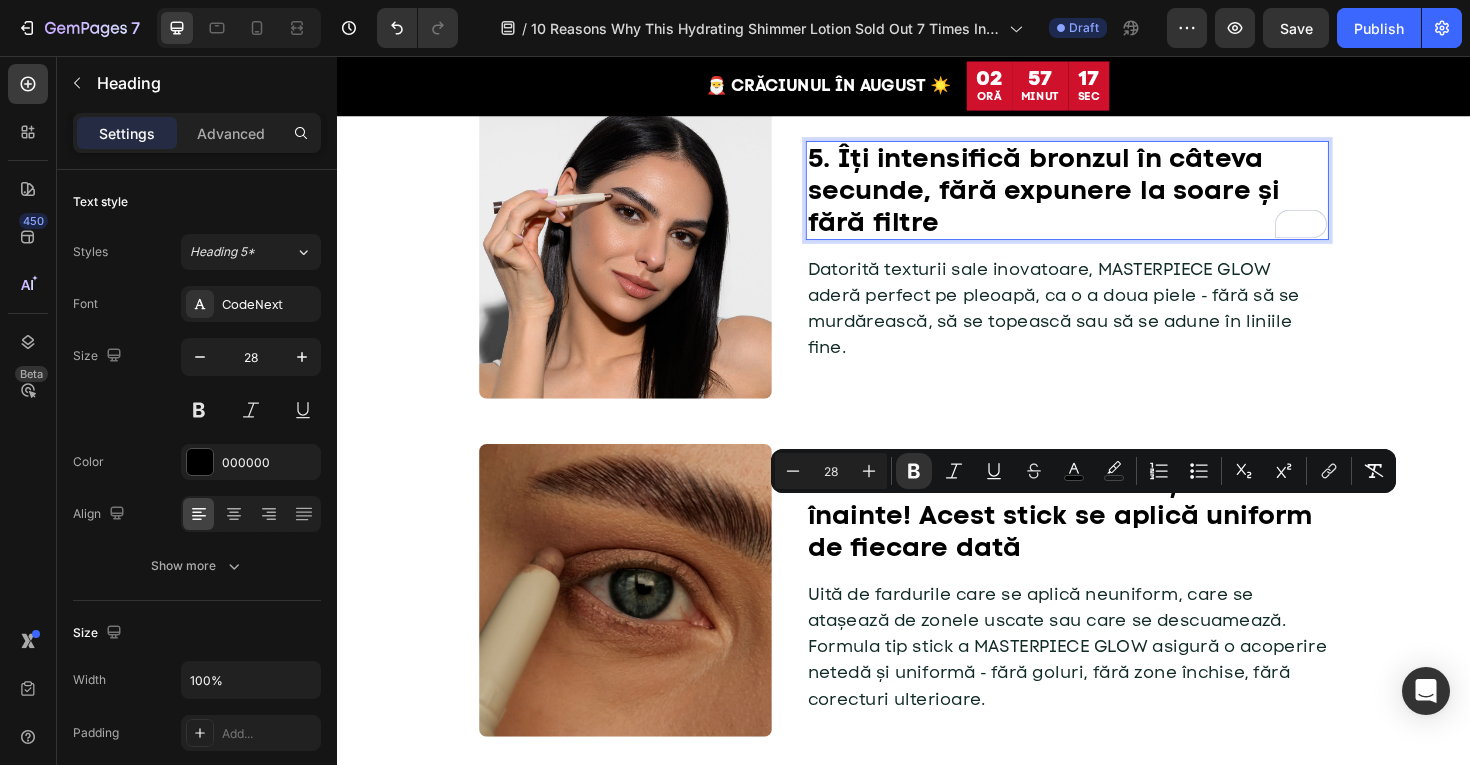 scroll, scrollTop: 2067, scrollLeft: 0, axis: vertical 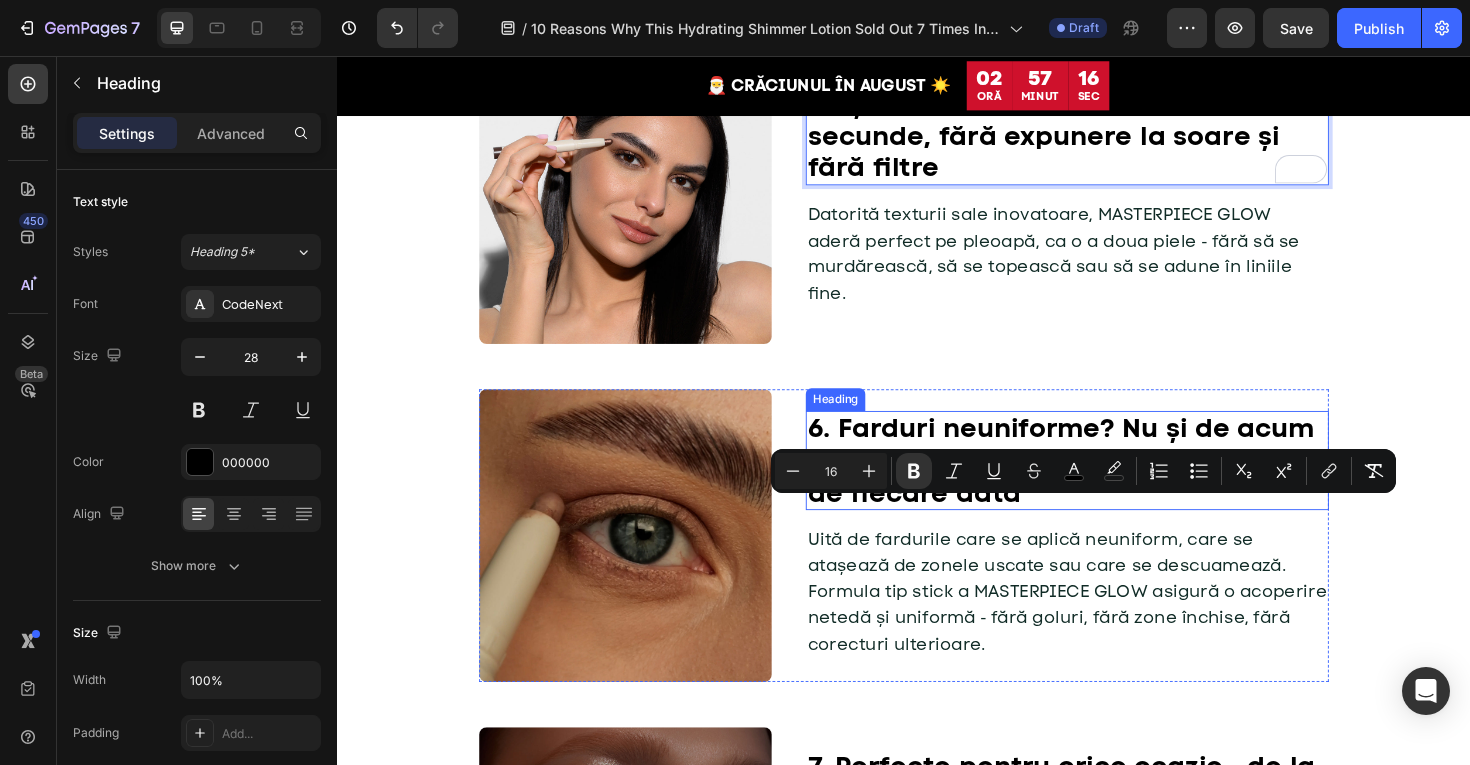 click on "6. Farduri neuniforme? Nu și de acum înainte! Acest stick se aplică uniform de fiecare dată" at bounding box center (1110, 484) 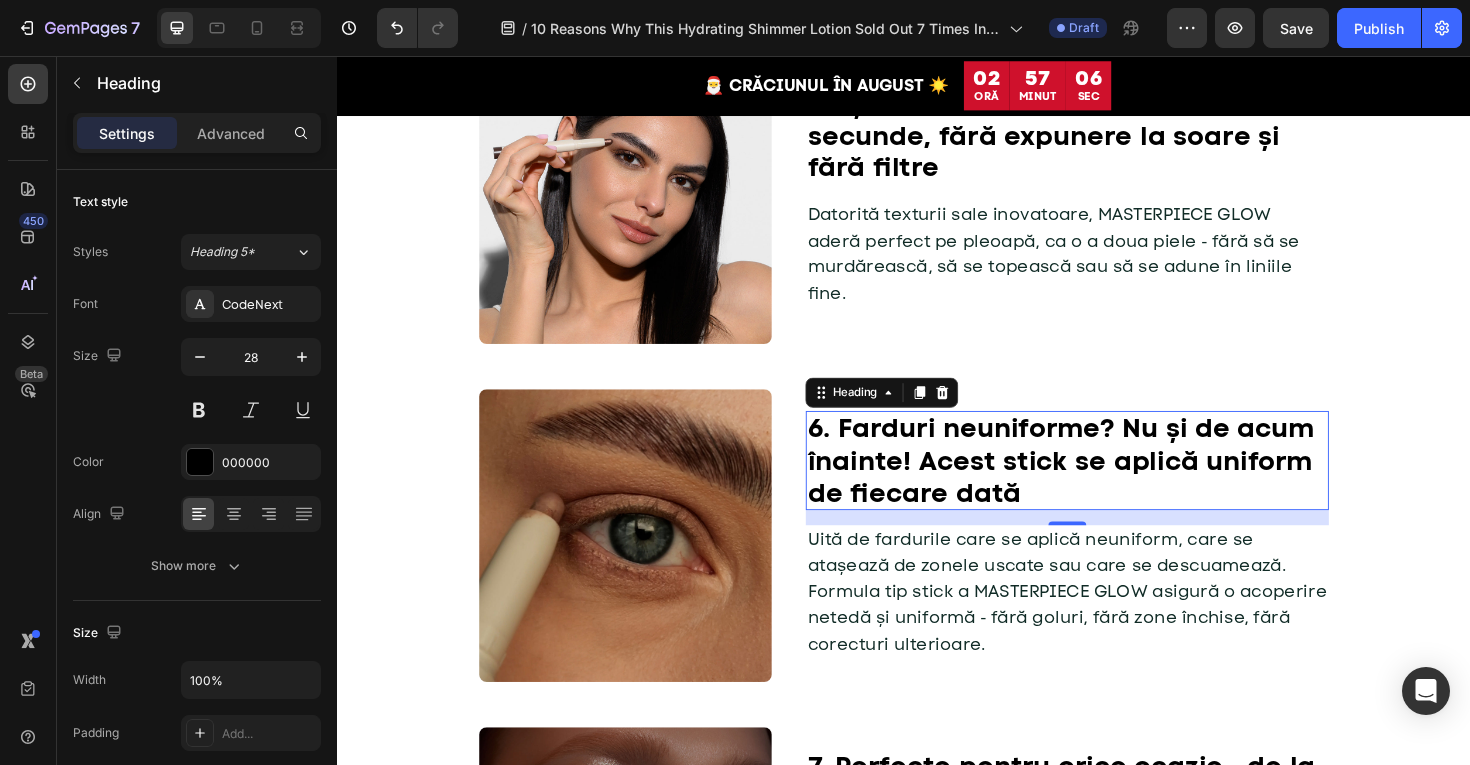 click on "6. Farduri neuniforme? Nu și de acum înainte! Acest stick se aplică uniform de fiecare dată" at bounding box center [1110, 484] 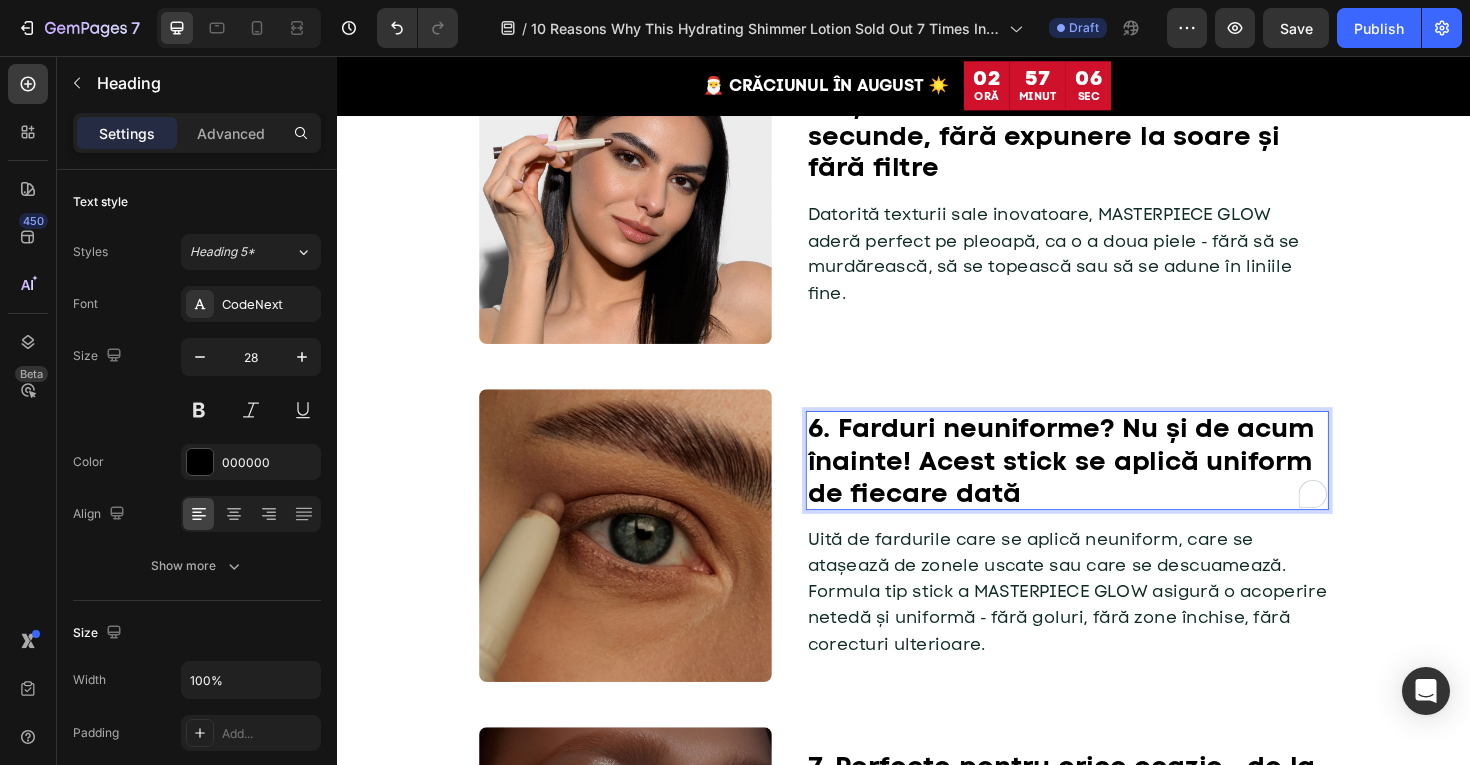 click on "6. Farduri neuniforme? Nu și de acum înainte! Acest stick se aplică uniform de fiecare dată" at bounding box center (1110, 484) 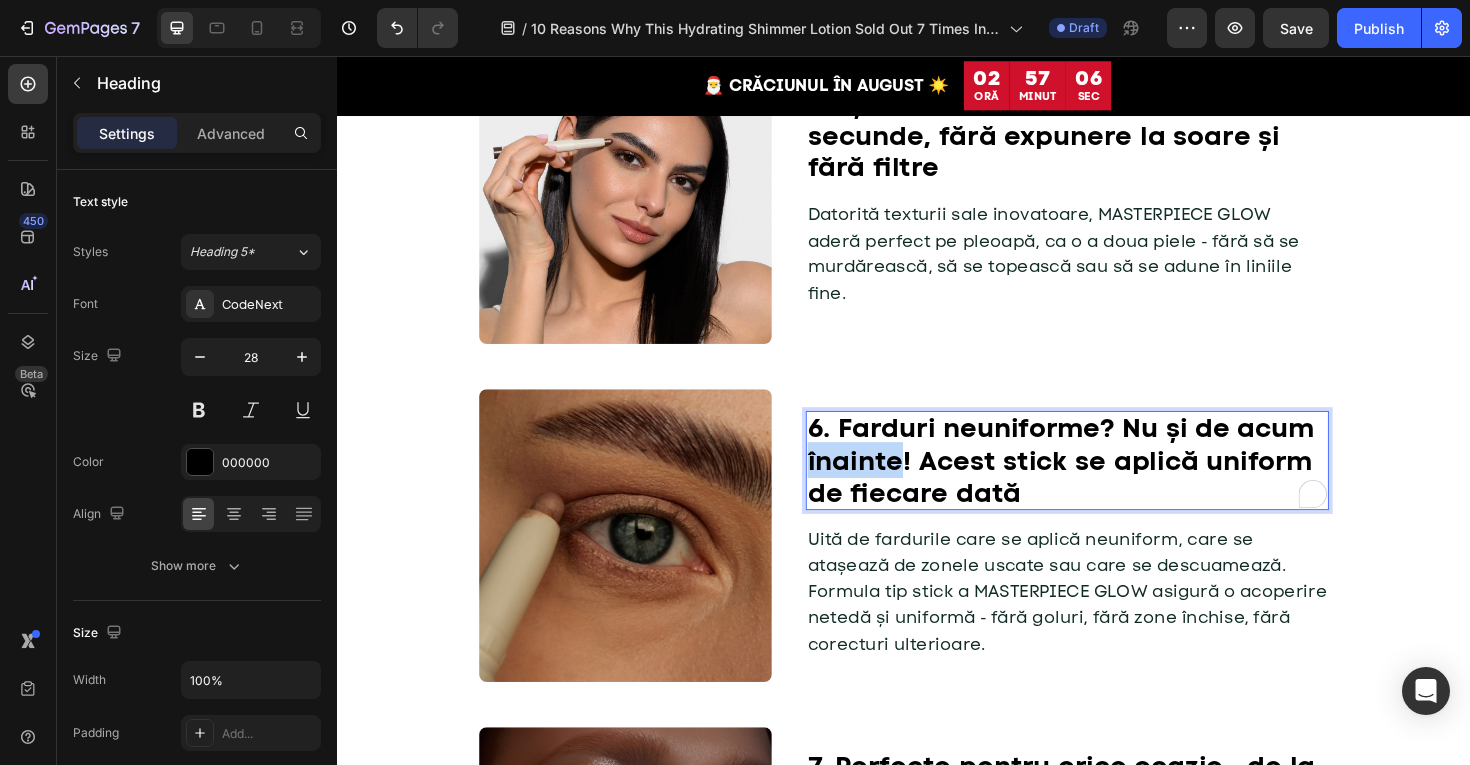 click on "6. Farduri neuniforme? Nu și de acum înainte! Acest stick se aplică uniform de fiecare dată" at bounding box center [1110, 484] 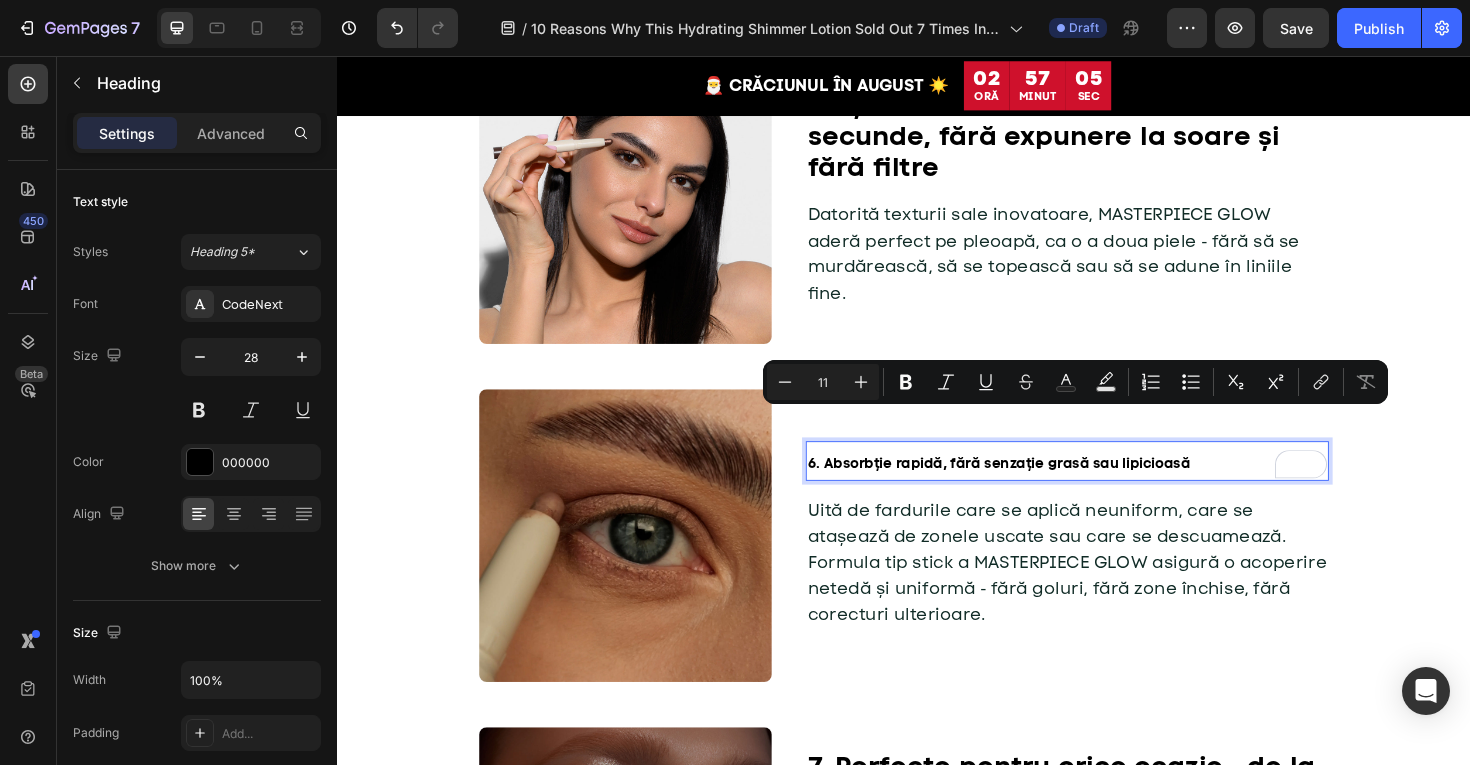 scroll, scrollTop: 2098, scrollLeft: 0, axis: vertical 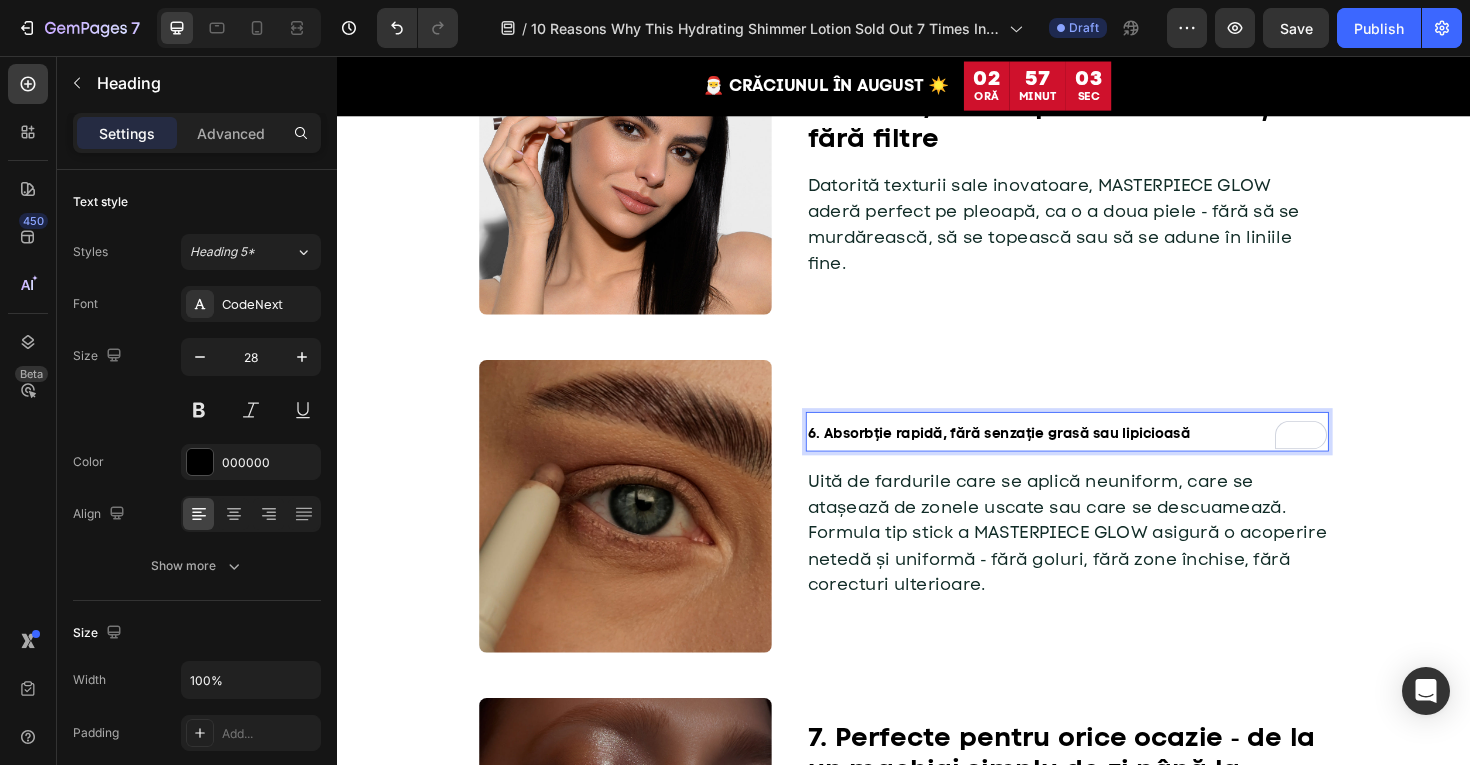 click on "6. Absorbție rapidă, fără senzație grasă sau lipicioasă" at bounding box center [1037, 456] 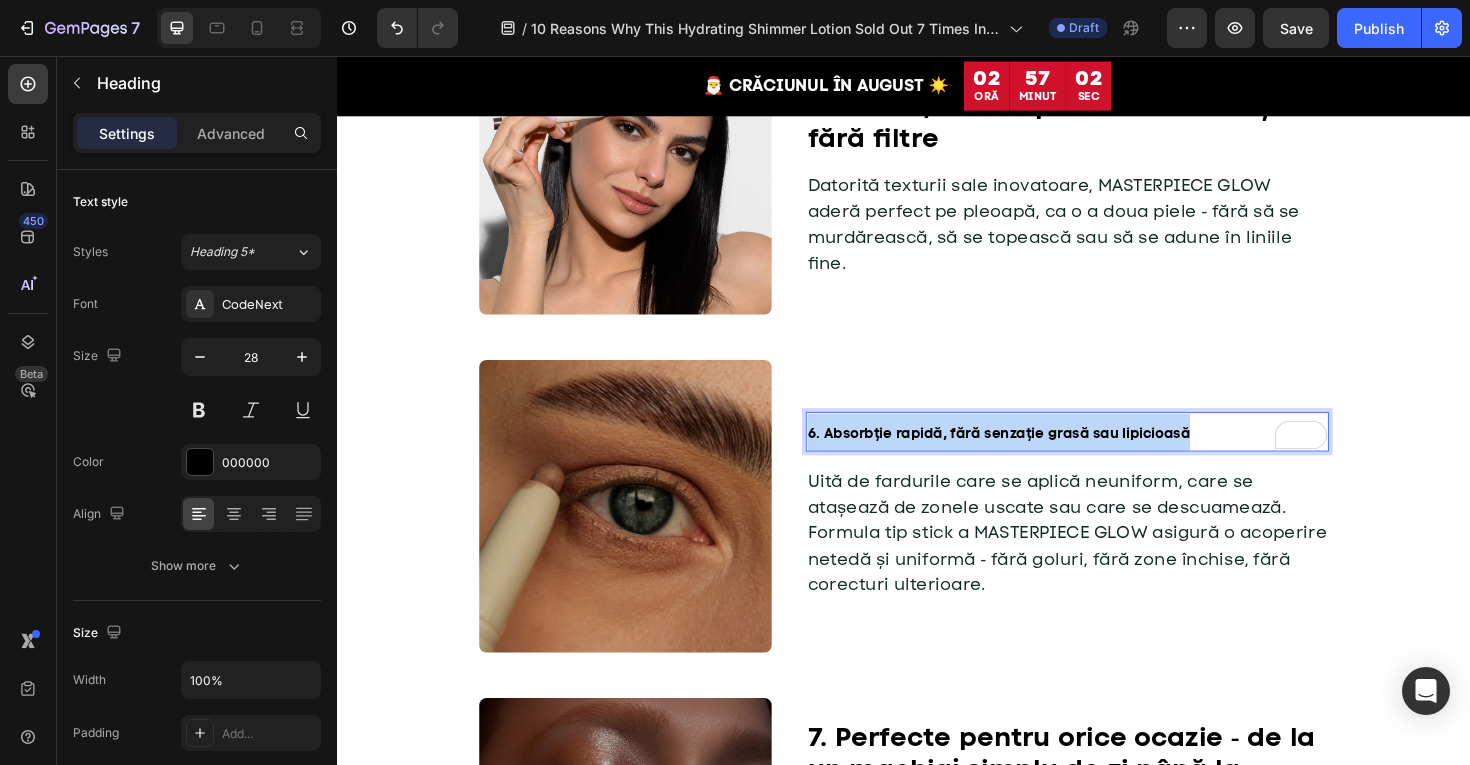 click on "6. Absorbție rapidă, fără senzație grasă sau lipicioasă" at bounding box center (1037, 456) 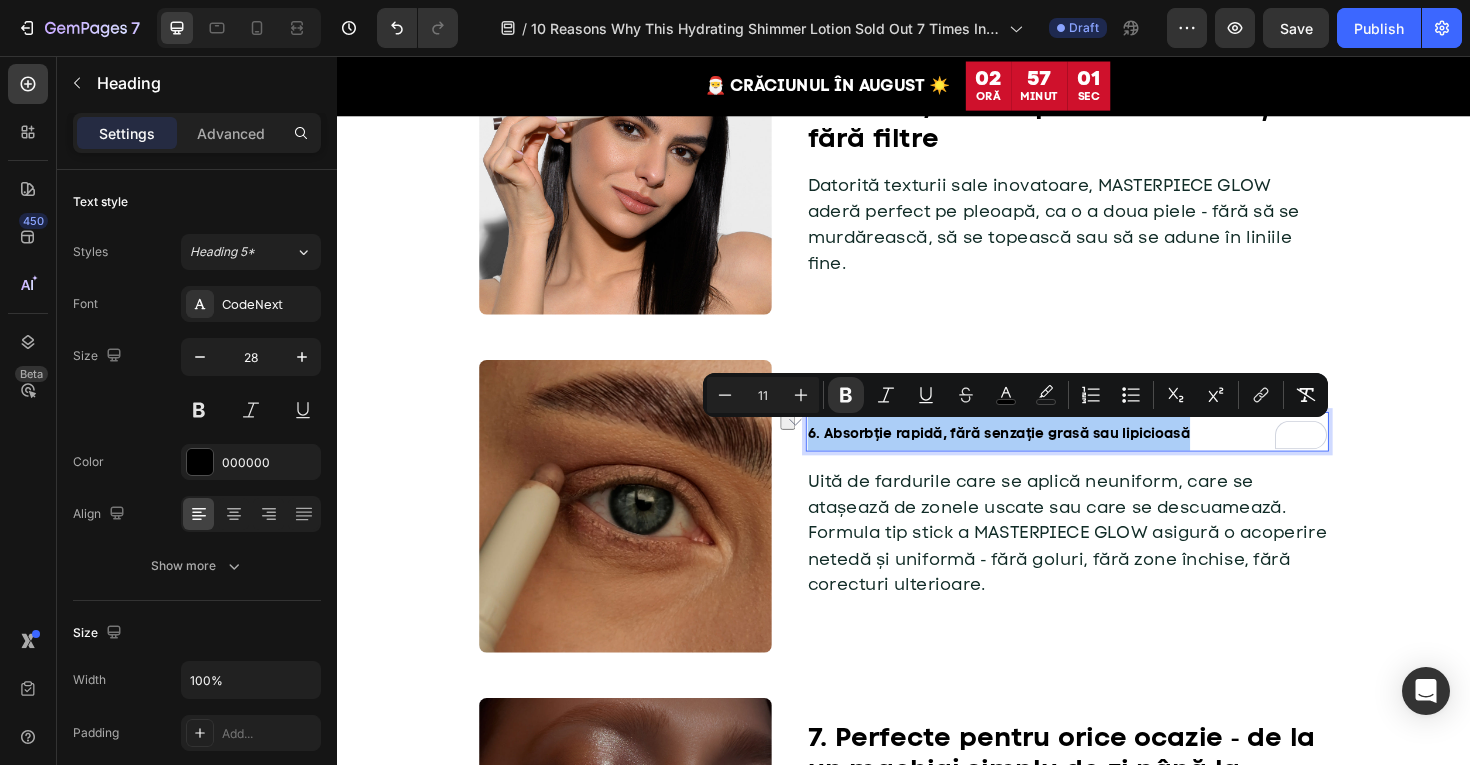 click on "11" at bounding box center [763, 395] 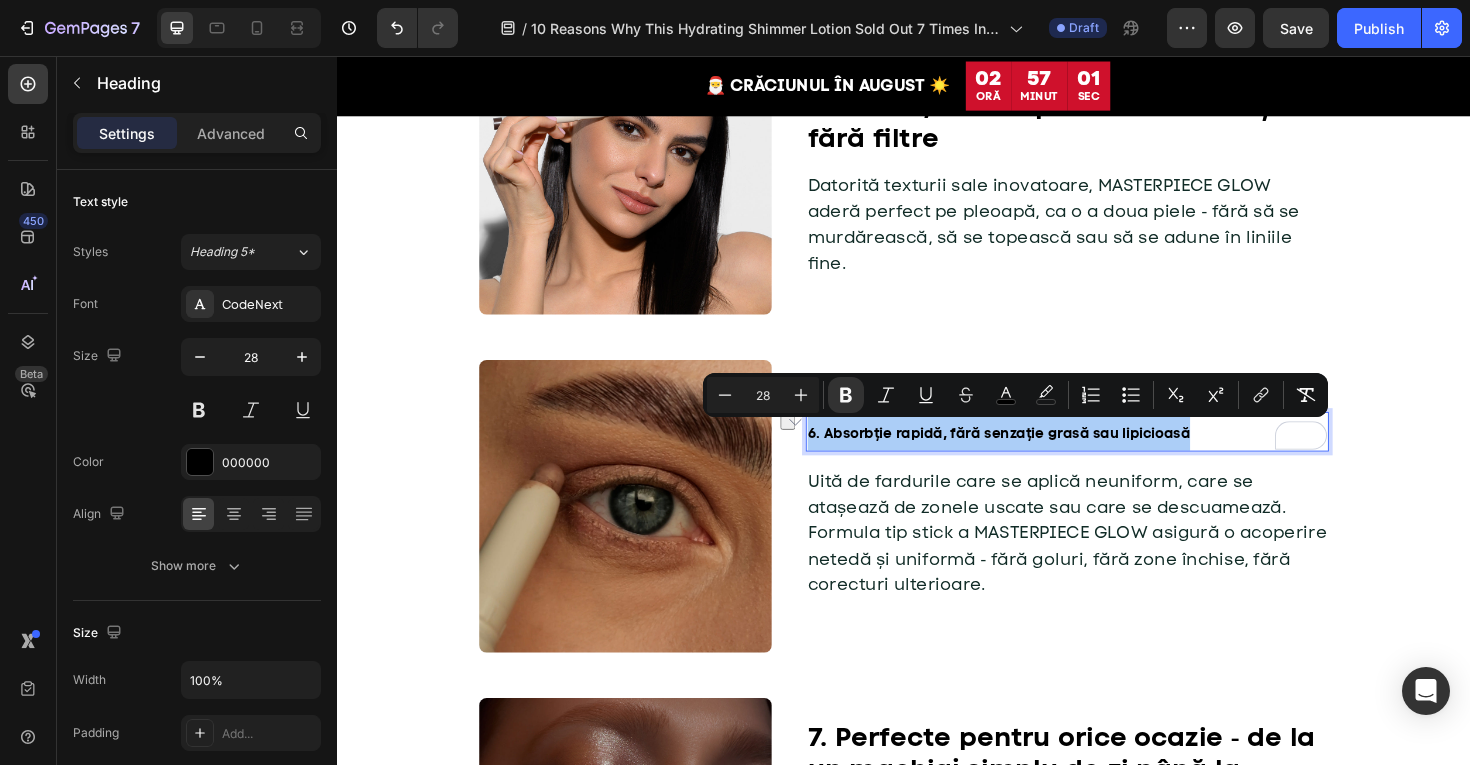 type on "28" 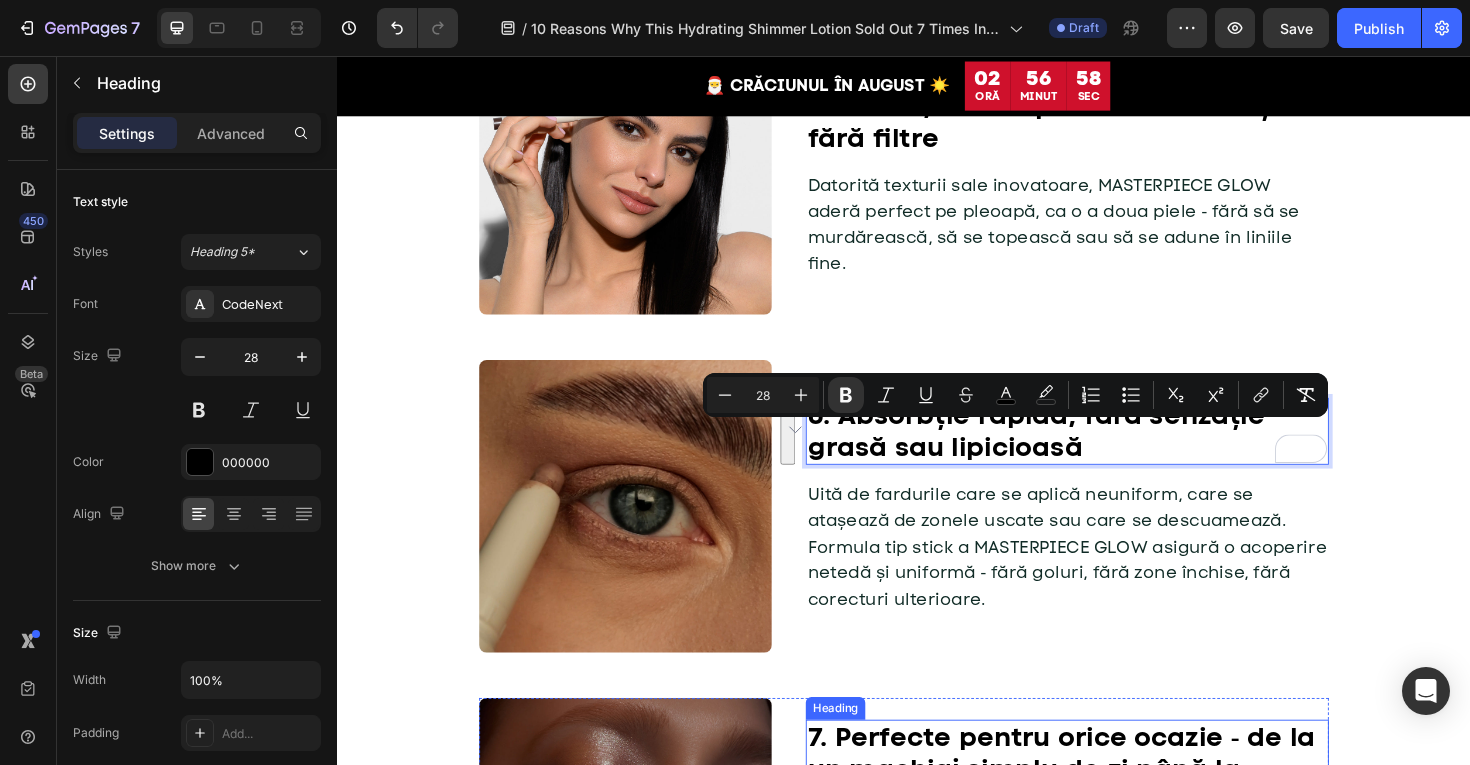 click on "7. Perfecte pentru orice ocazie ‑ de la un machiaj simplu de zi până la apariții dramatice" at bounding box center [1110, 811] 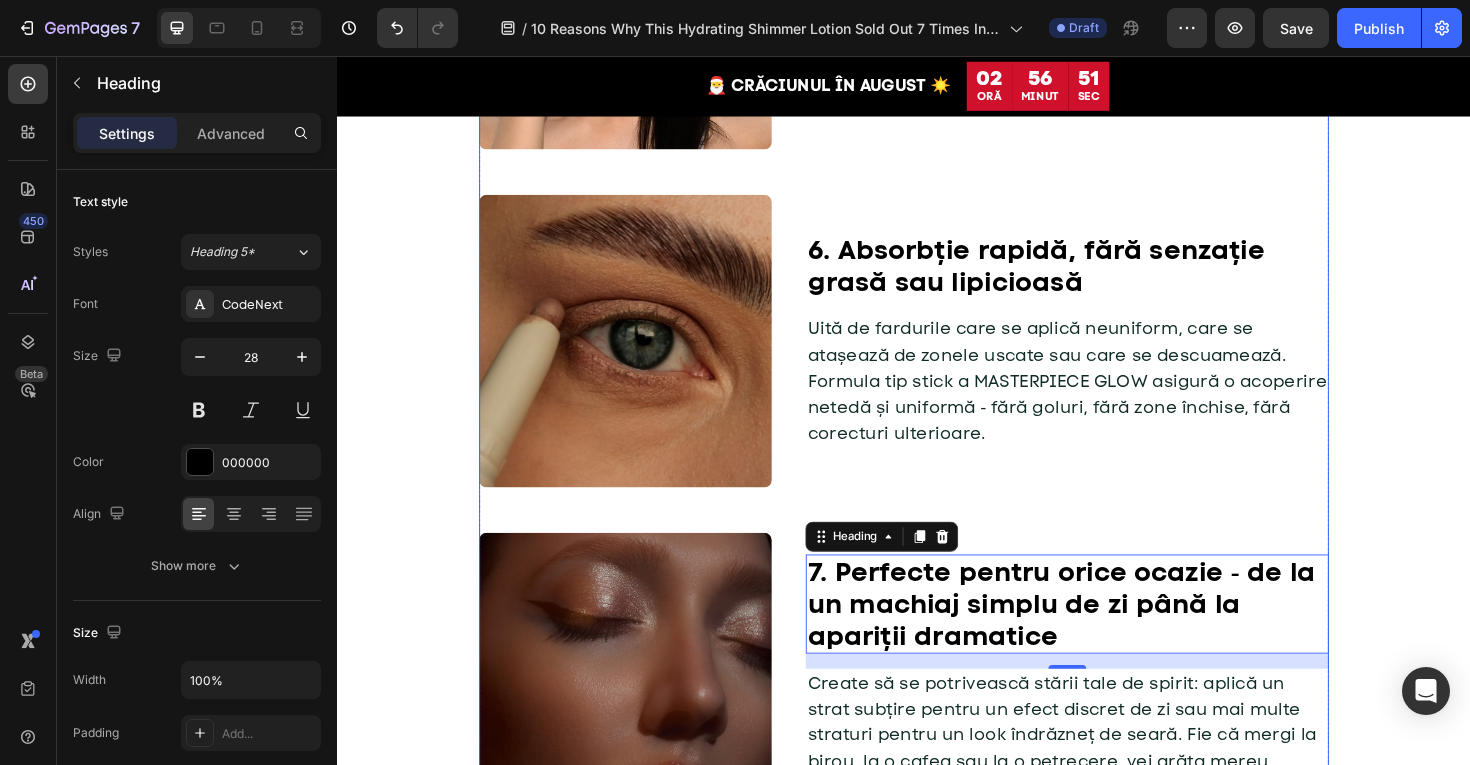 scroll, scrollTop: 2283, scrollLeft: 0, axis: vertical 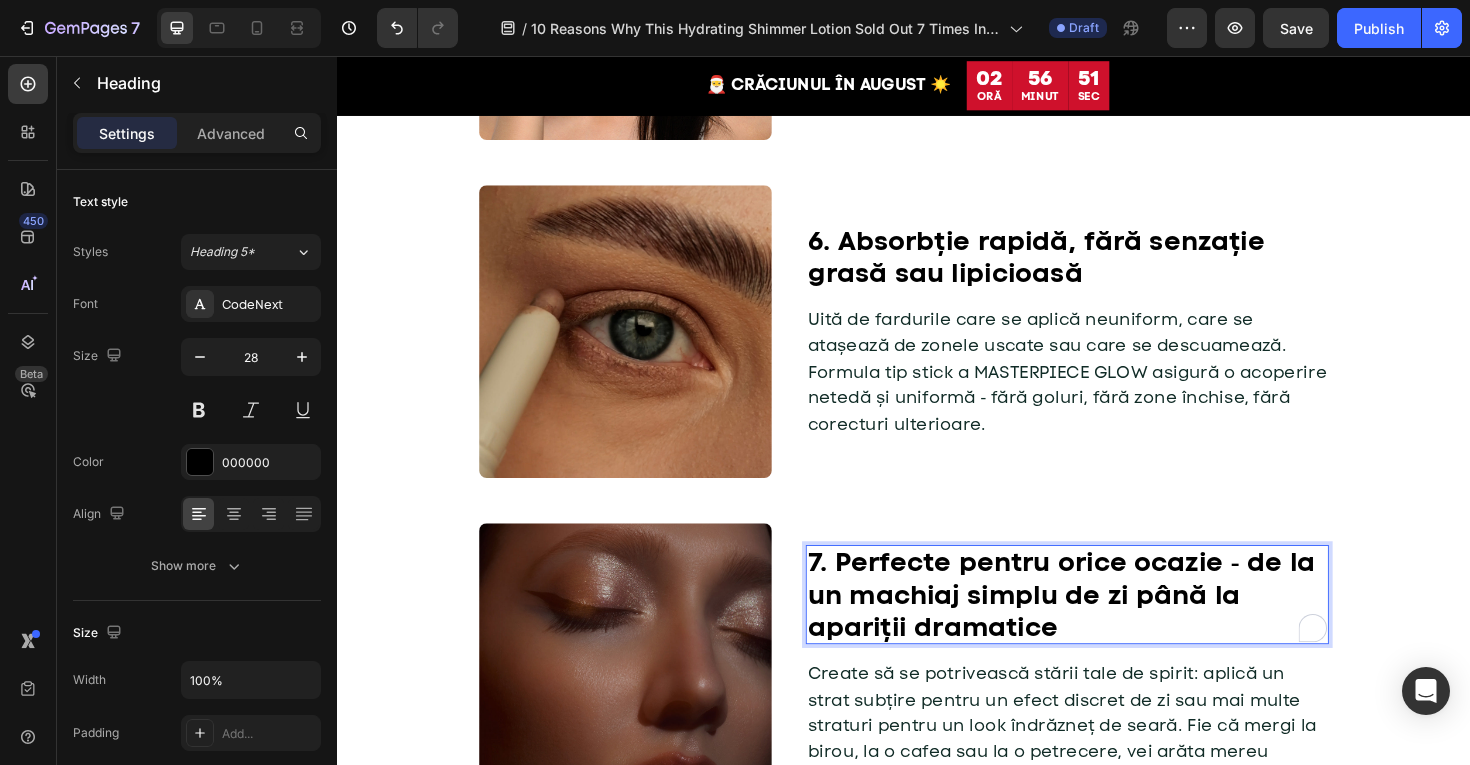 click on "7. Perfecte pentru orice ocazie ‑ de la un machiaj simplu de zi până la apariții dramatice" at bounding box center (1110, 626) 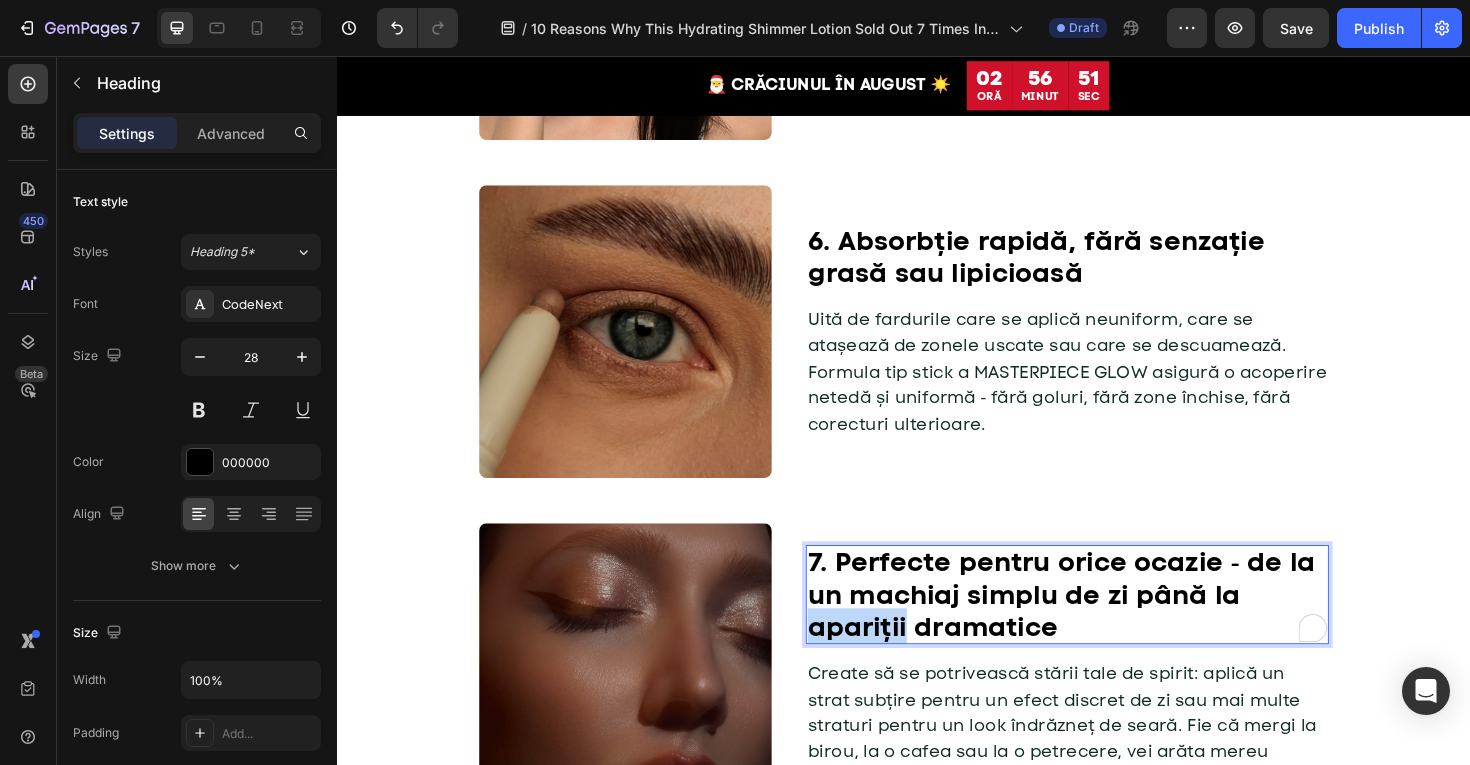 click on "7. Perfecte pentru orice ocazie ‑ de la un machiaj simplu de zi până la apariții dramatice" at bounding box center [1110, 626] 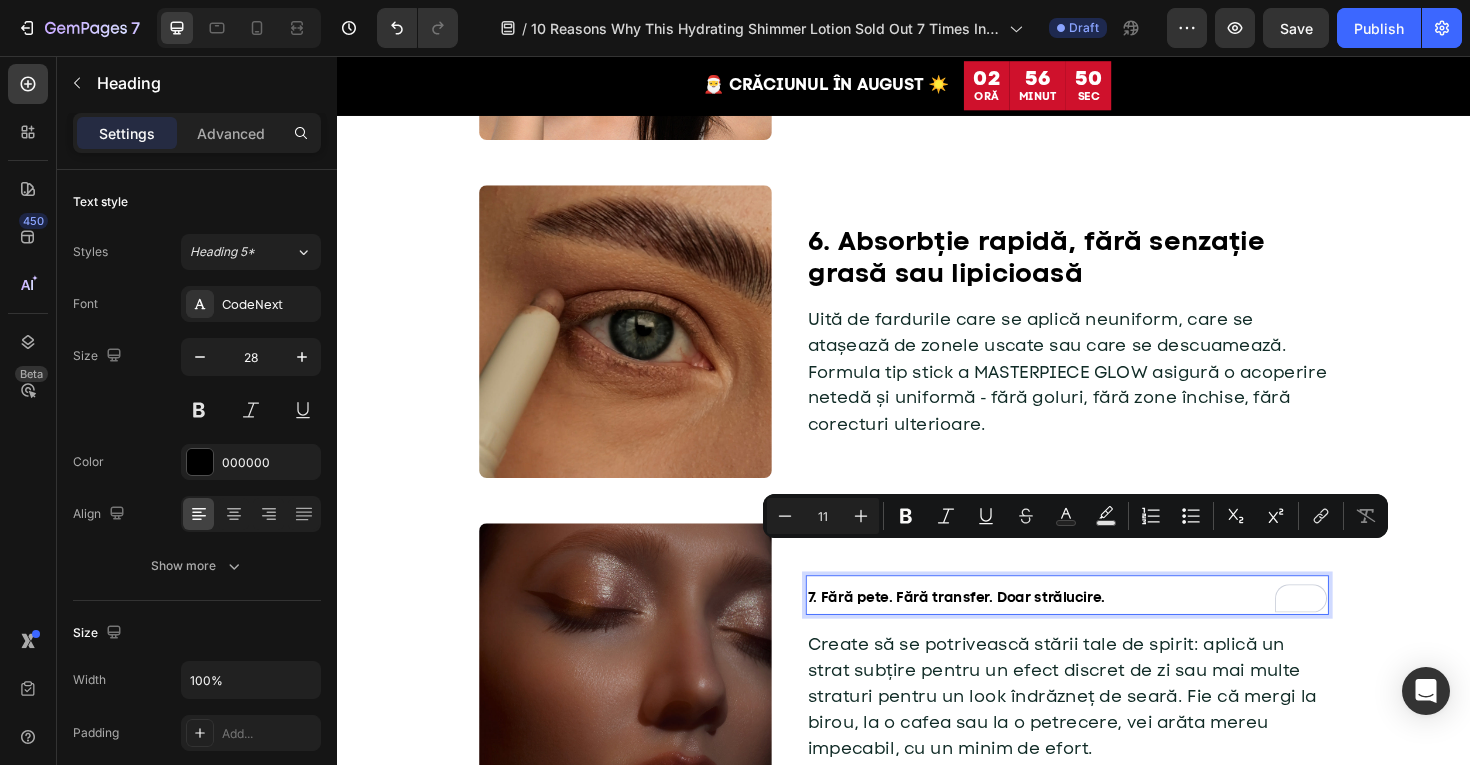 scroll, scrollTop: 2314, scrollLeft: 0, axis: vertical 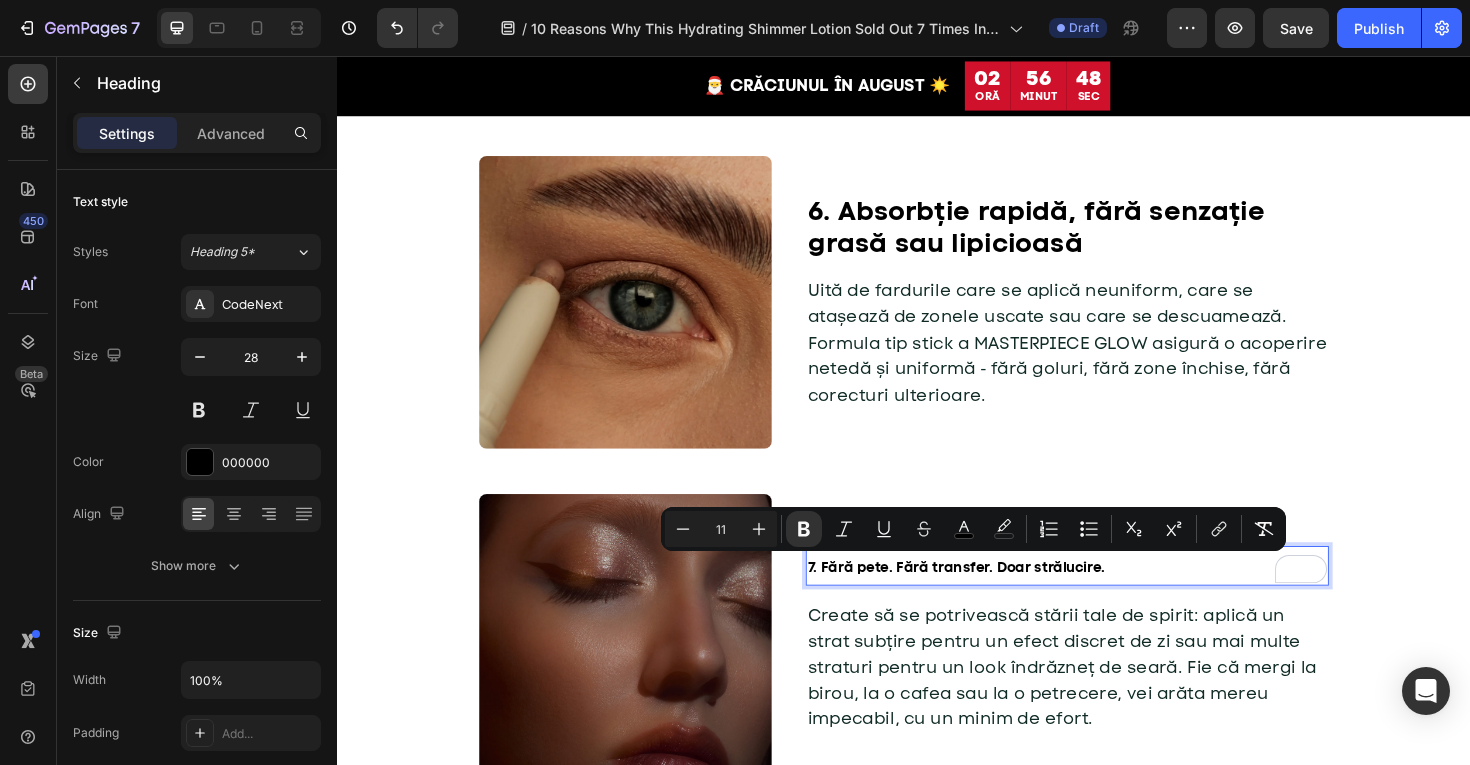 click on "11" at bounding box center [721, 529] 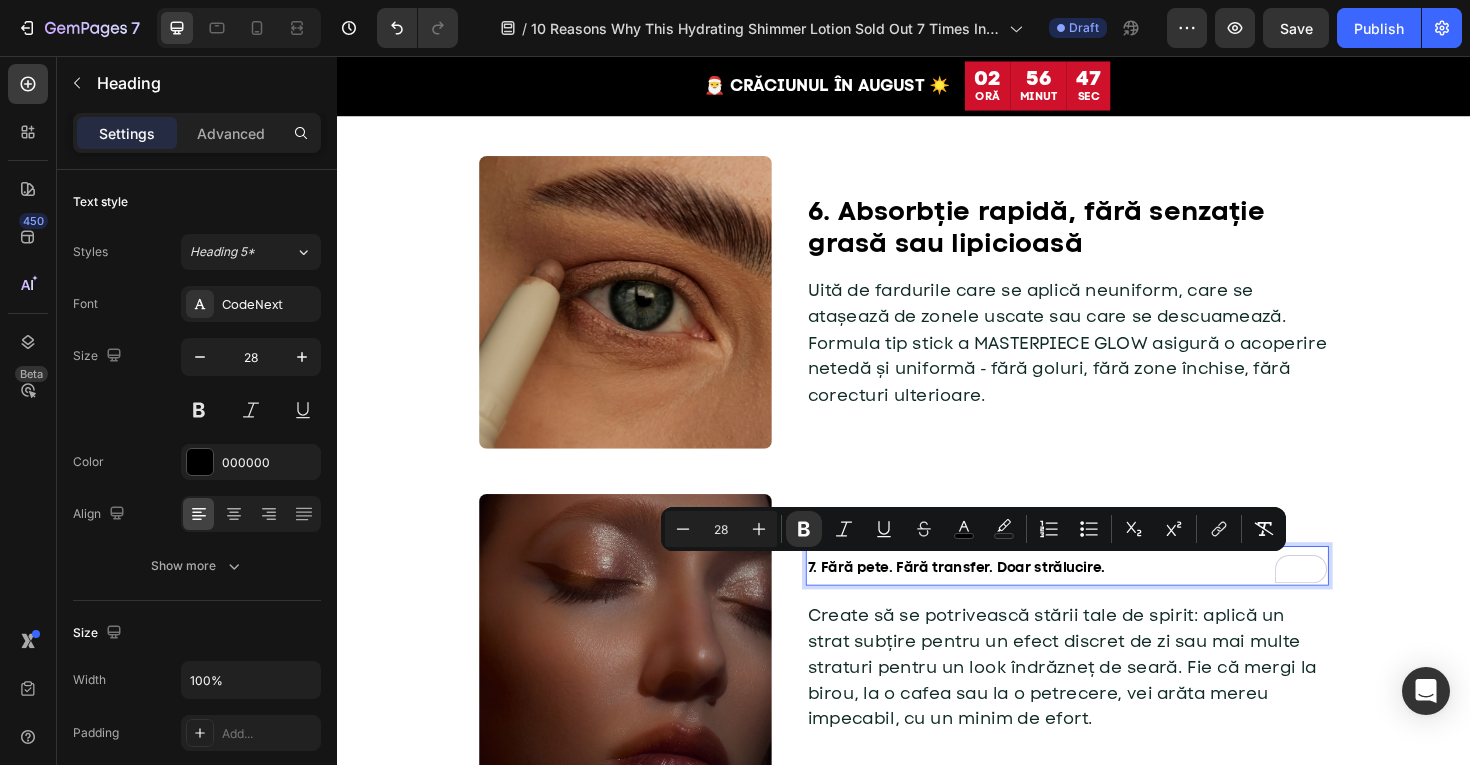 type on "28" 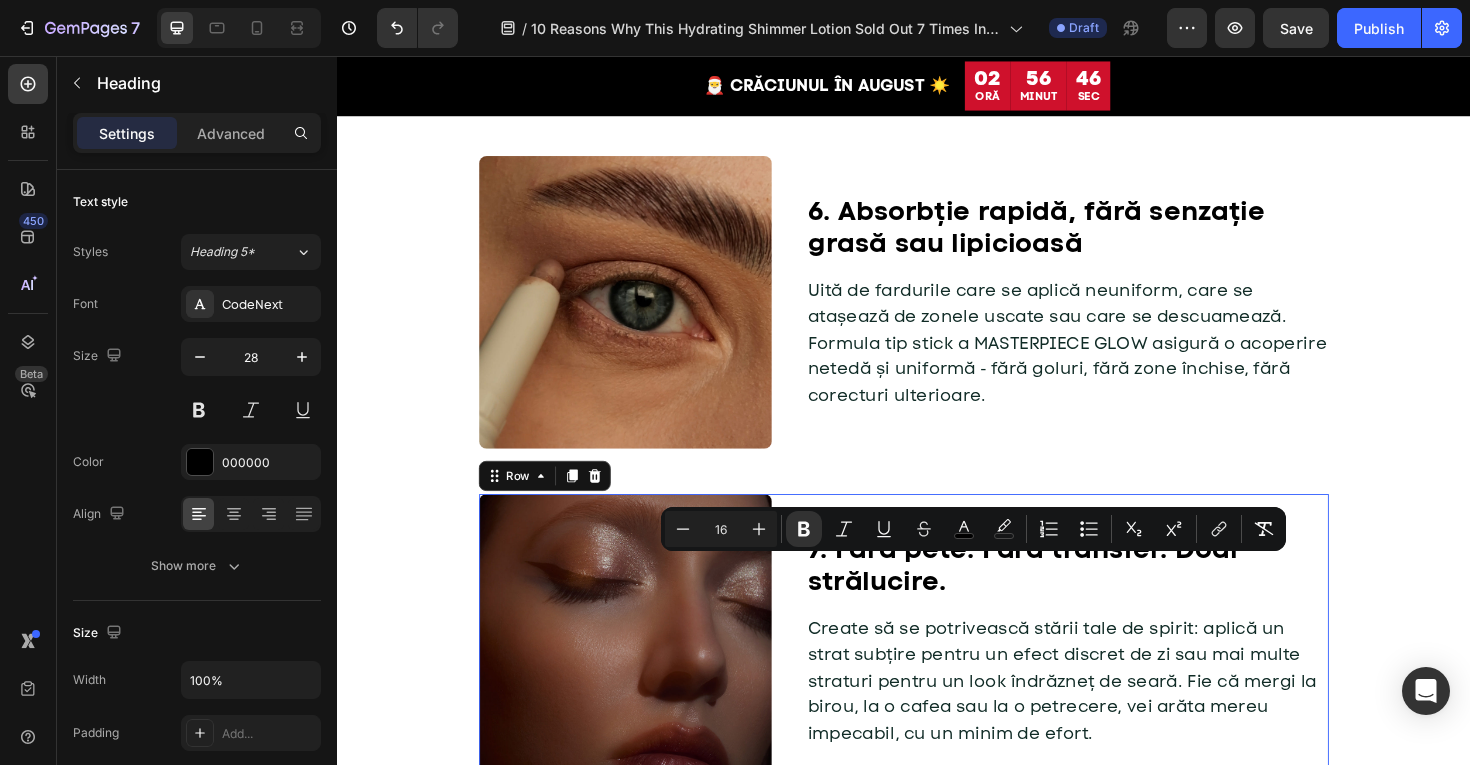 click on "⁠⁠⁠⁠⁠⁠⁠ 7. Fără pete. Fără transfer. Doar strălucire. Heading Create să se potrivească stării tale de spirit: aplică un strat subțire pentru un efect discret de zi sau mai multe straturi pentru un look îndrăzneț de seară. Fie că mergi la birou, la o cafea sau la o petrecere, vei arăta mereu impecabil, cu un minim de efort. Text Block" at bounding box center (1110, 675) 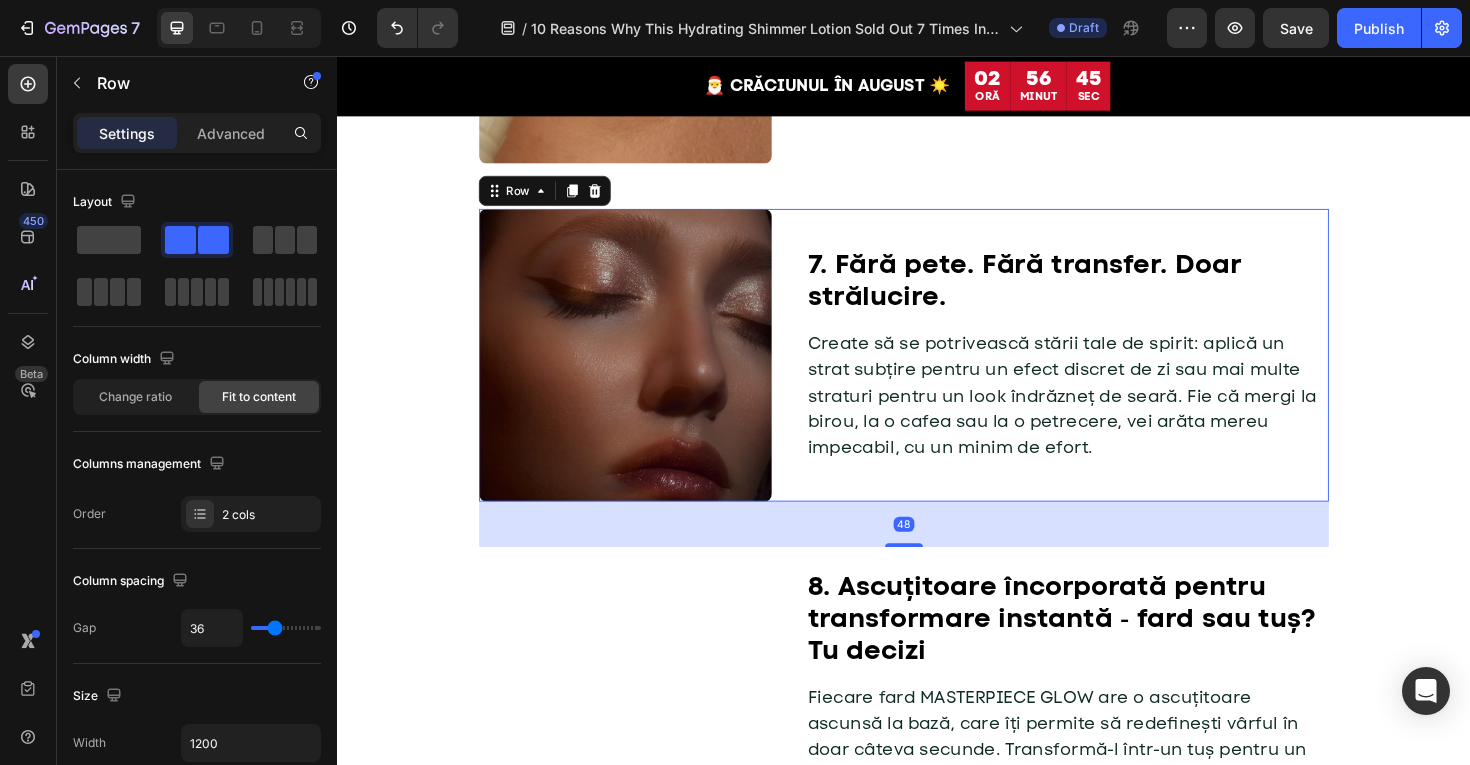 scroll, scrollTop: 2620, scrollLeft: 0, axis: vertical 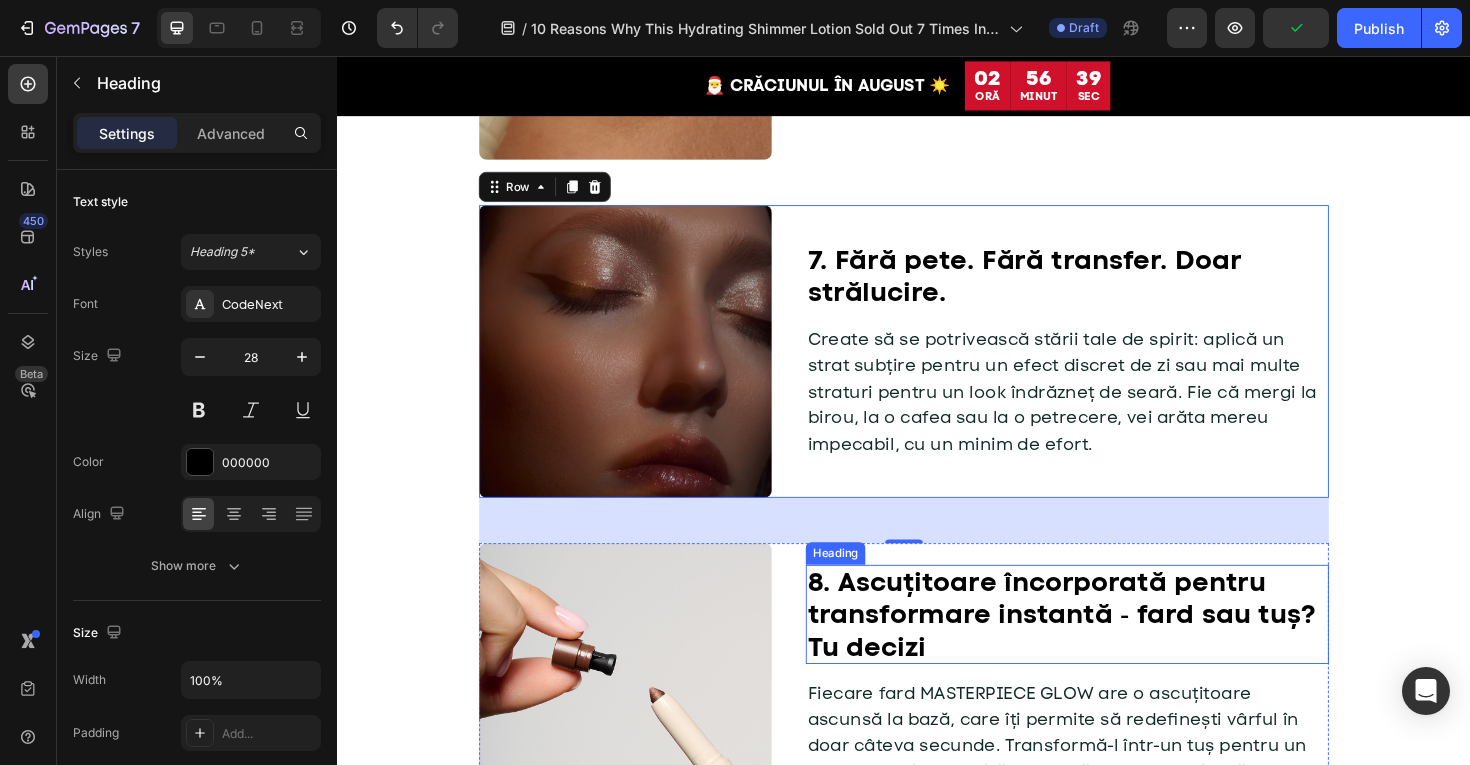 click on "8. Ascuțitoare încorporată pentru transformare instantă ‑ fard sau tuș? Tu decizi" at bounding box center [1110, 647] 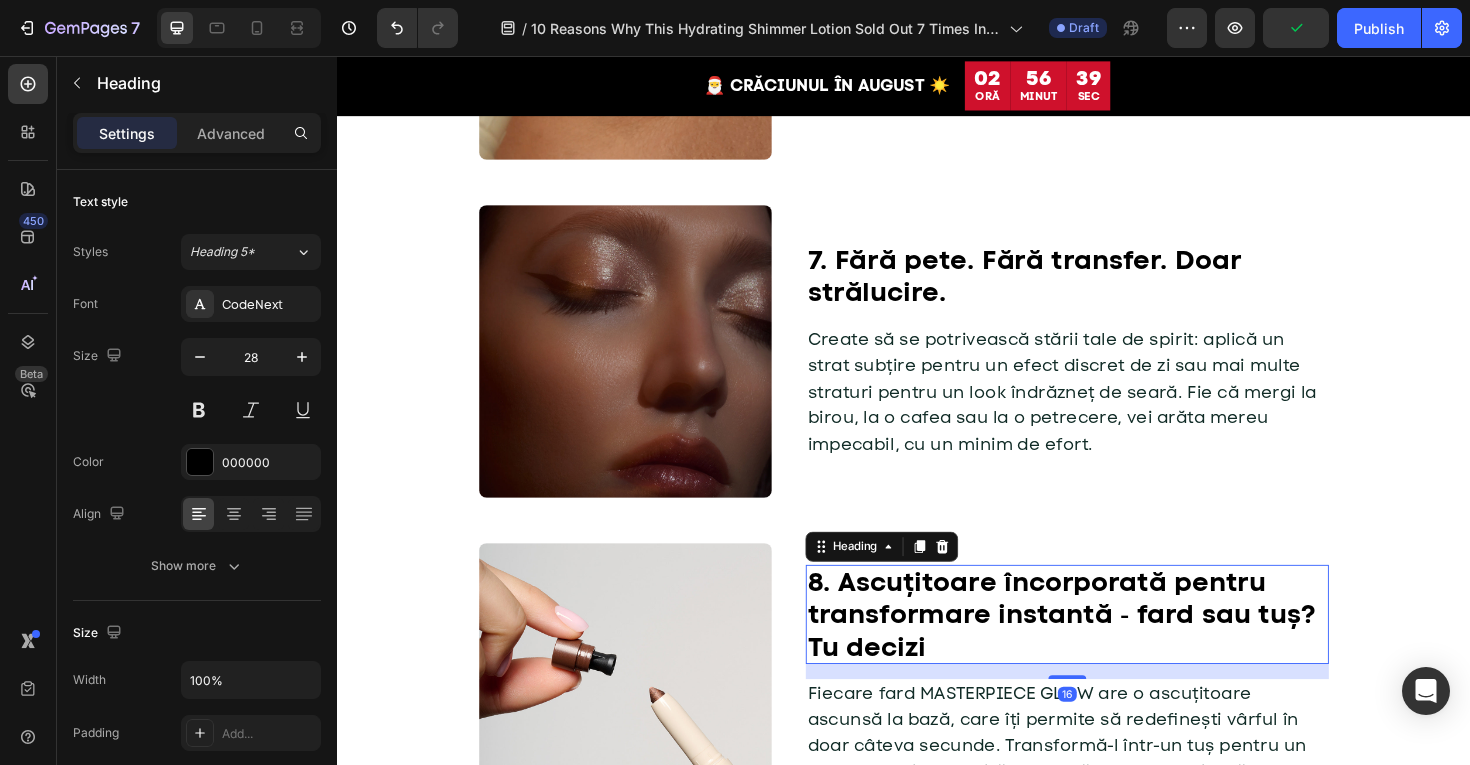 click on "8. Ascuțitoare încorporată pentru transformare instantă ‑ fard sau tuș? Tu decizi" at bounding box center (1110, 647) 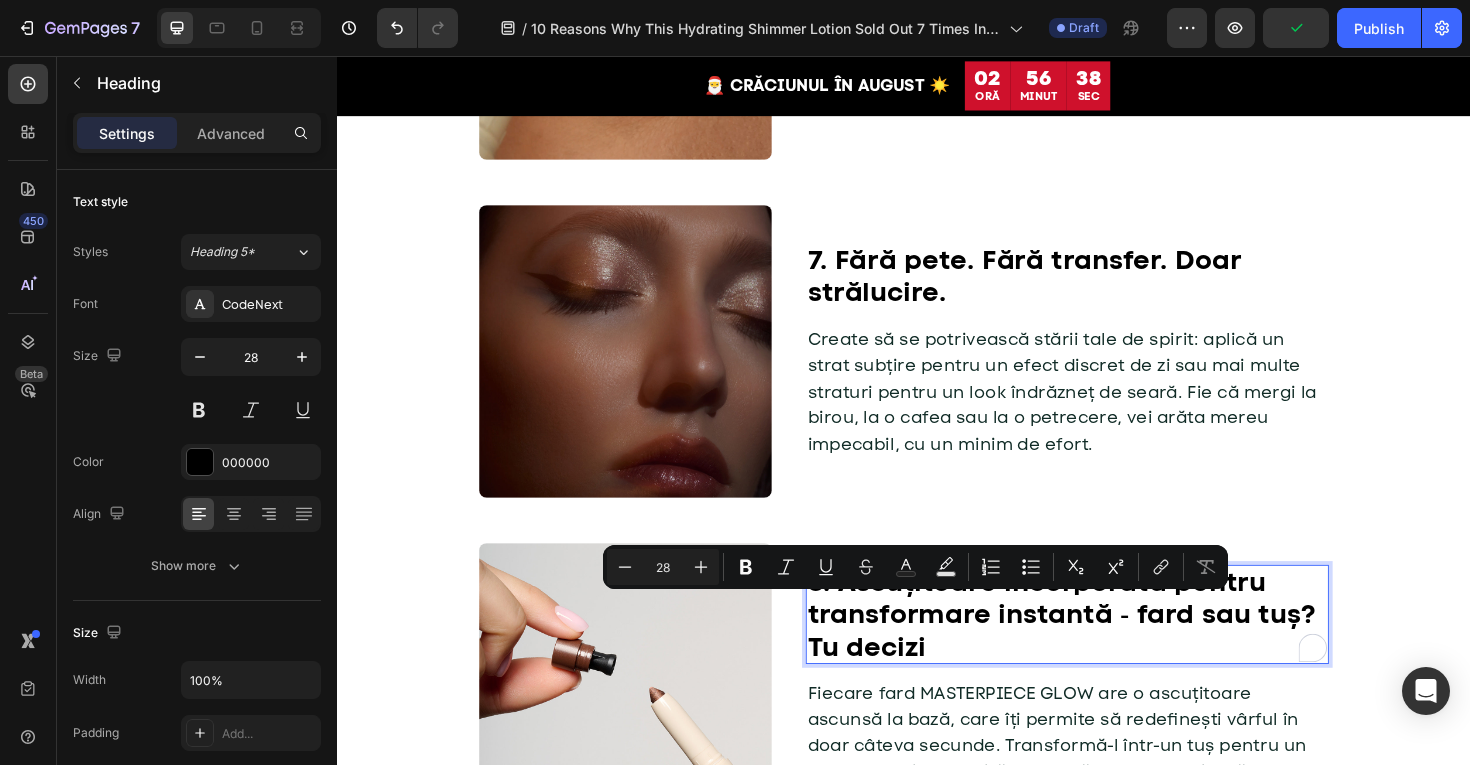 click on "8. Ascuțitoare încorporată pentru transformare instantă ‑ fard sau tuș? Tu decizi" at bounding box center (1110, 647) 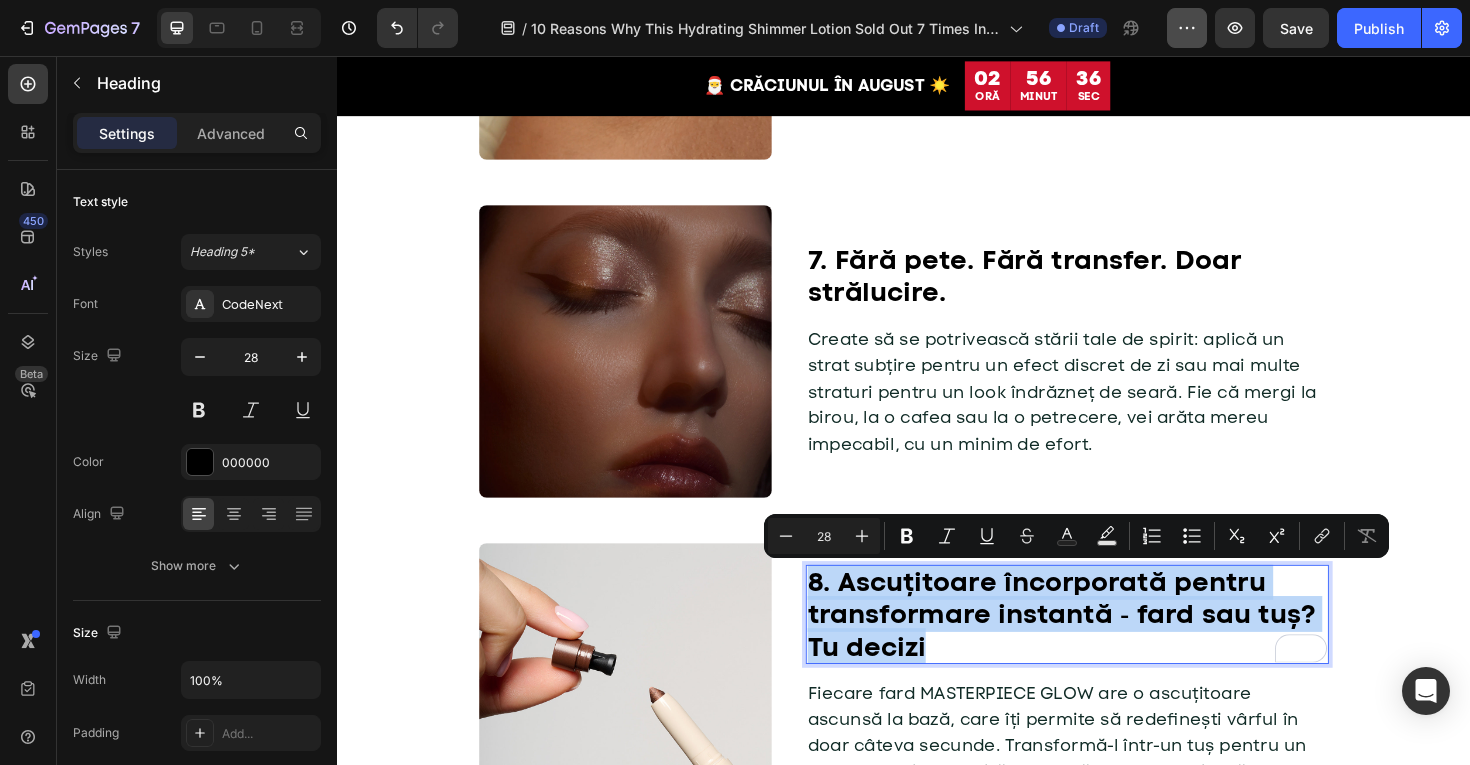 type on "11" 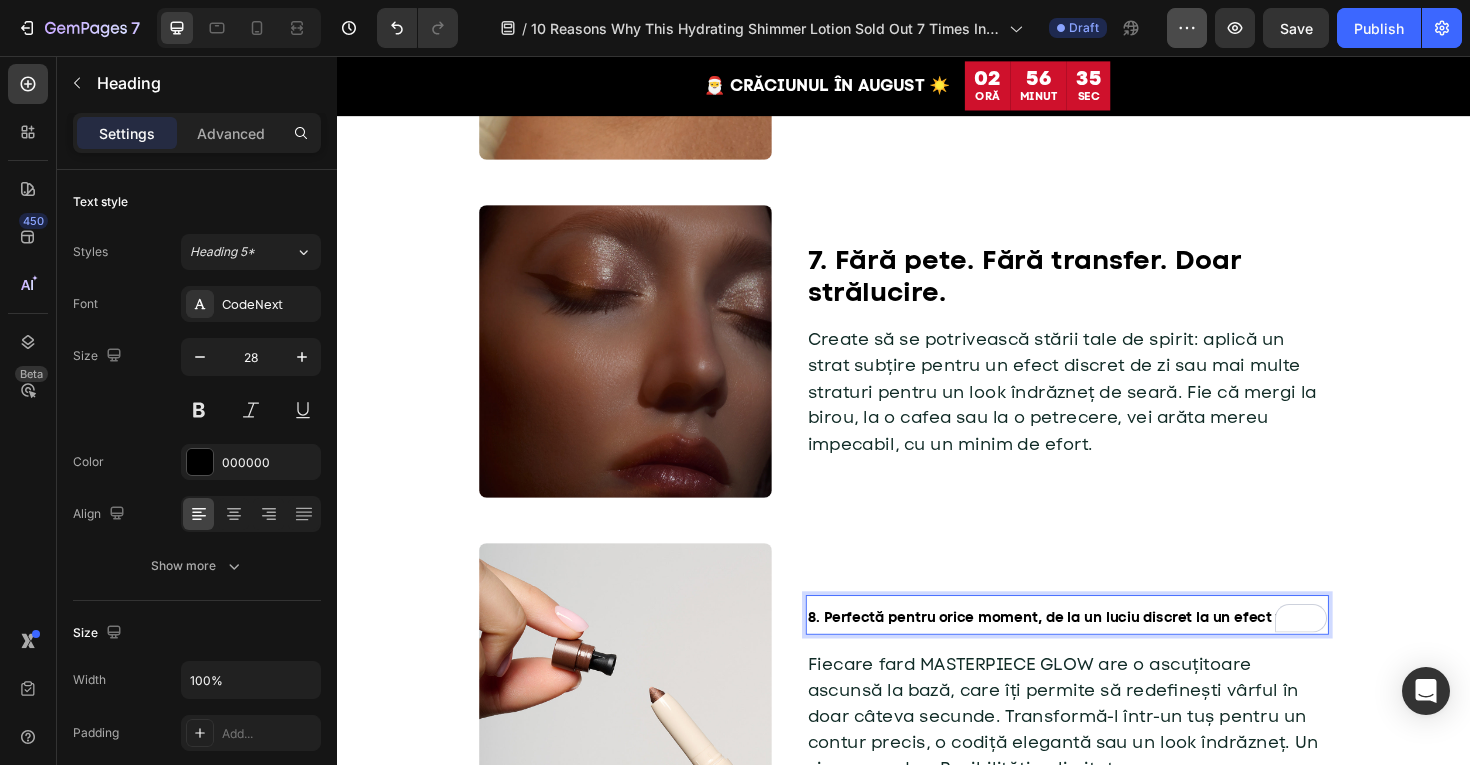 scroll, scrollTop: 2651, scrollLeft: 0, axis: vertical 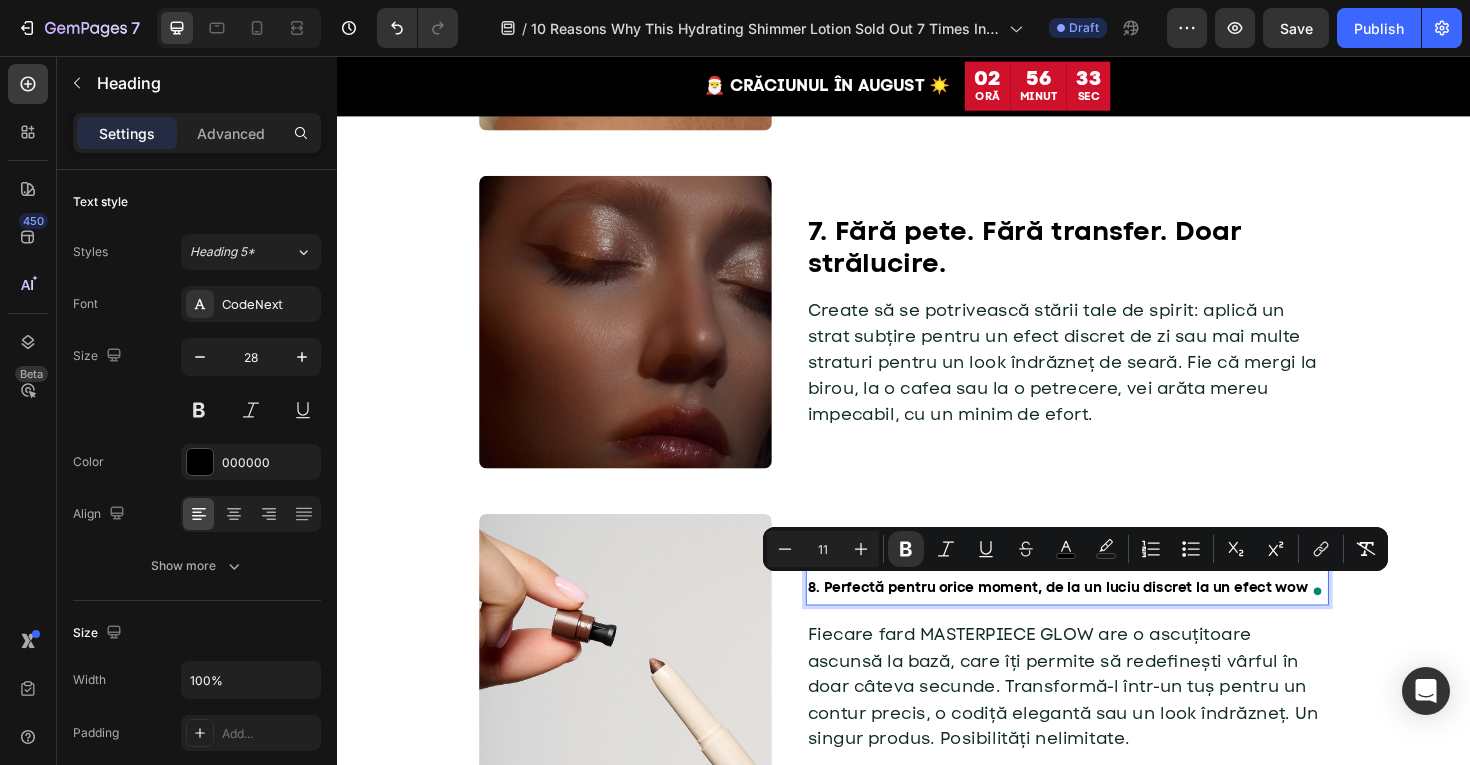 click on "11" at bounding box center (823, 549) 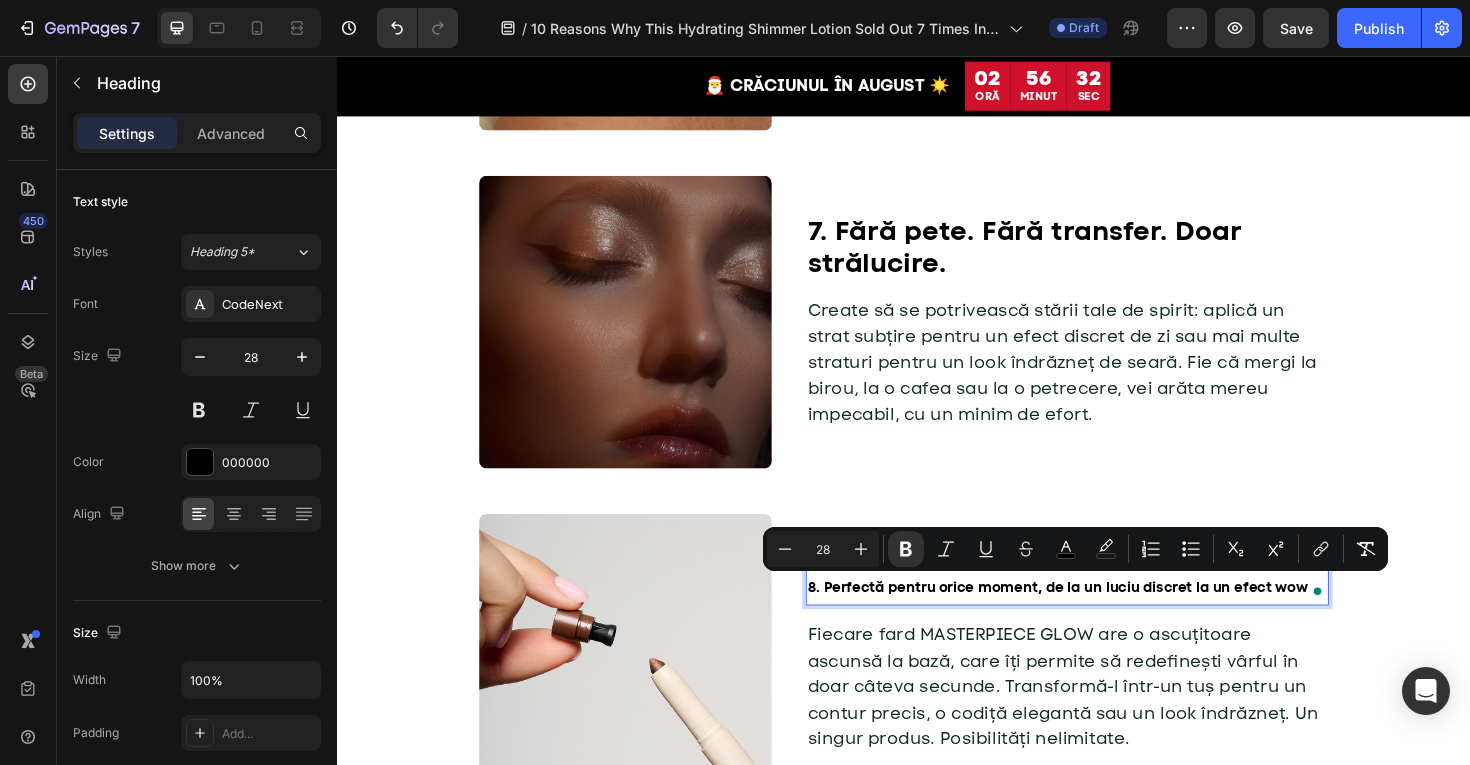 type on "28" 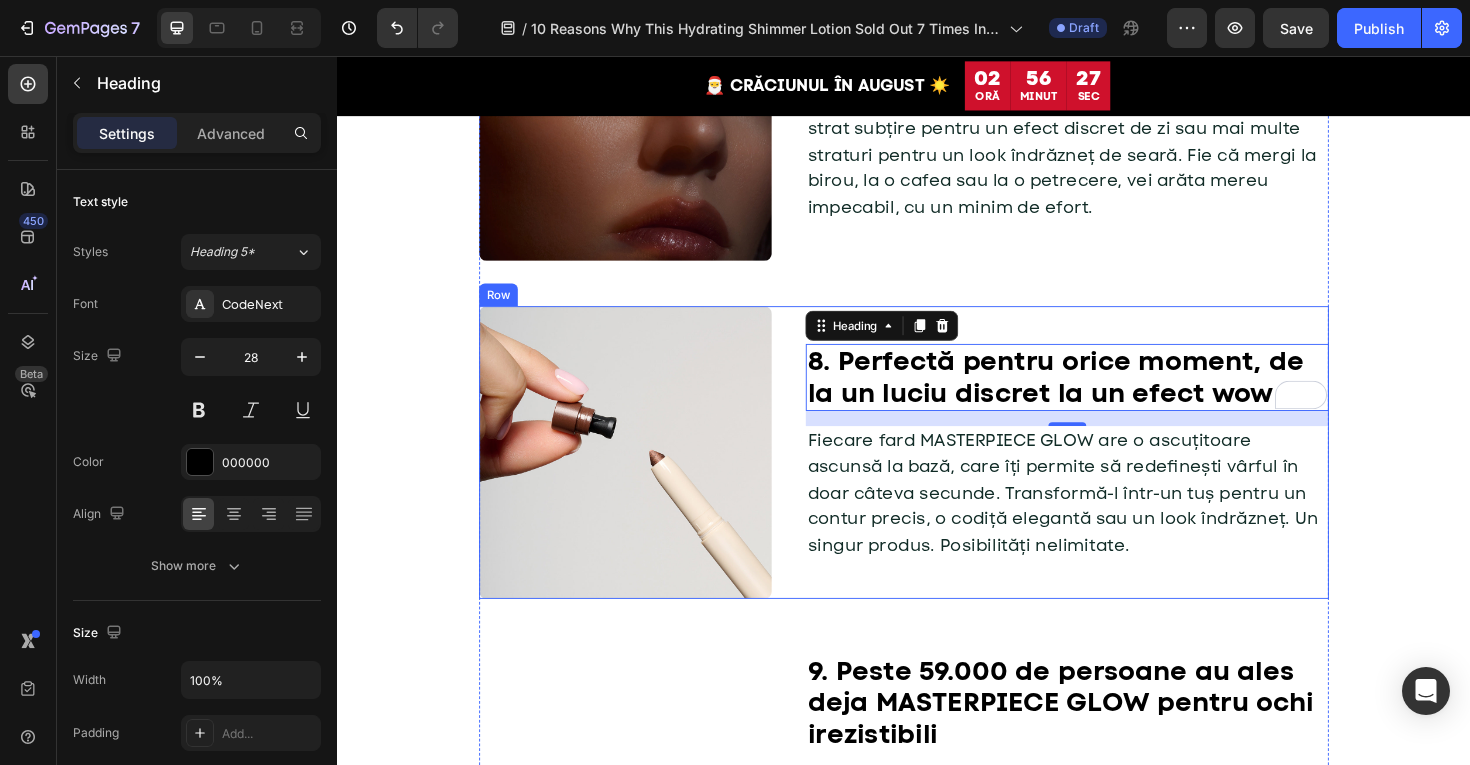 scroll, scrollTop: 2891, scrollLeft: 0, axis: vertical 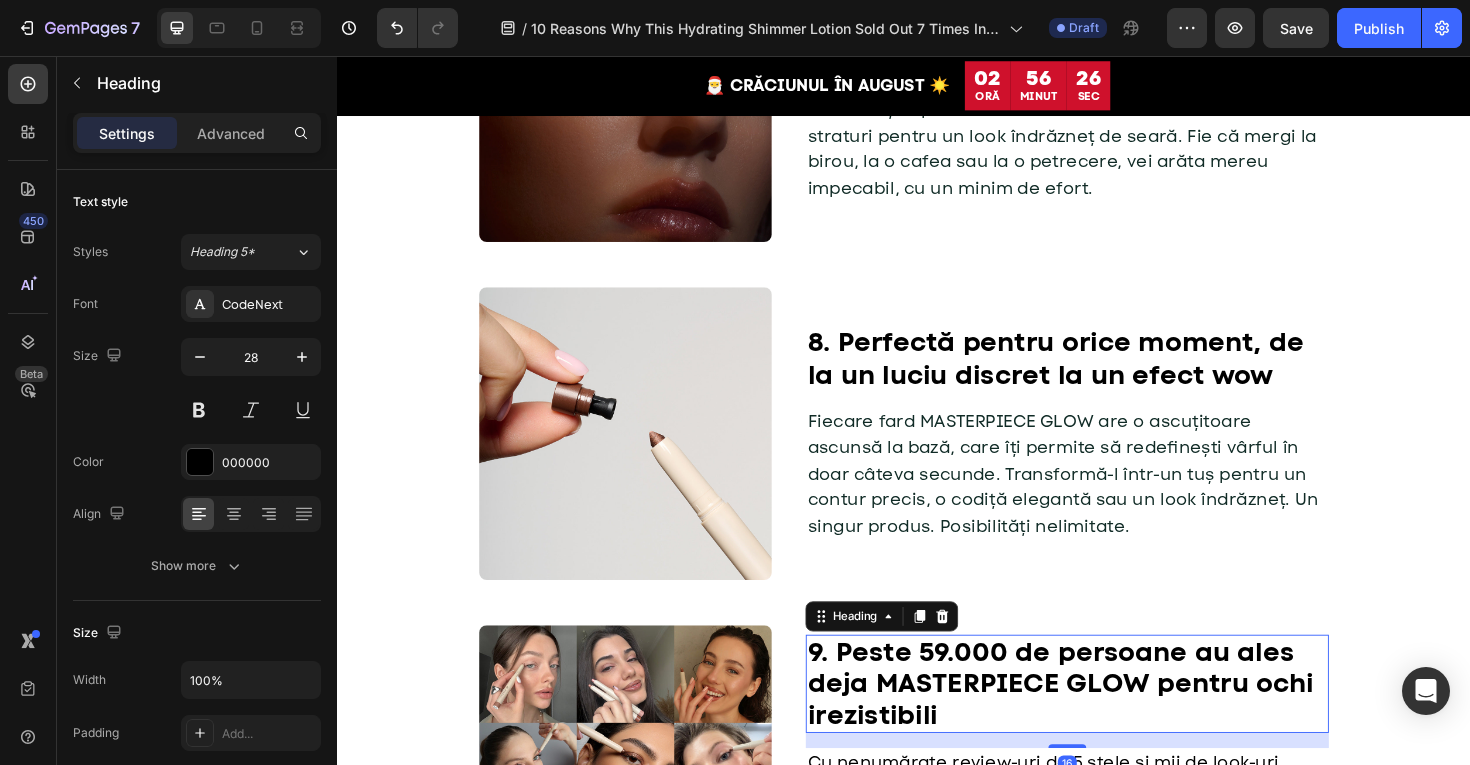 click on "9. Peste 59.000 de persoane au ales deja MASTERPIECE GLOW pentru ochi irezistibili" at bounding box center [1110, 721] 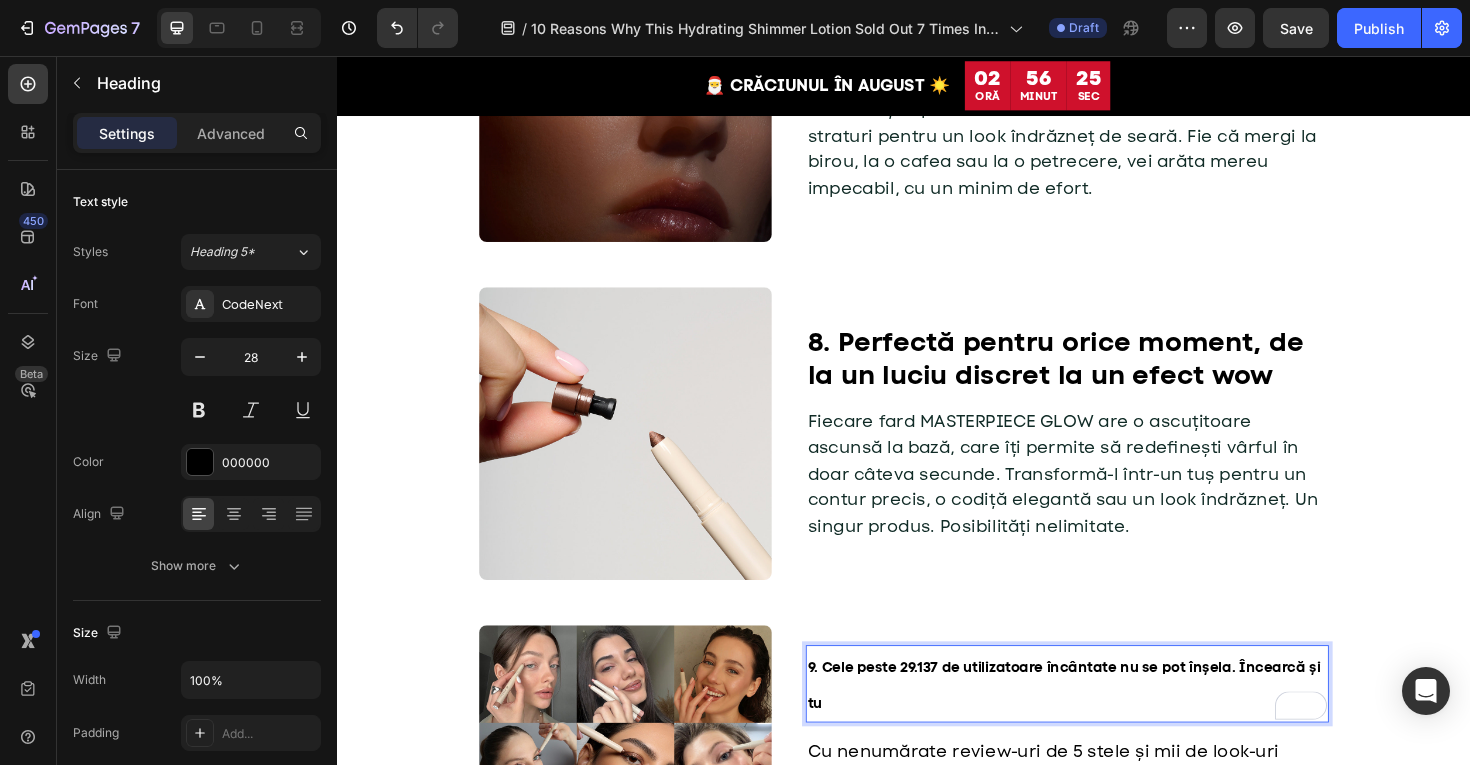 scroll, scrollTop: 2903, scrollLeft: 0, axis: vertical 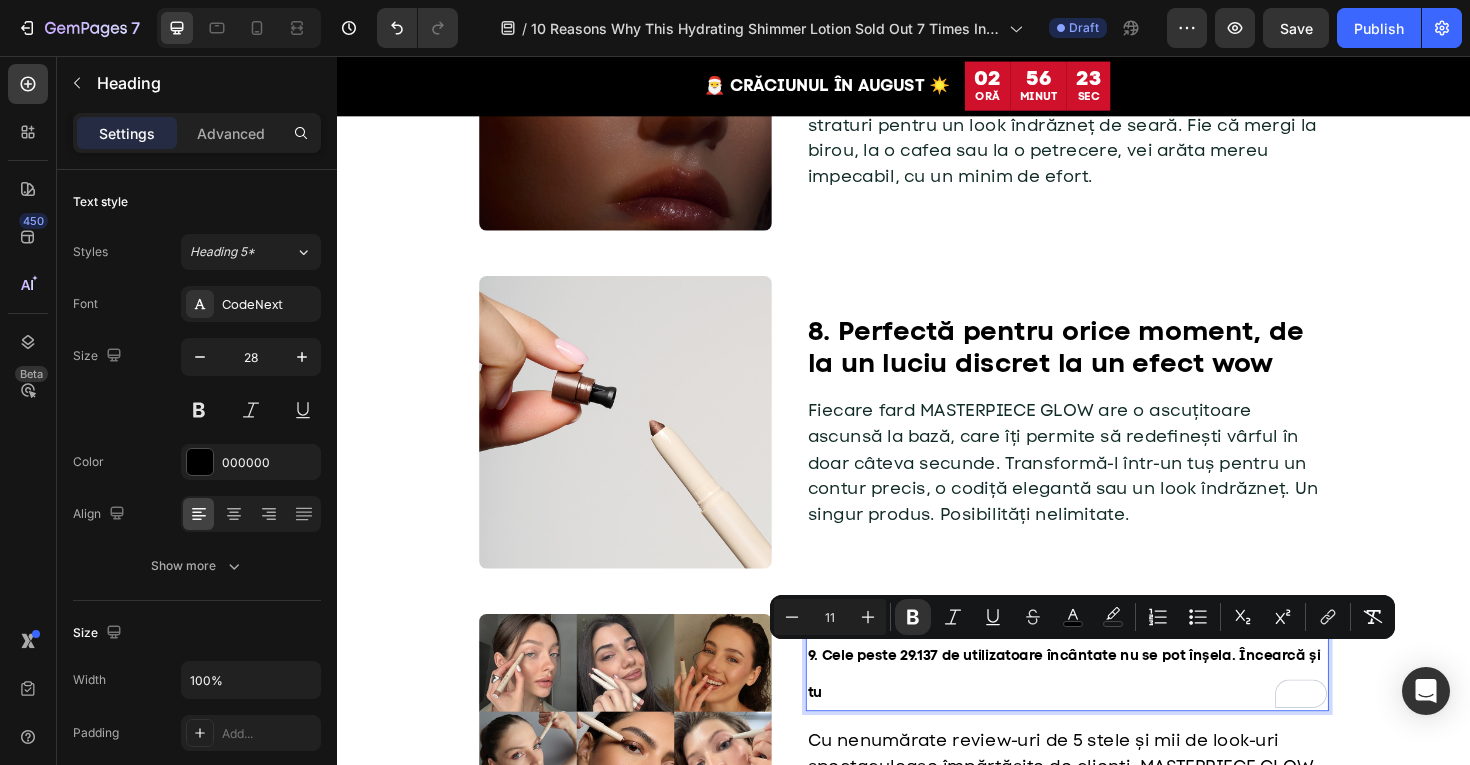 click on "11" at bounding box center [830, 617] 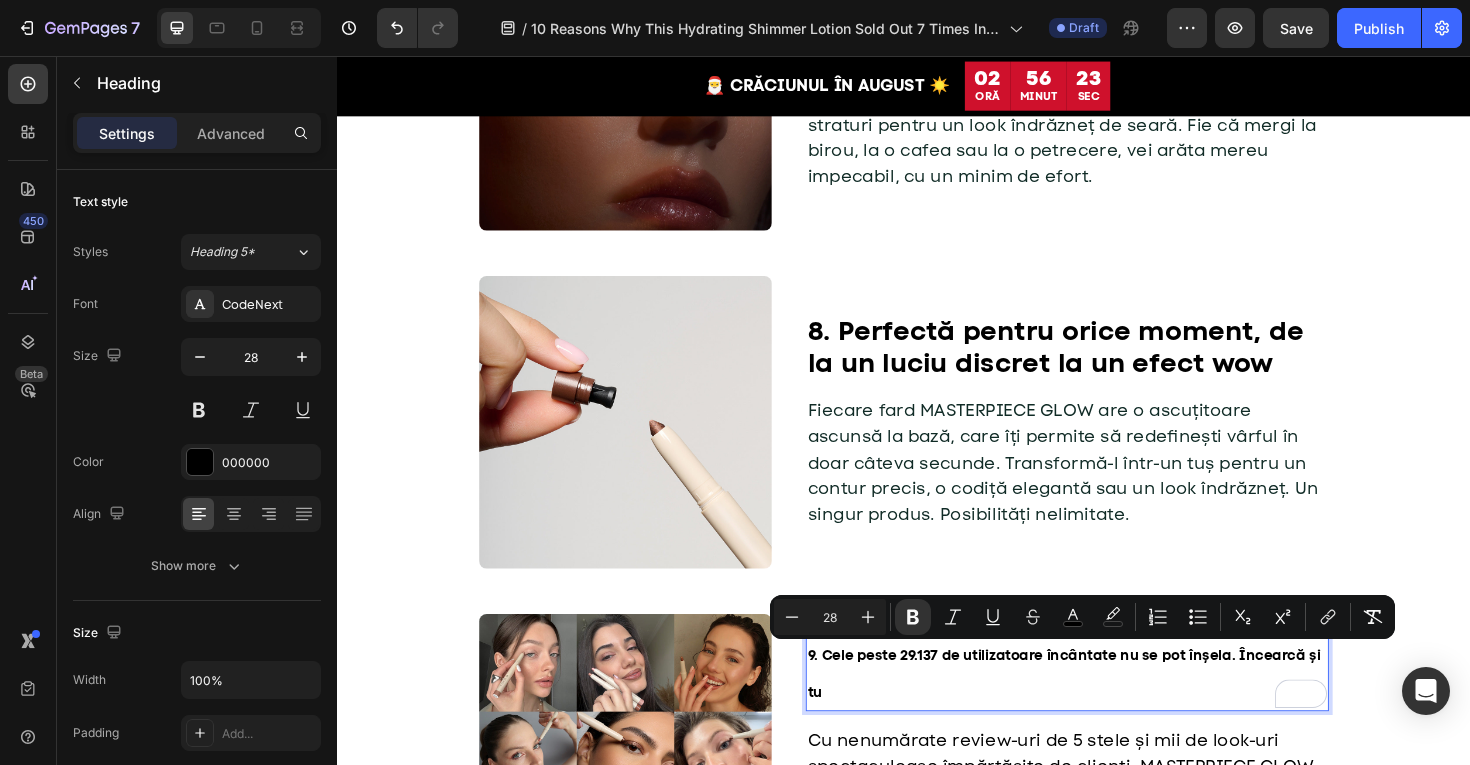 type on "28" 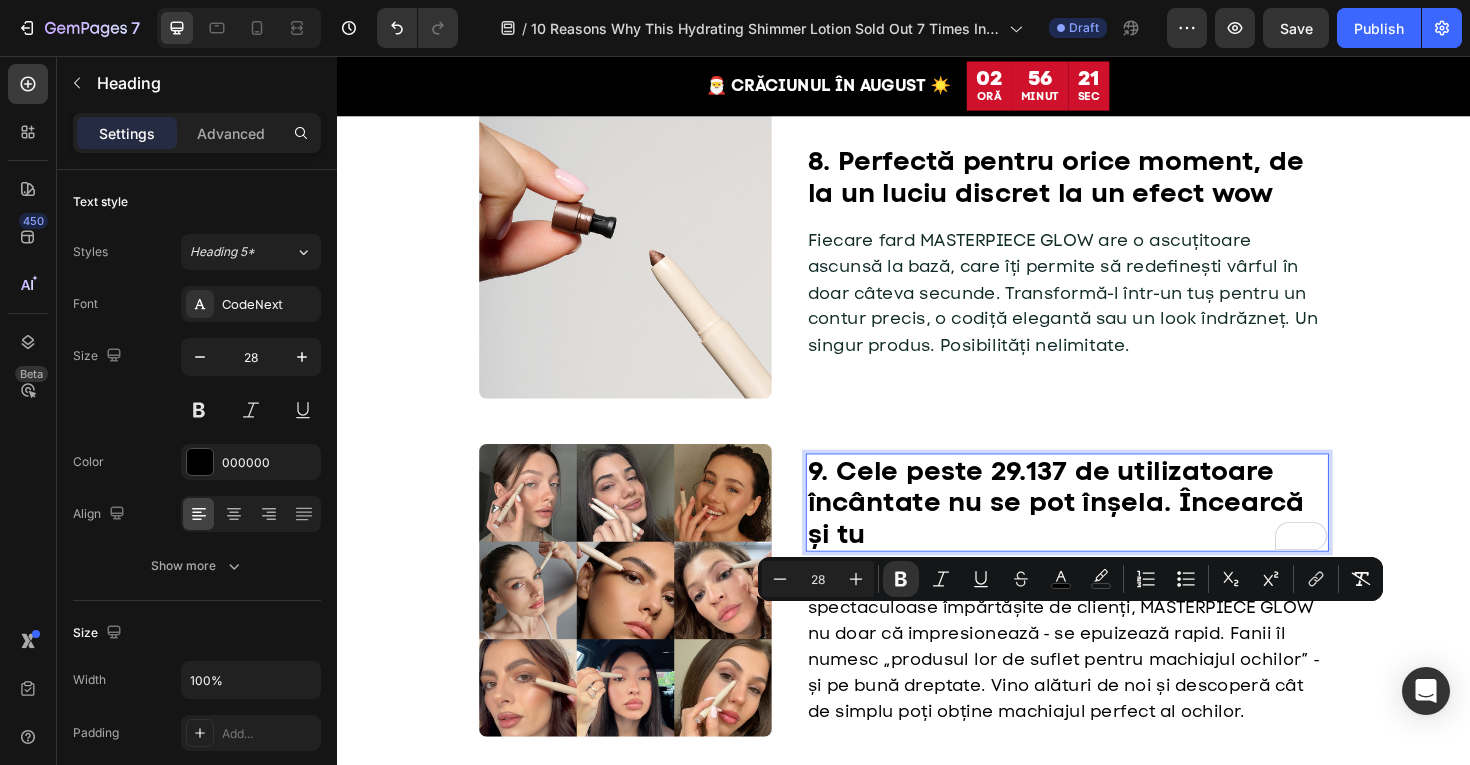 click on "Cu nenumărate review-uri de 5 stele și mii de look-uri spectaculoase împărtășite de clienți, MASTERPIECE GLOW nu doar că impresionează ‑ se epuizează rapid. Fanii îl numesc „produsul lor de suflet pentru machiajul ochilor” ‑ și pe bună dreptate. Vino alături de noi și descoperă cât de simplu poți obține machiajul perfect al ochilor." at bounding box center (1110, 682) 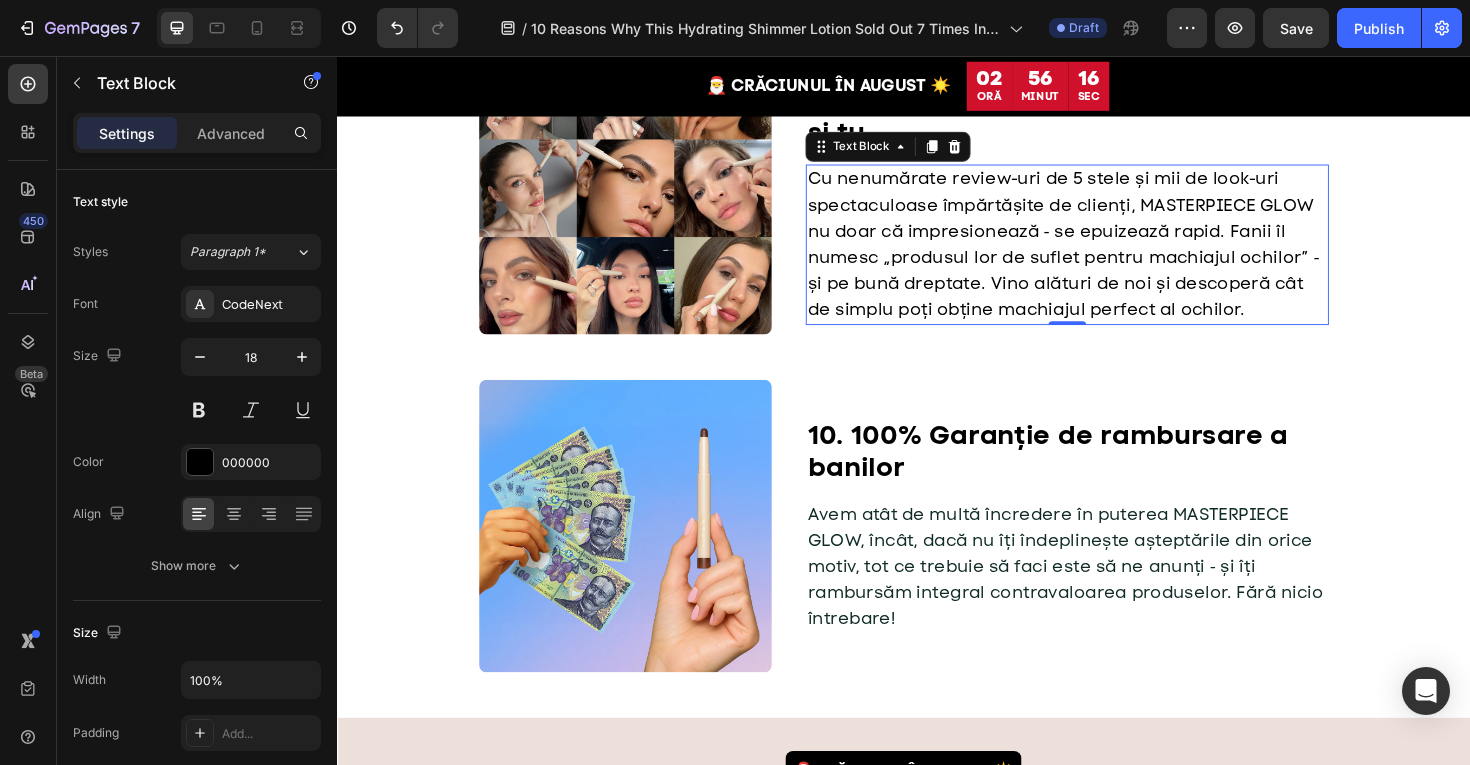 scroll, scrollTop: 3568, scrollLeft: 0, axis: vertical 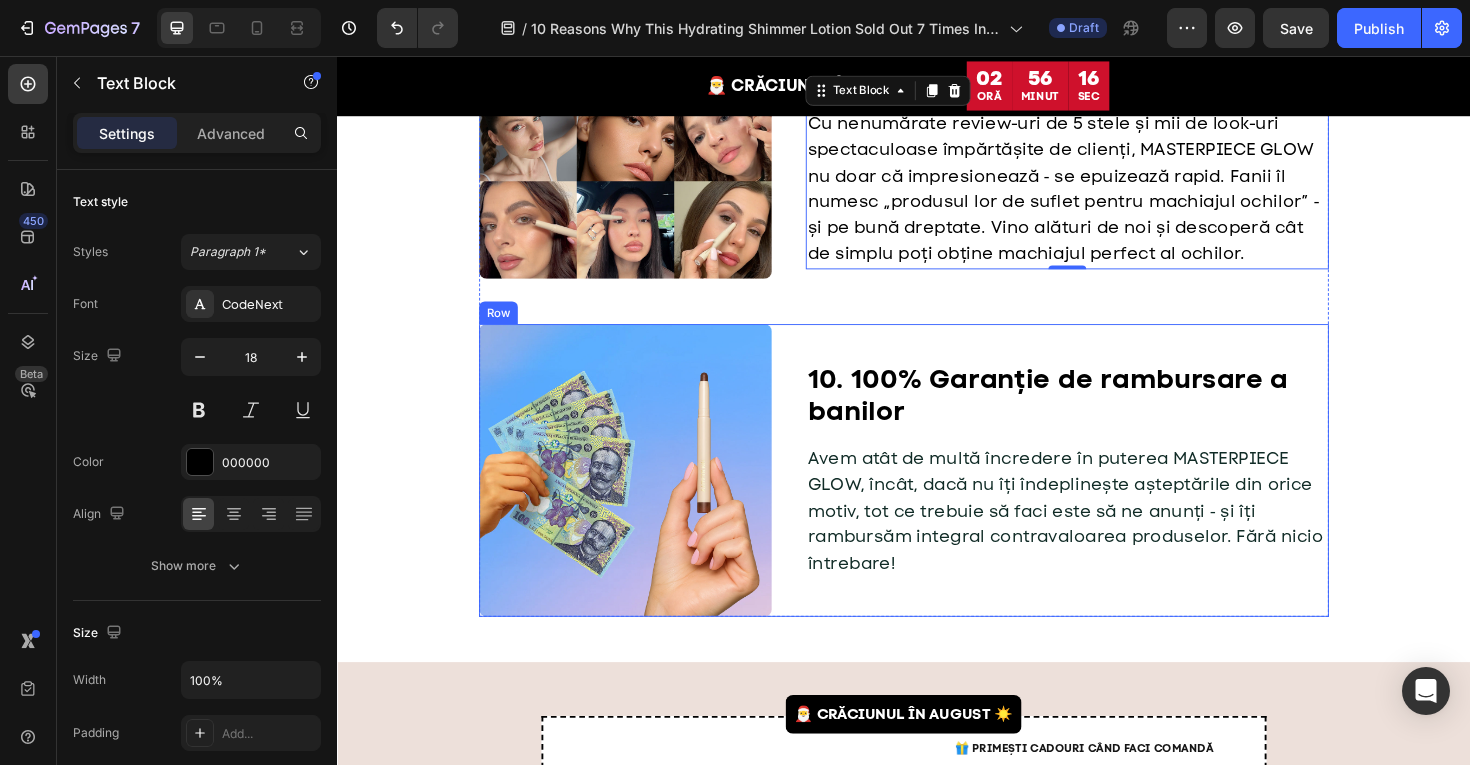 click on "10. 100% Garanție de rambursare a banilor" at bounding box center (1110, 415) 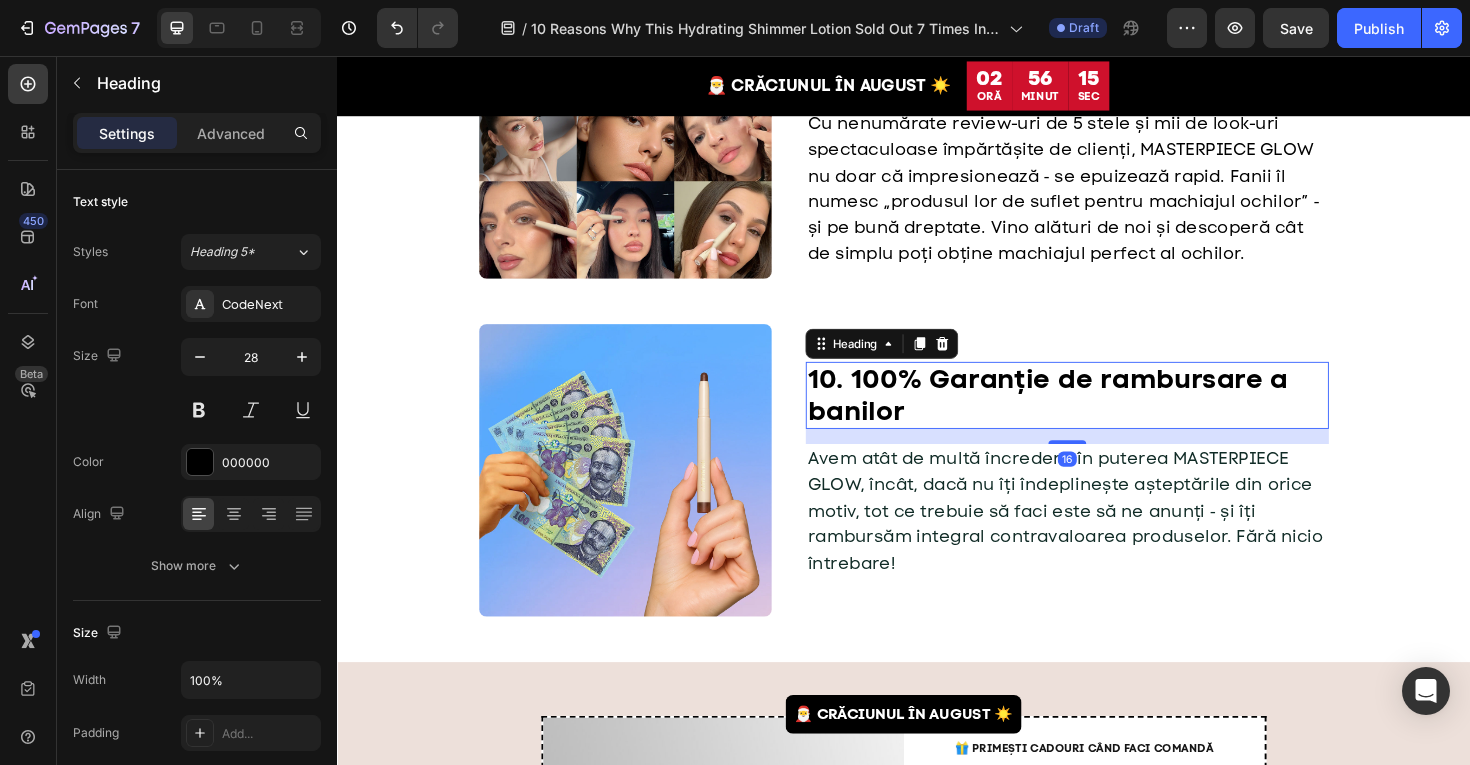 click on "10. 100% Garanție de rambursare a banilor" at bounding box center (1110, 415) 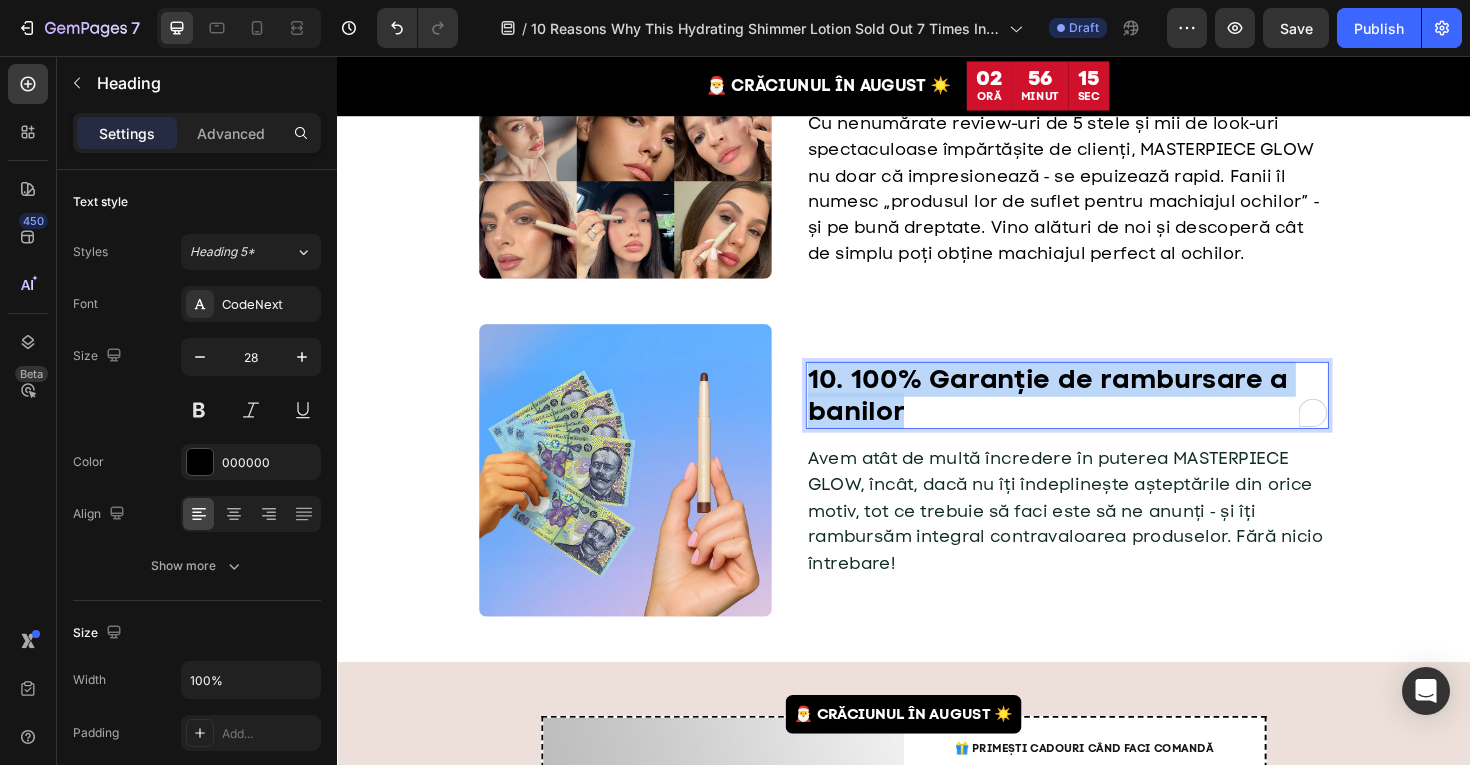 click on "10. 100% Garanție de rambursare a banilor" at bounding box center (1110, 415) 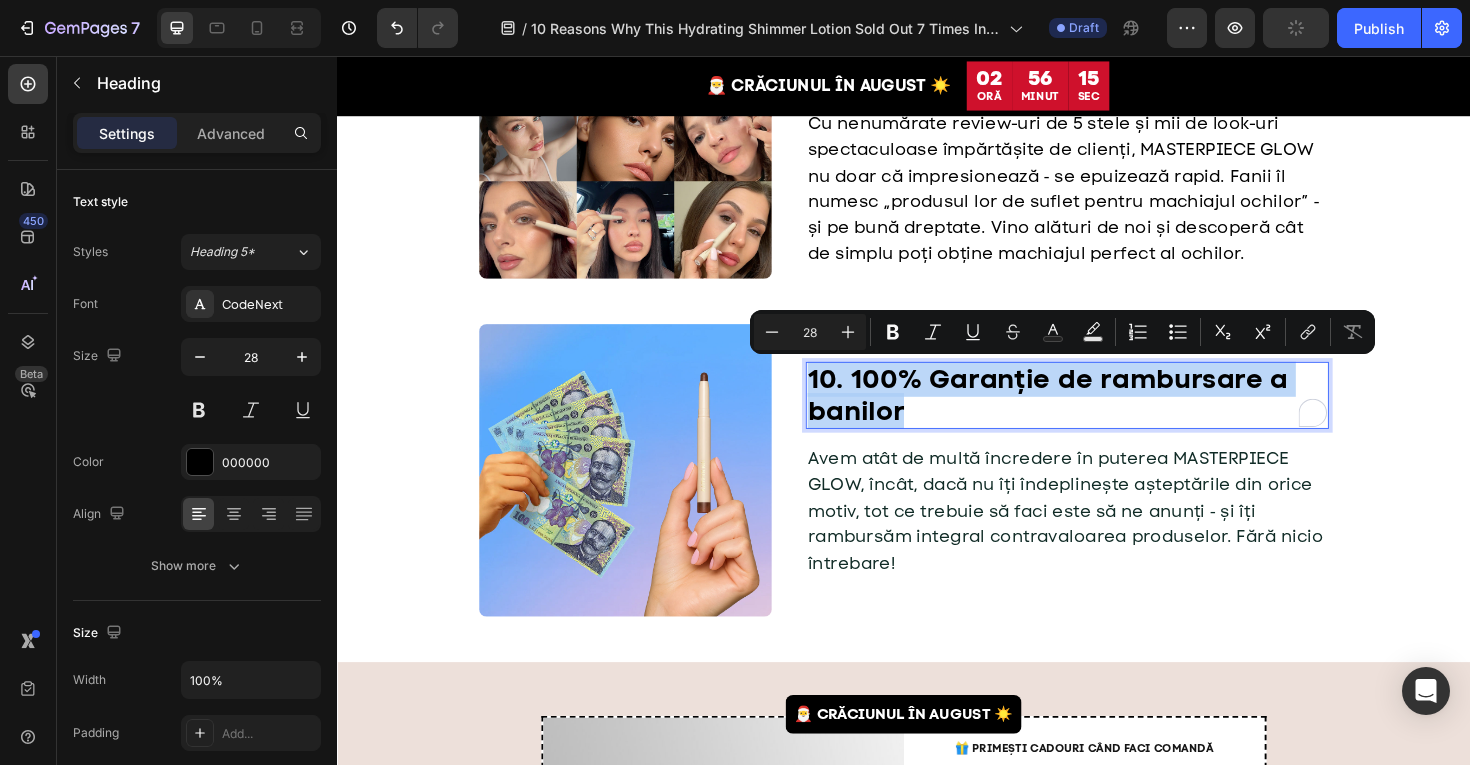 type on "11" 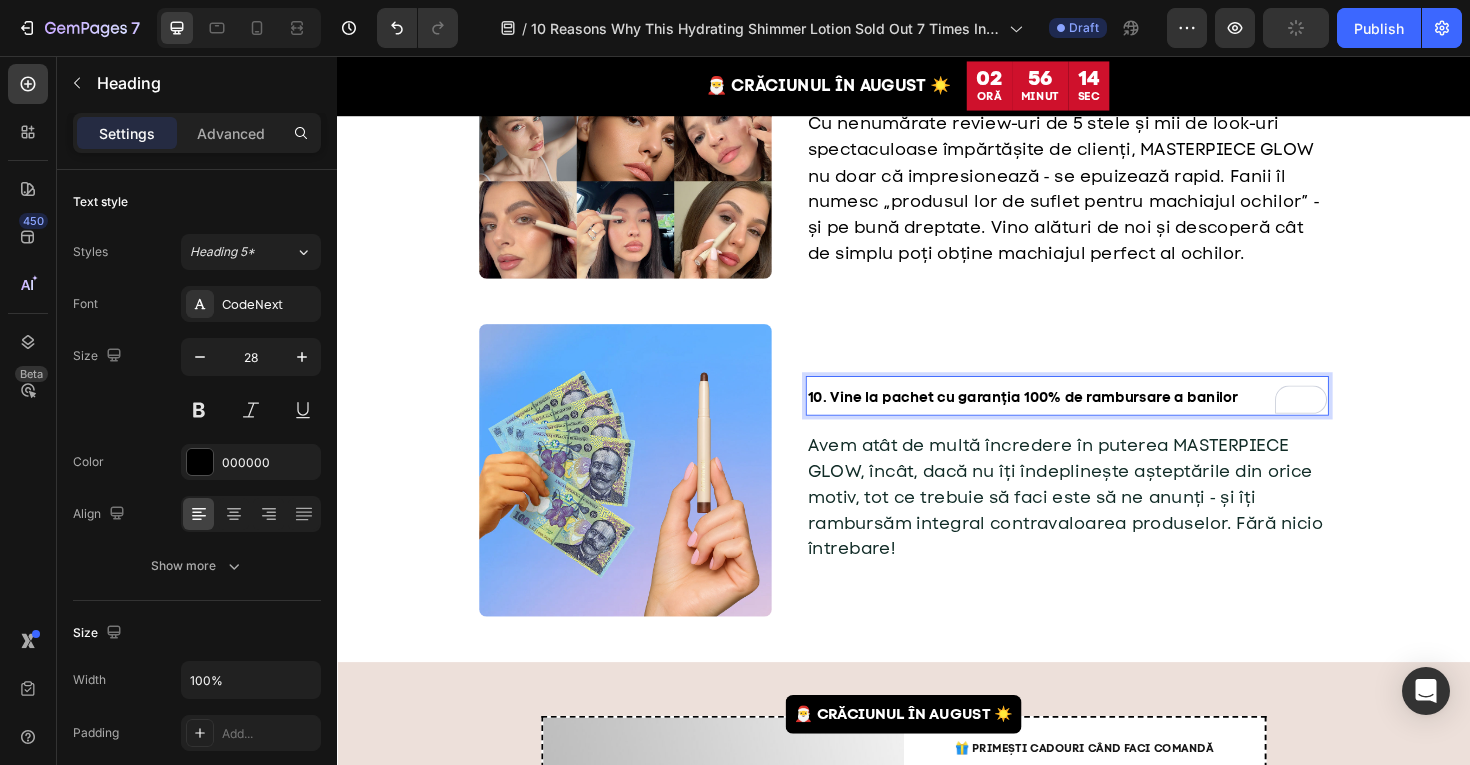 scroll, scrollTop: 3583, scrollLeft: 0, axis: vertical 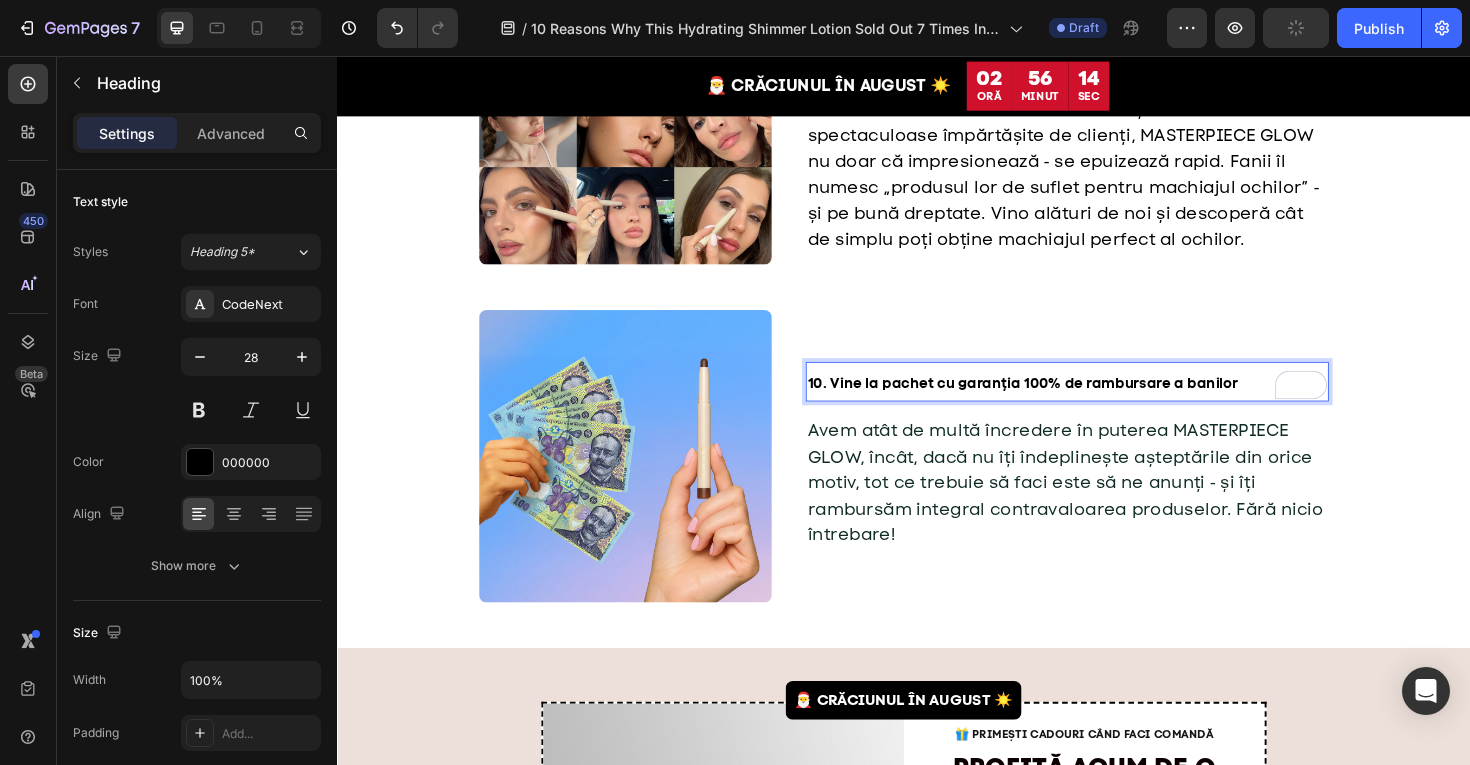 click on "10. Vine la pachet cu garanția 100% de rambursare a banilor" at bounding box center [1062, 403] 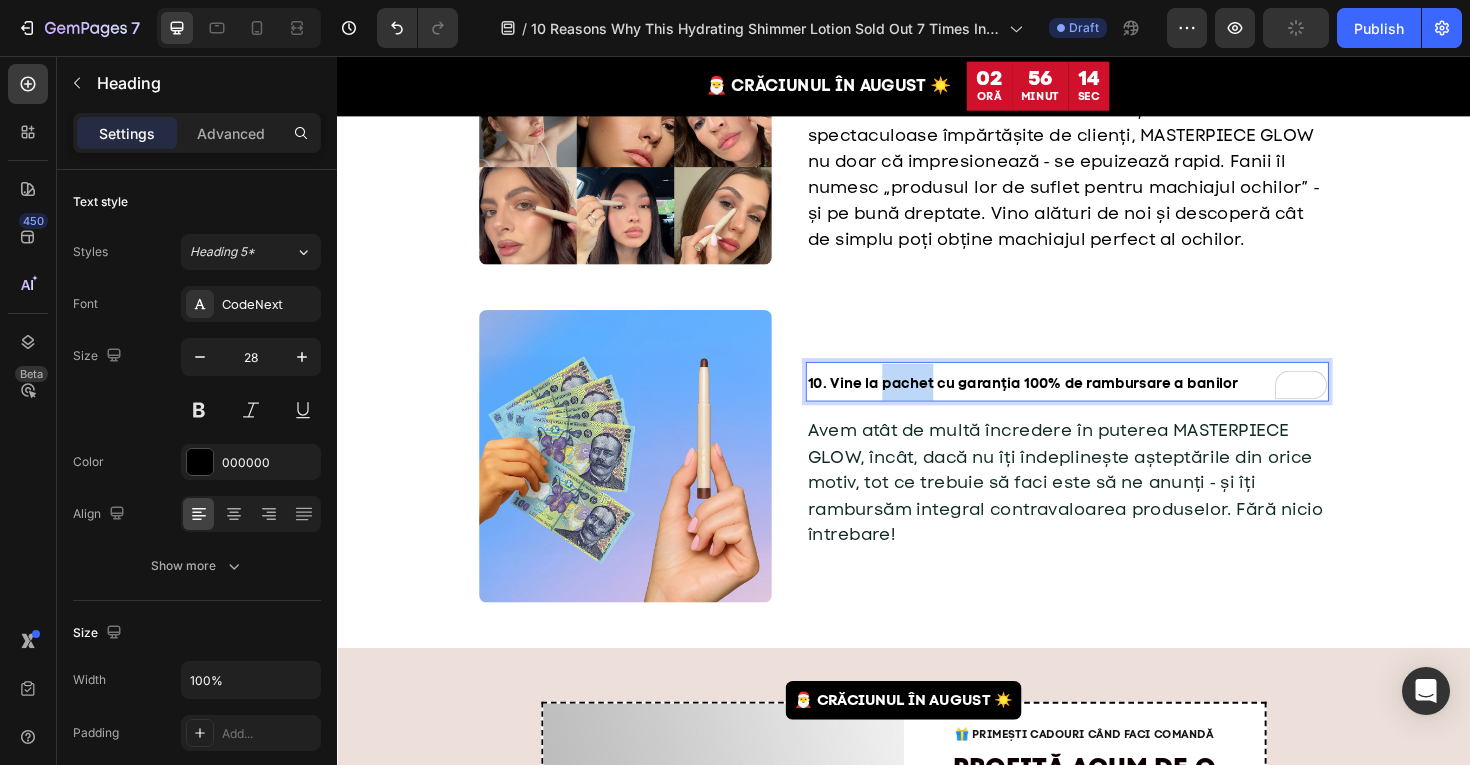 click on "10. Vine la pachet cu garanția 100% de rambursare a banilor" at bounding box center [1062, 403] 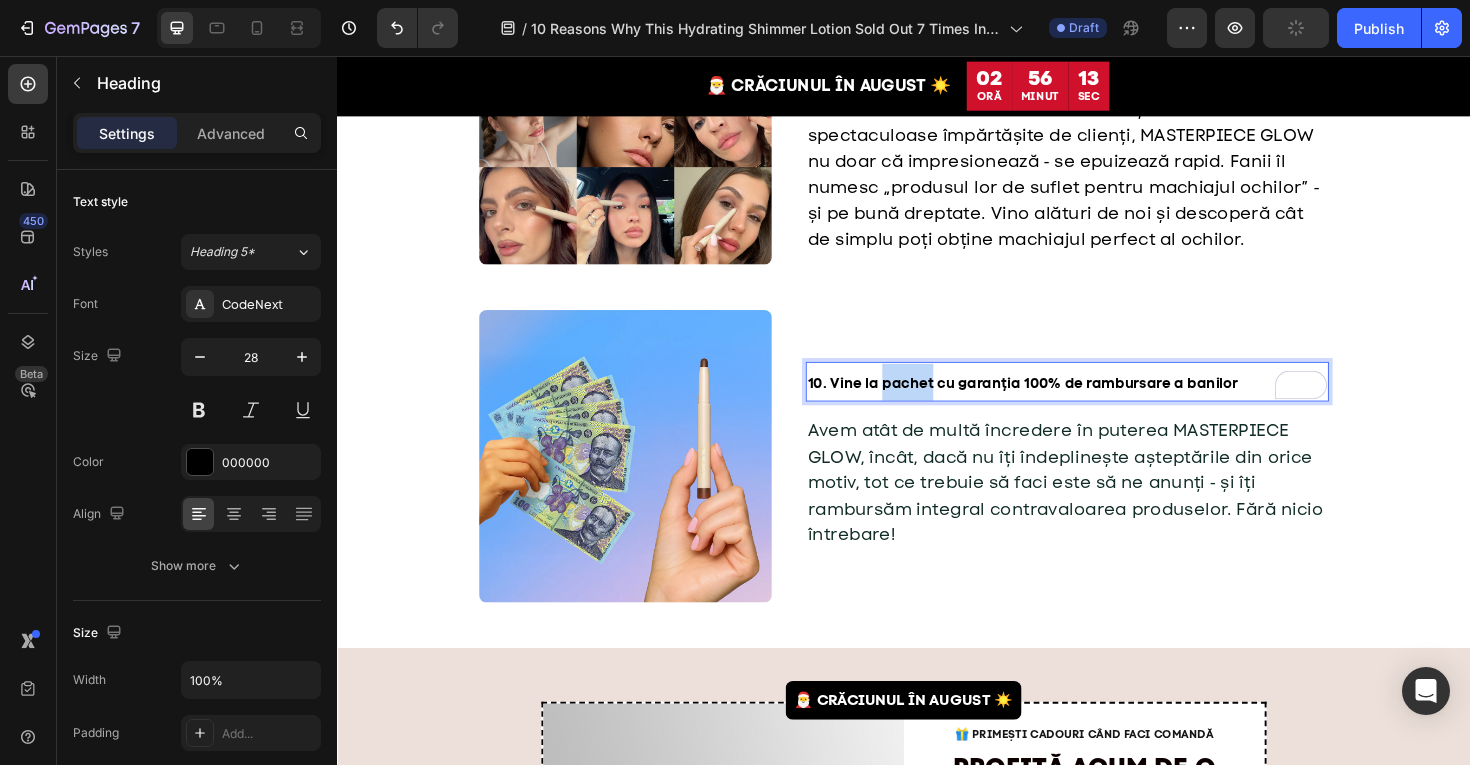 click on "10. Vine la pachet cu garanția 100% de rambursare a banilor" at bounding box center (1062, 403) 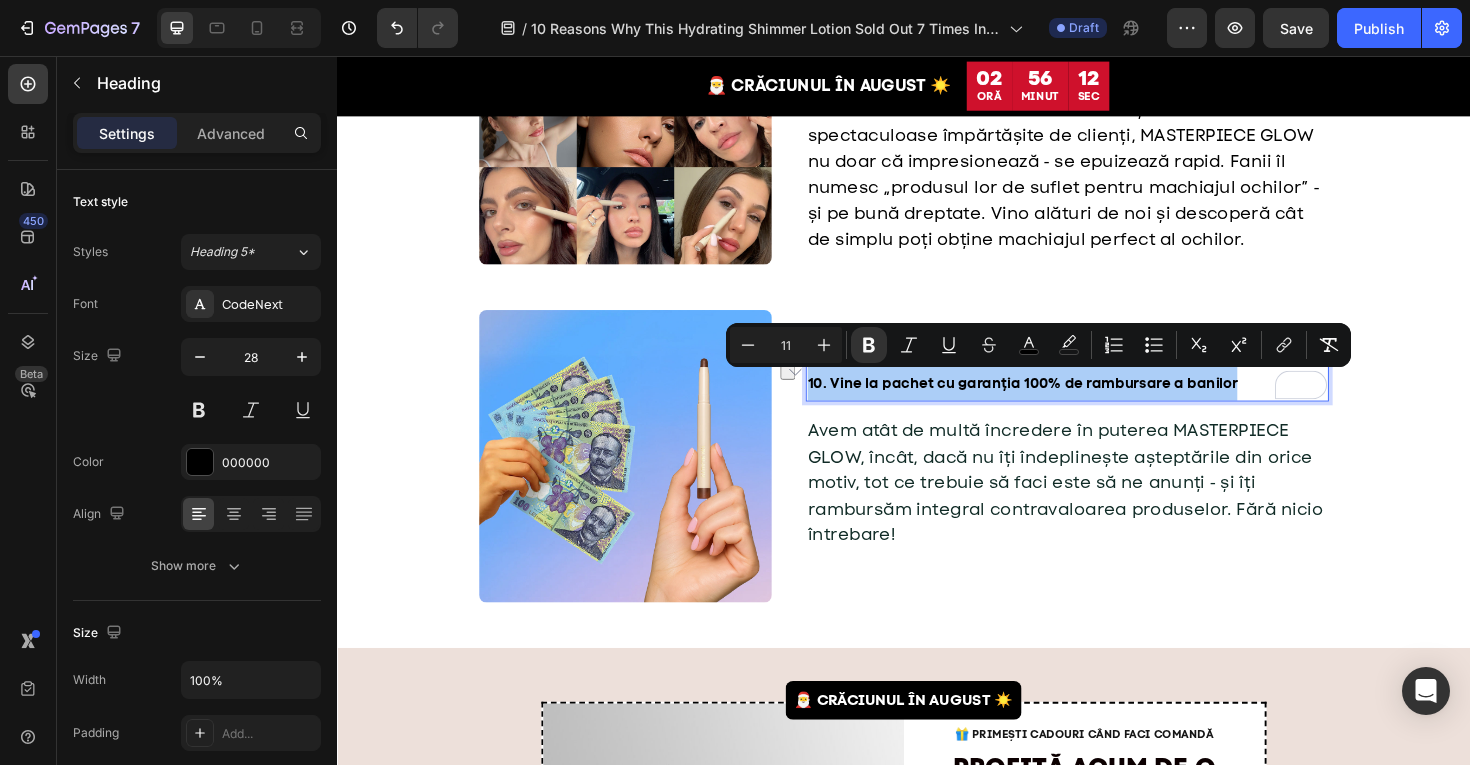 click on "11" at bounding box center [786, 345] 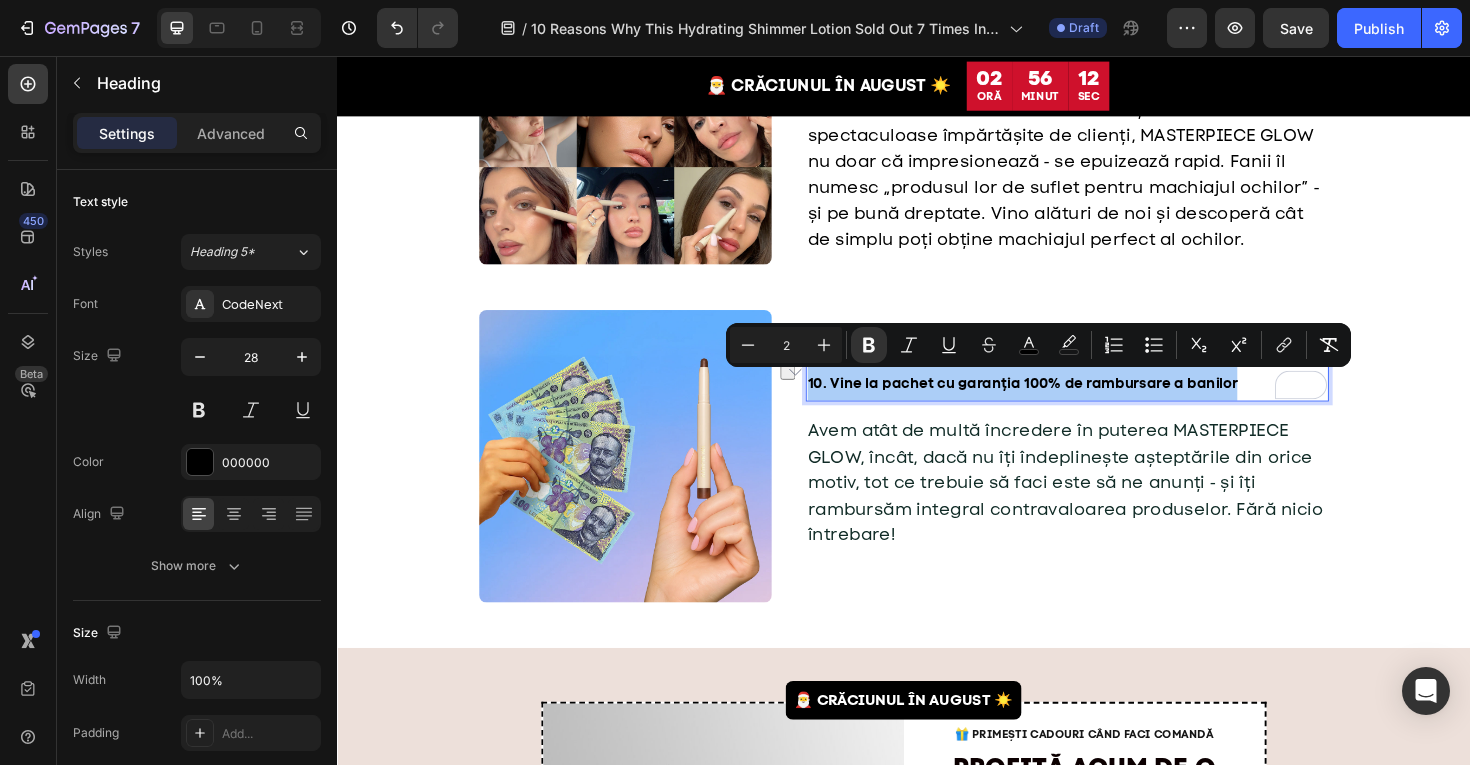 type on "28" 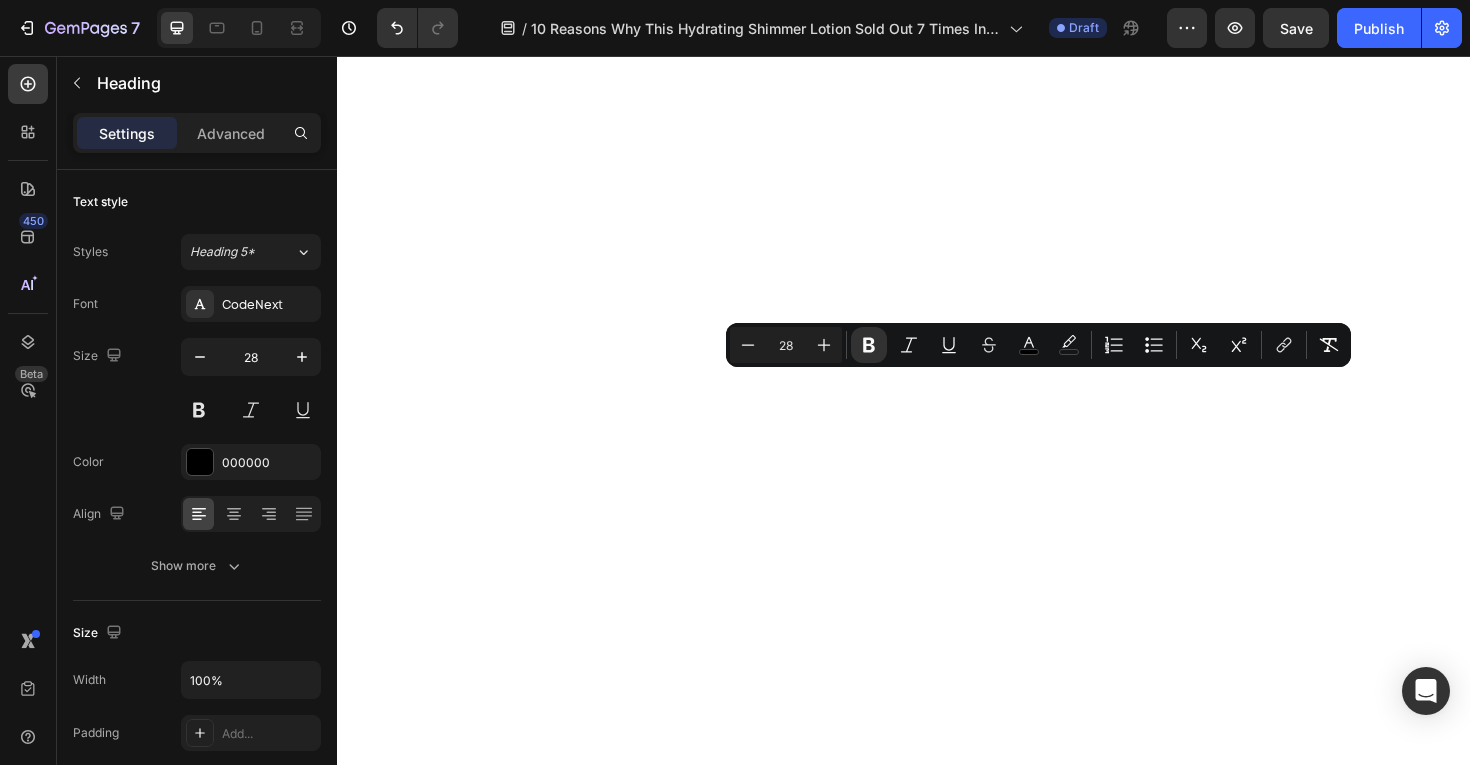 scroll, scrollTop: 0, scrollLeft: 0, axis: both 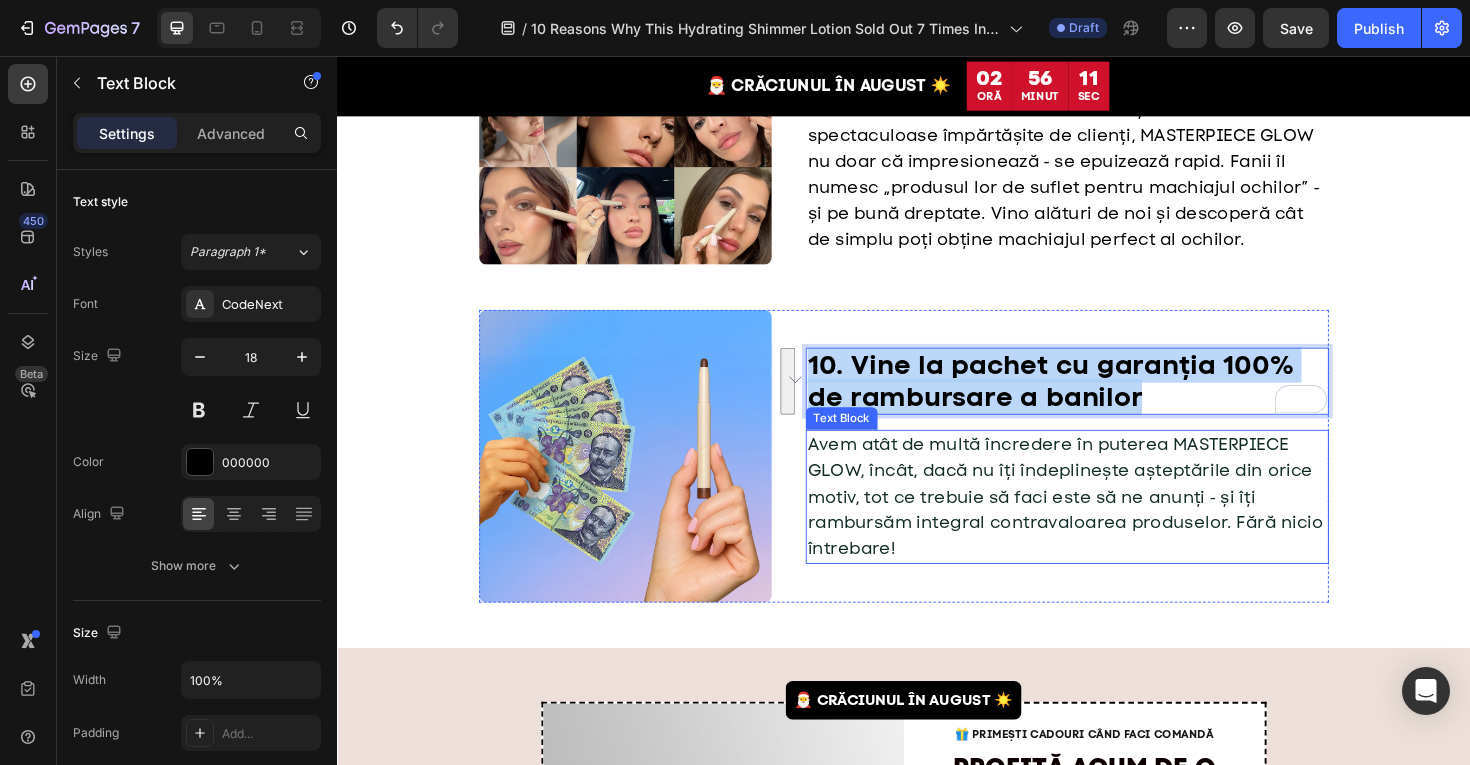 click on "Avem atât de multă încredere în puterea MASTERPIECE GLOW, încât, dacă nu îți îndeplinește așteptările din orice motiv, tot ce trebuie să faci este să ne anunți ‑ și îți rambursăm integral contravaloarea produselor. Fără nicio întrebare!" at bounding box center (1108, 522) 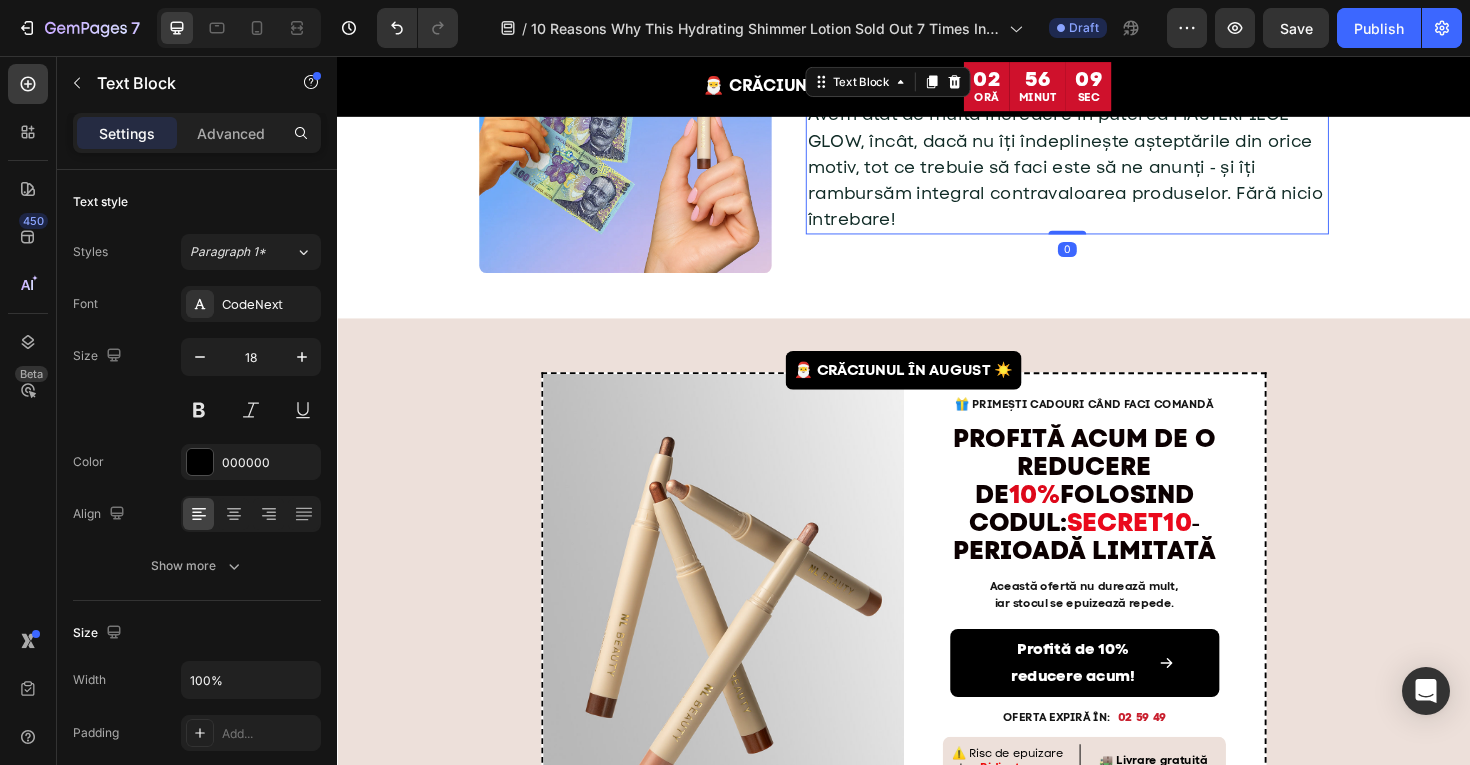 scroll, scrollTop: 3933, scrollLeft: 0, axis: vertical 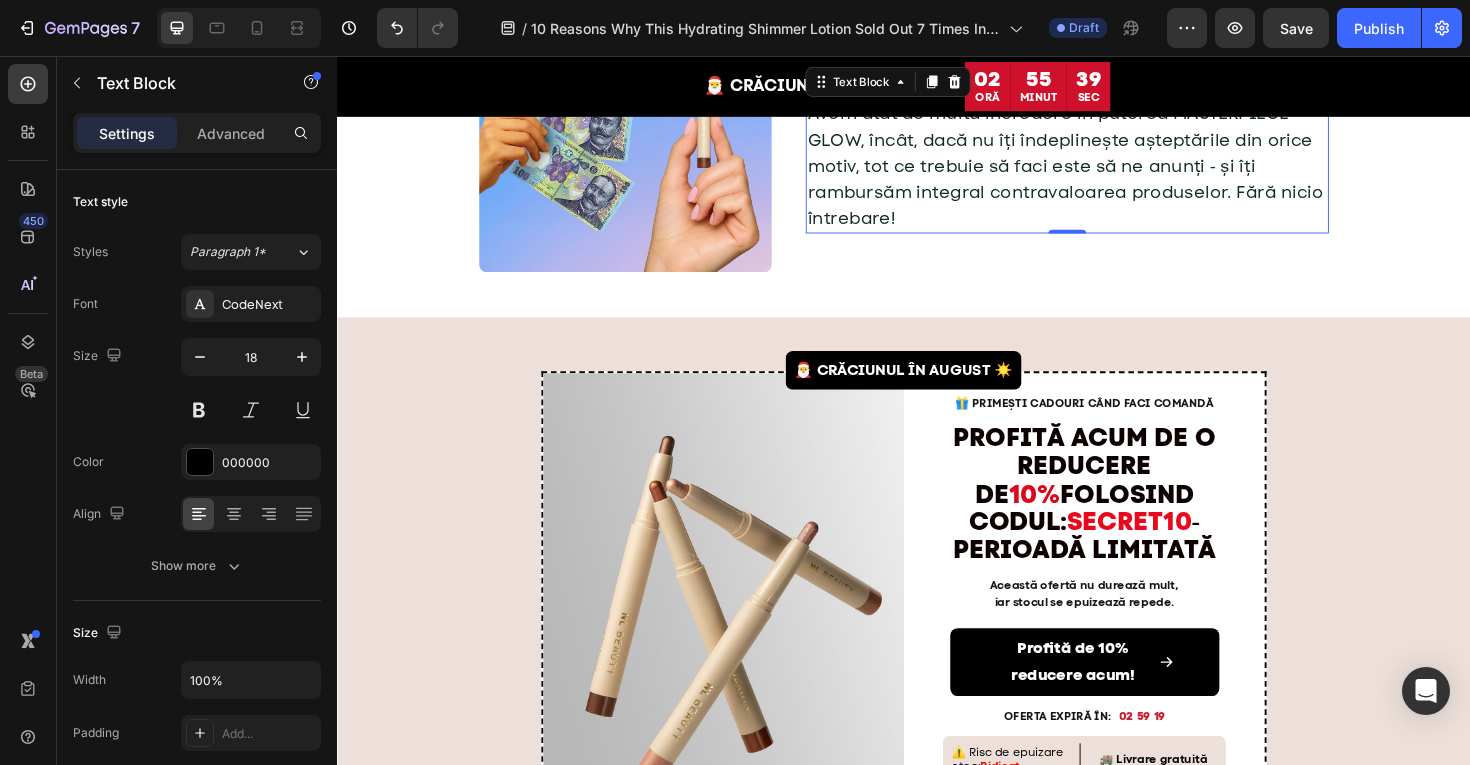 click on "Avem atât de multă încredere în puterea MASTERPIECE GLOW, încât, dacă nu îți îndeplinește așteptările din orice motiv, tot ce trebuie să faci este să ne anunți ‑ și îți rambursăm integral contravaloarea produselor. Fără nicio întrebare!" at bounding box center (1108, 172) 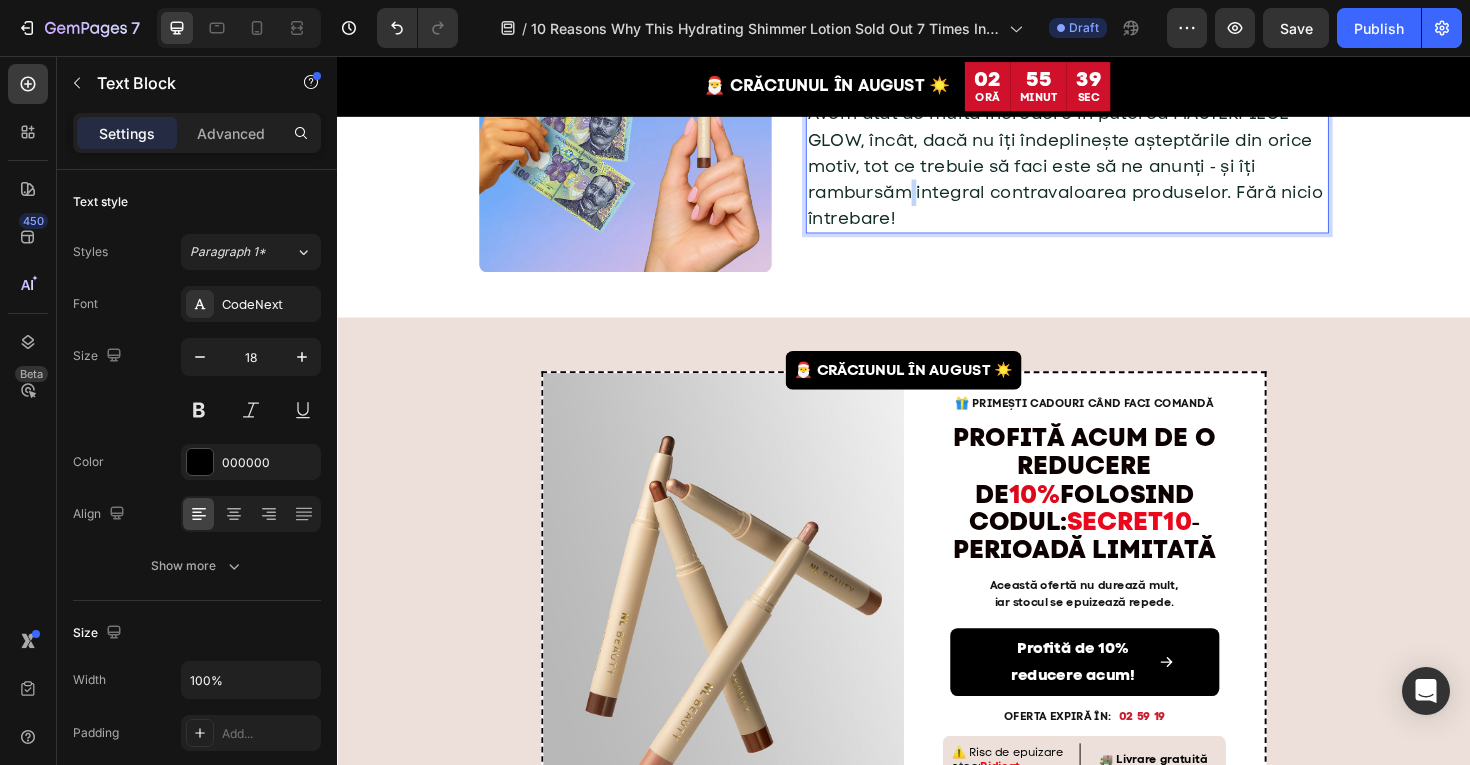 click on "Avem atât de multă încredere în puterea MASTERPIECE GLOW, încât, dacă nu îți îndeplinește așteptările din orice motiv, tot ce trebuie să faci este să ne anunți ‑ și îți rambursăm integral contravaloarea produselor. Fără nicio întrebare!" at bounding box center [1108, 172] 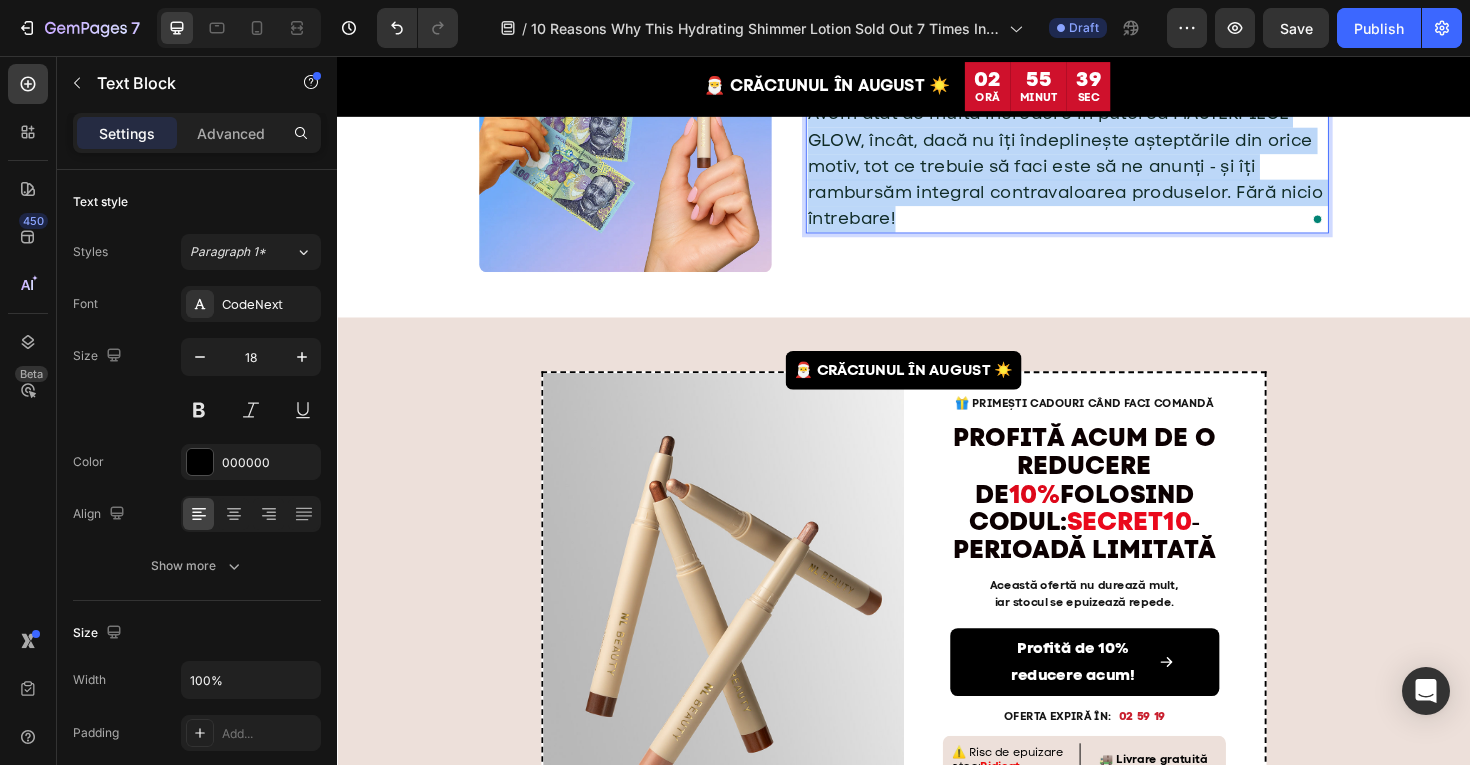 click on "Avem atât de multă încredere în puterea MASTERPIECE GLOW, încât, dacă nu îți îndeplinește așteptările din orice motiv, tot ce trebuie să faci este să ne anunți ‑ și îți rambursăm integral contravaloarea produselor. Fără nicio întrebare!" at bounding box center (1108, 172) 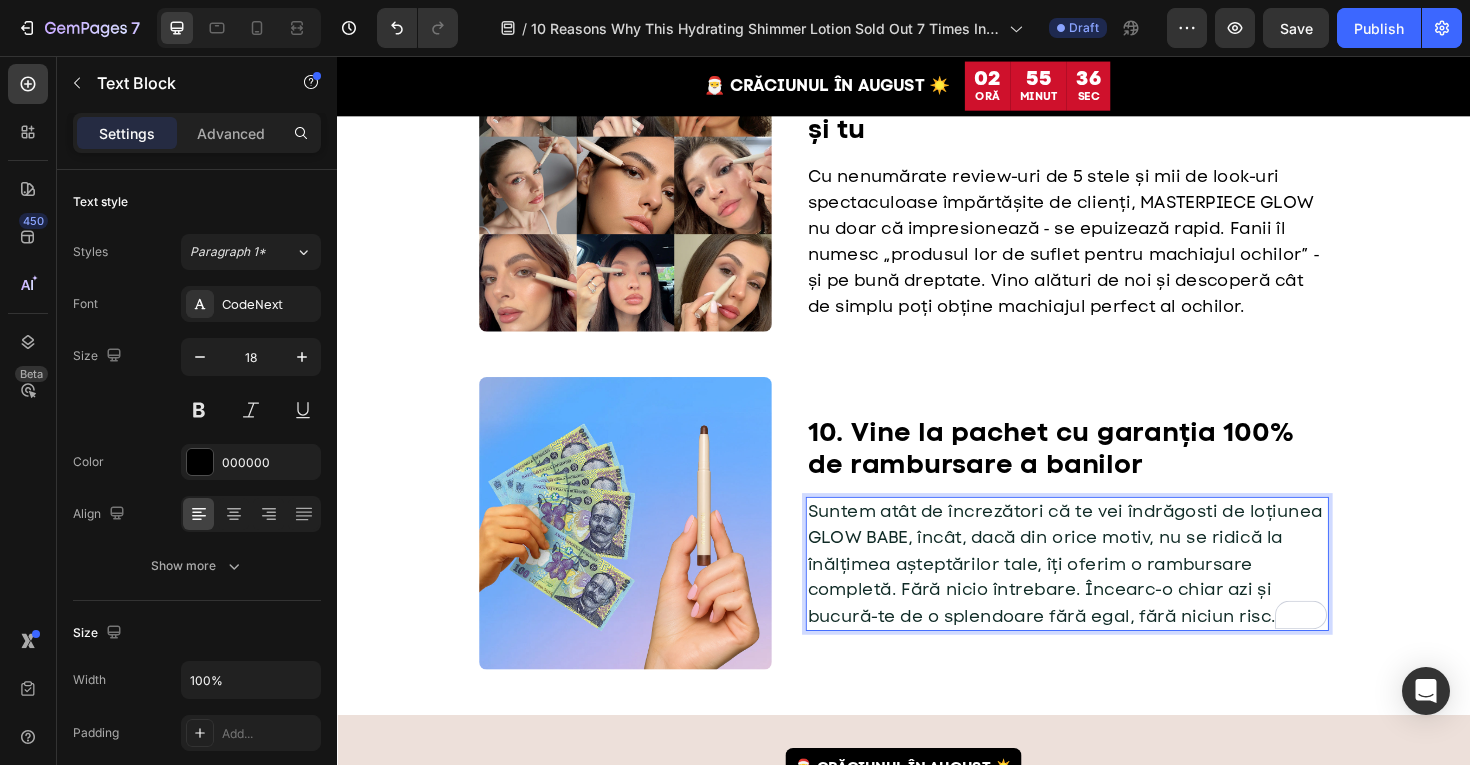 scroll, scrollTop: 3507, scrollLeft: 0, axis: vertical 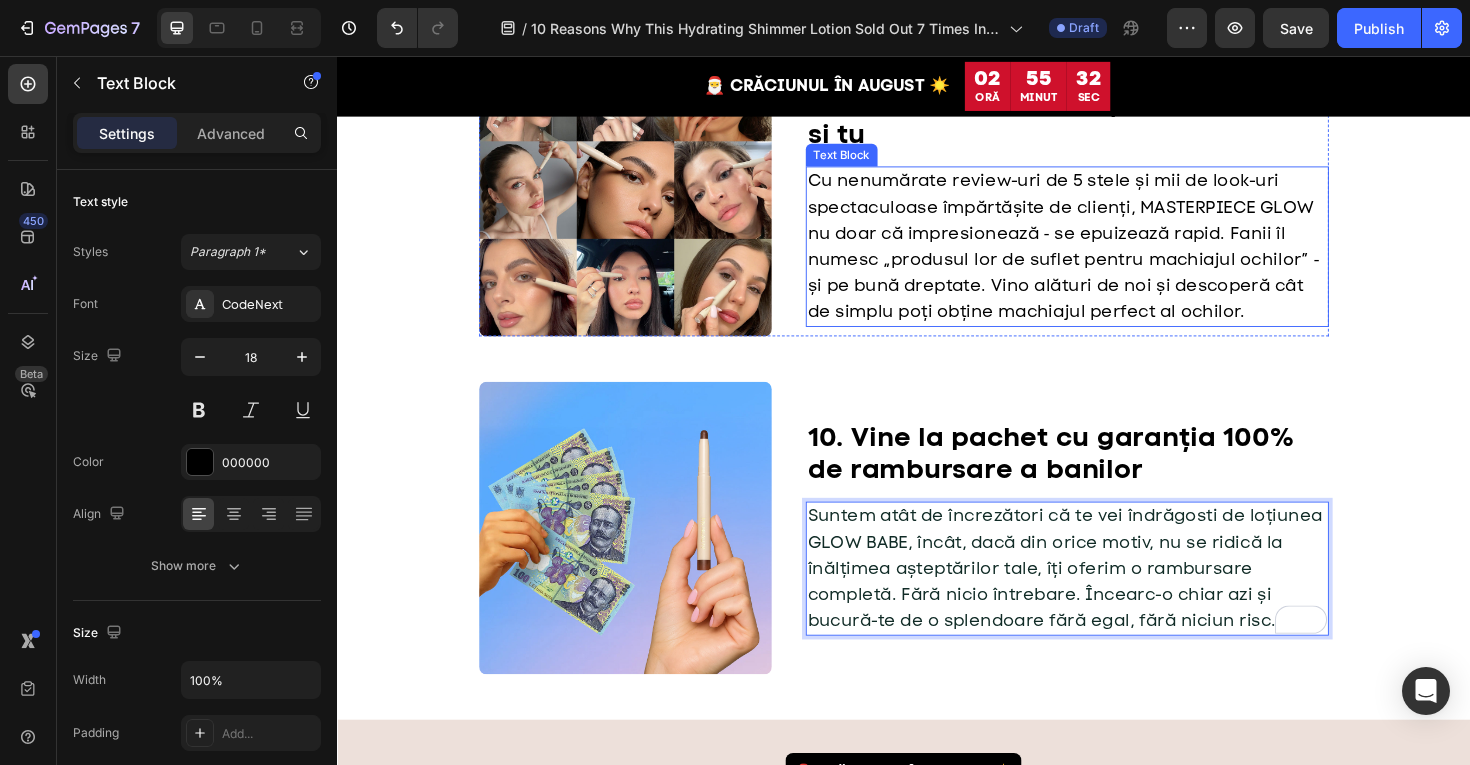 click on "Cu nenumărate review-uri de 5 stele și mii de look-uri spectaculoase împărtășite de clienți, MASTERPIECE GLOW nu doar că impresionează ‑ se epuizează rapid. Fanii îl numesc „produsul lor de suflet pentru machiajul ochilor” ‑ și pe bună dreptate. Vino alături de noi și descoperă cât de simplu poți obține machiajul perfect al ochilor." at bounding box center [1110, 258] 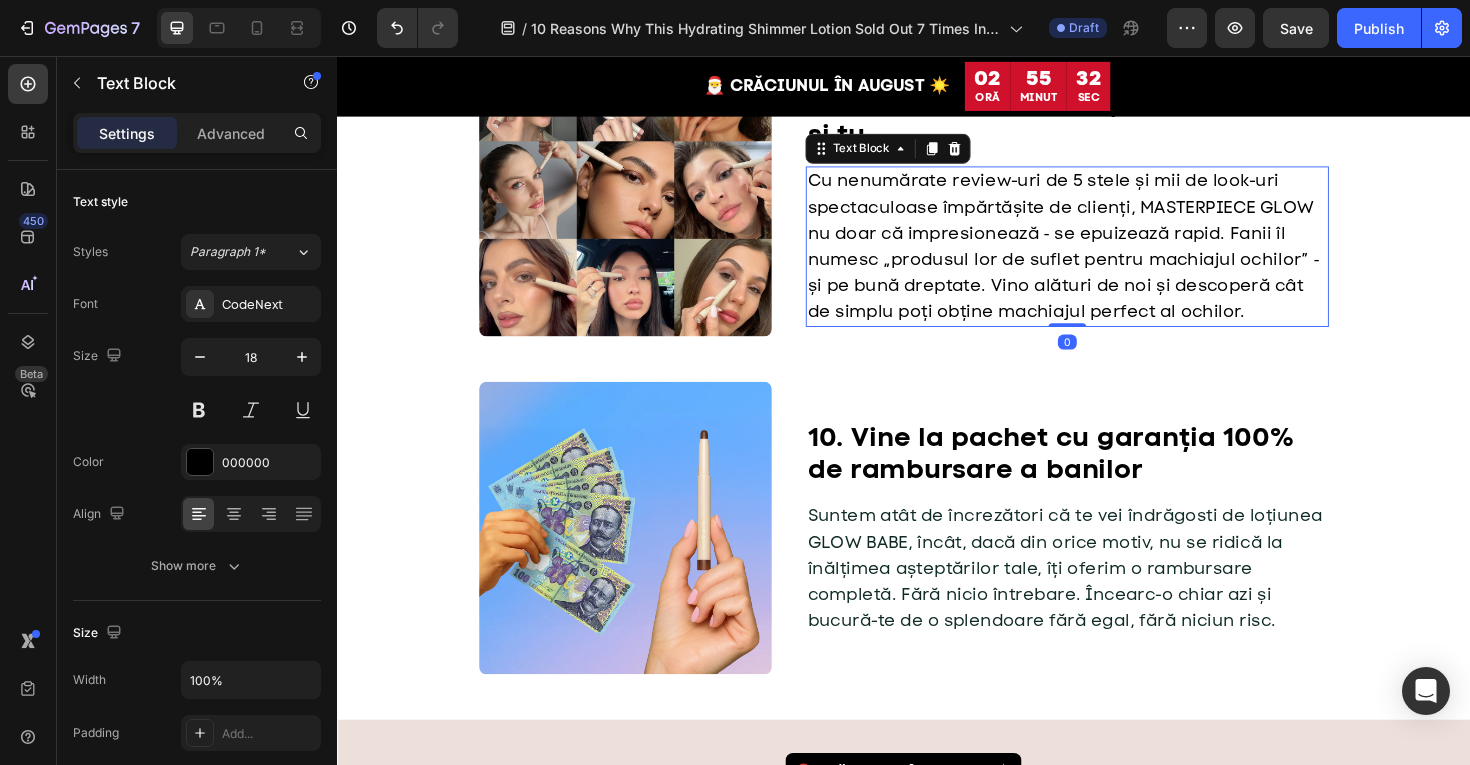 click on "Cu nenumărate review-uri de 5 stele și mii de look-uri spectaculoase împărtășite de clienți, MASTERPIECE GLOW nu doar că impresionează ‑ se epuizează rapid. Fanii îl numesc „produsul lor de suflet pentru machiajul ochilor” ‑ și pe bună dreptate. Vino alături de noi și descoperă cât de simplu poți obține machiajul perfect al ochilor." at bounding box center (1110, 258) 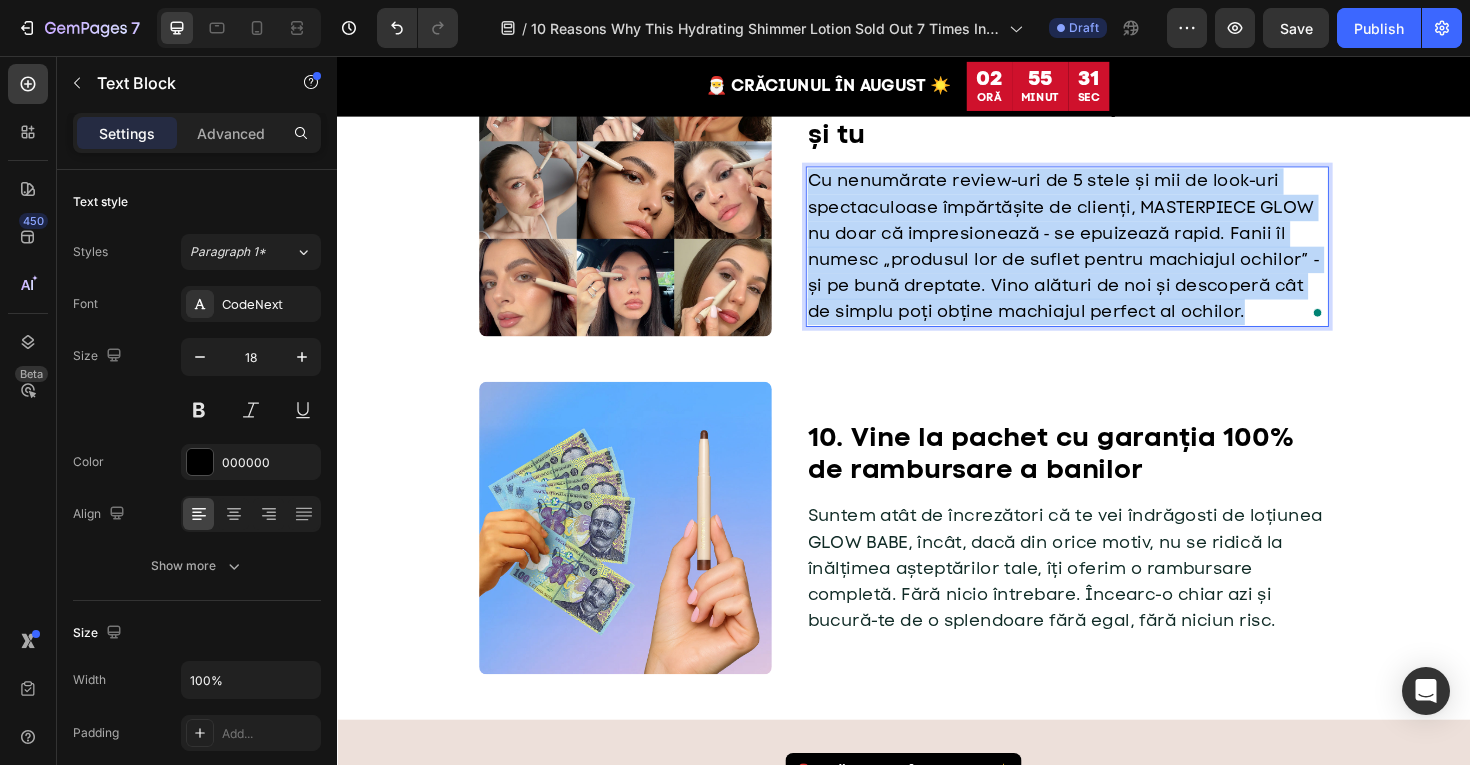scroll, scrollTop: 3518, scrollLeft: 0, axis: vertical 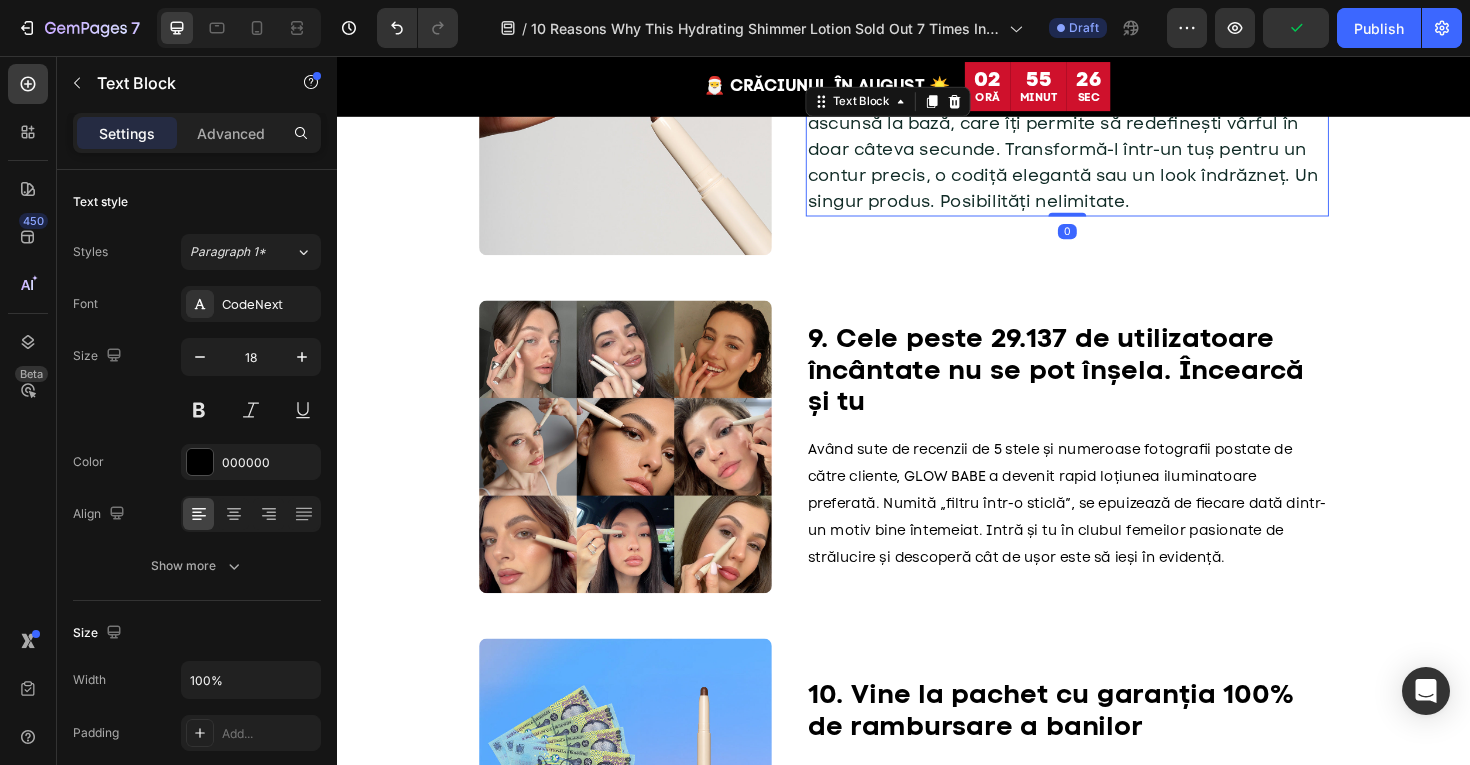 click on "Fiecare fard MASTERPIECE GLOW are o ascuțitoare ascunsă la bază, care îți permite să redefinești vârful în doar câteva secunde. Transformă-l într-un tuș pentru un contur precis, o codiță elegantă sau un look îndrăzneț. Un singur produs. Posibilități nelimitate." at bounding box center (1105, 154) 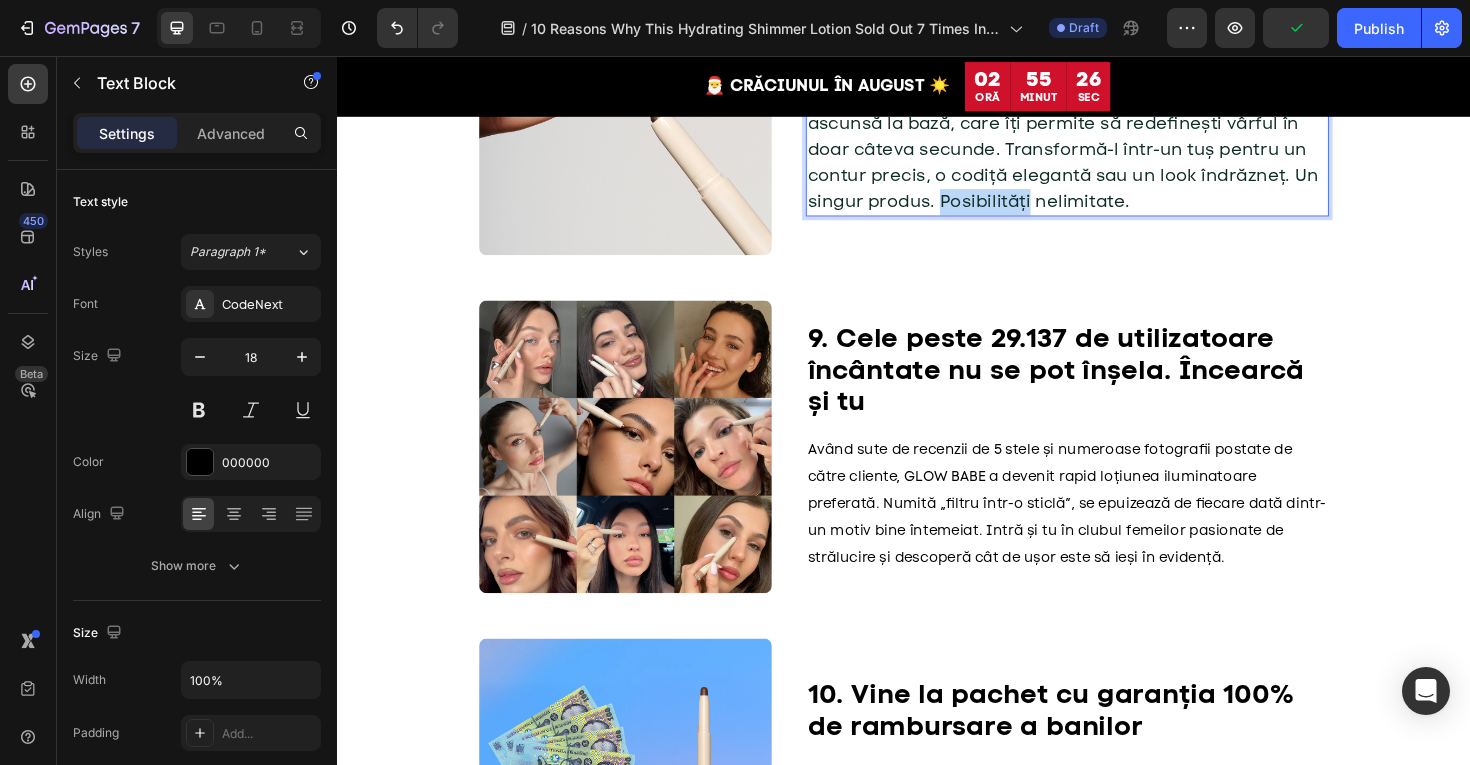 click on "Fiecare fard MASTERPIECE GLOW are o ascuțitoare ascunsă la bază, care îți permite să redefinești vârful în doar câteva secunde. Transformă-l într-un tuș pentru un contur precis, o codiță elegantă sau un look îndrăzneț. Un singur produs. Posibilități nelimitate." at bounding box center (1105, 154) 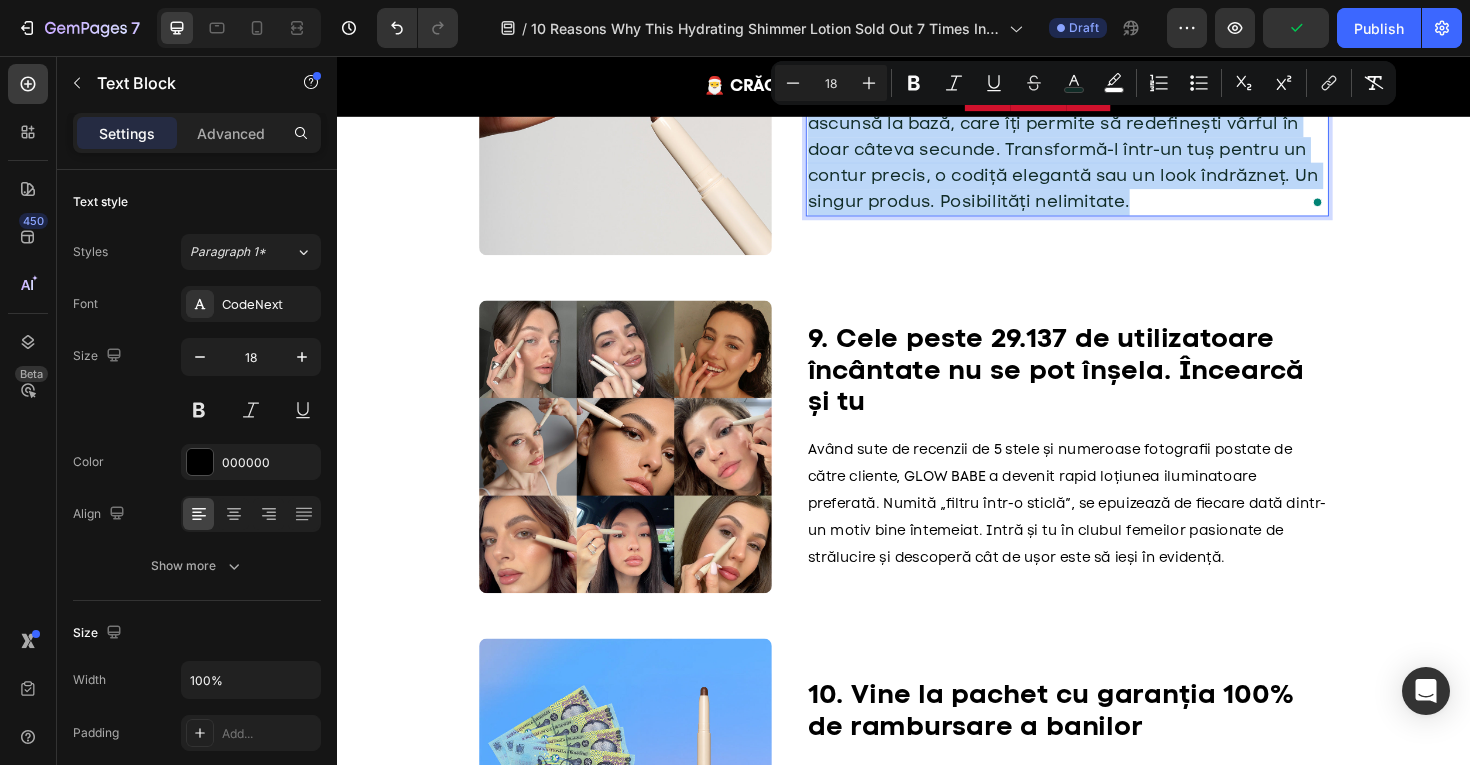scroll, scrollTop: 3221, scrollLeft: 0, axis: vertical 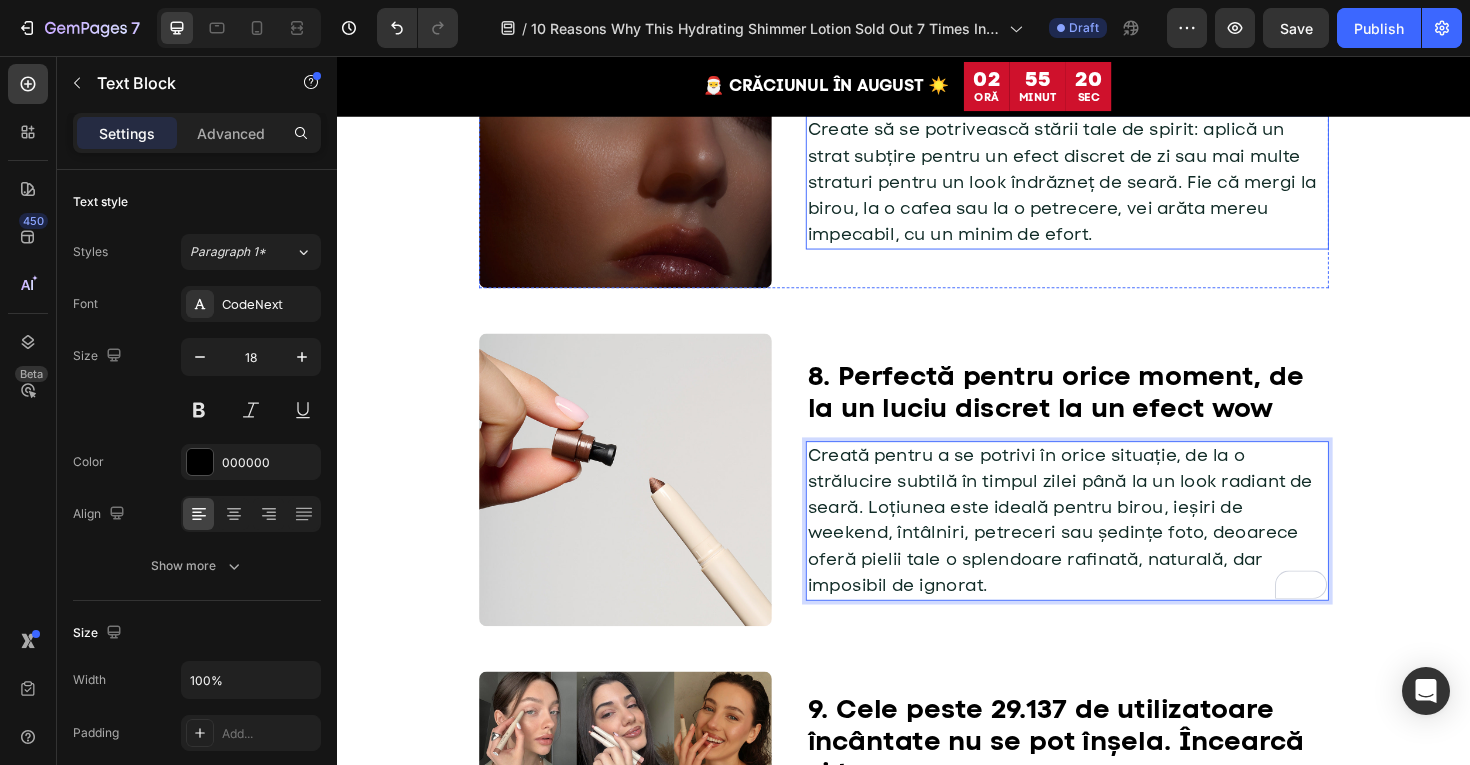 click on "Create să se potrivească stării tale de spirit: aplică un strat subțire pentru un efect discret de zi sau mai multe straturi pentru un look îndrăzneț de seară. Fie că mergi la birou, la o cafea sau la o petrecere, vei arăta mereu impecabil, cu un minim de efort." at bounding box center [1104, 189] 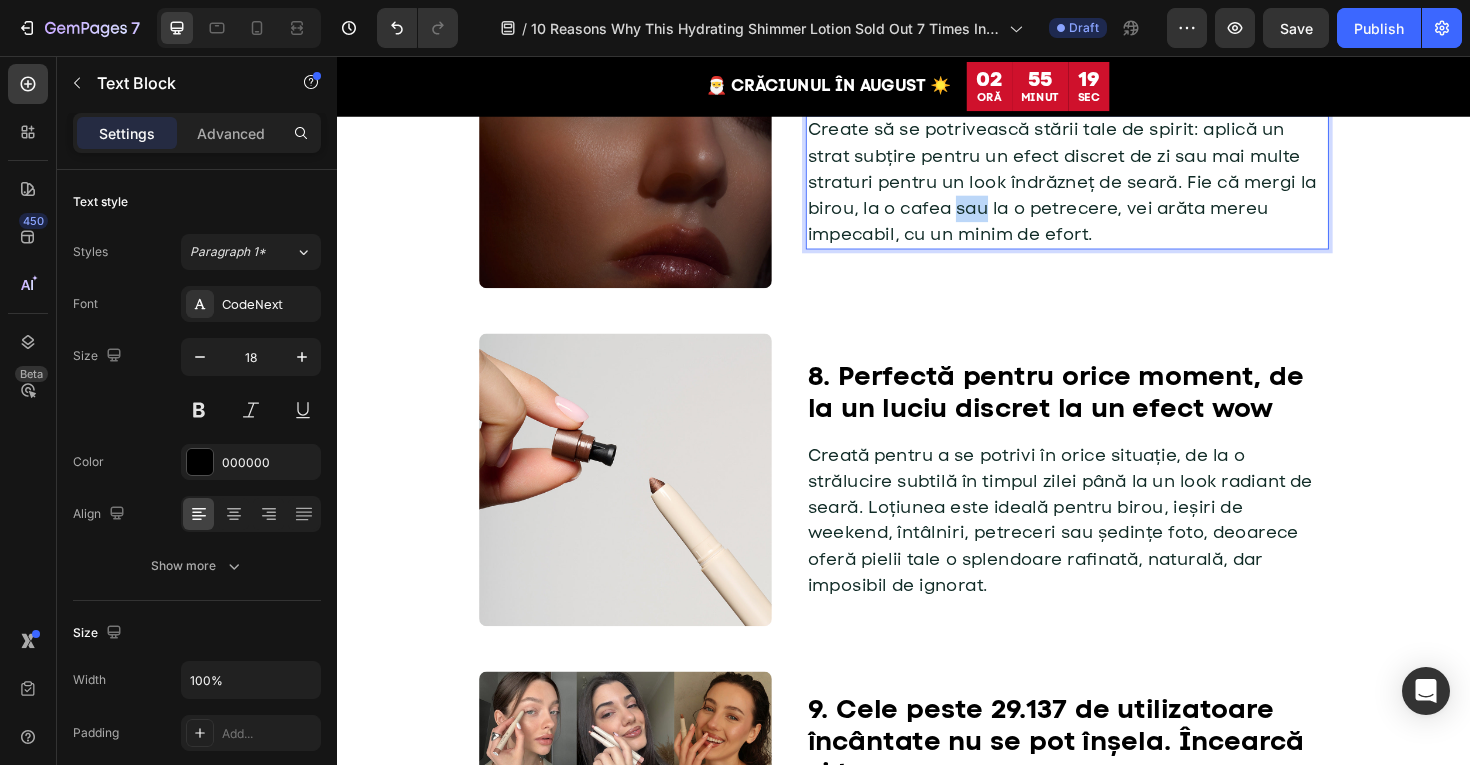 click on "Create să se potrivească stării tale de spirit: aplică un strat subțire pentru un efect discret de zi sau mai multe straturi pentru un look îndrăzneț de seară. Fie că mergi la birou, la o cafea sau la o petrecere, vei arăta mereu impecabil, cu un minim de efort." at bounding box center [1104, 189] 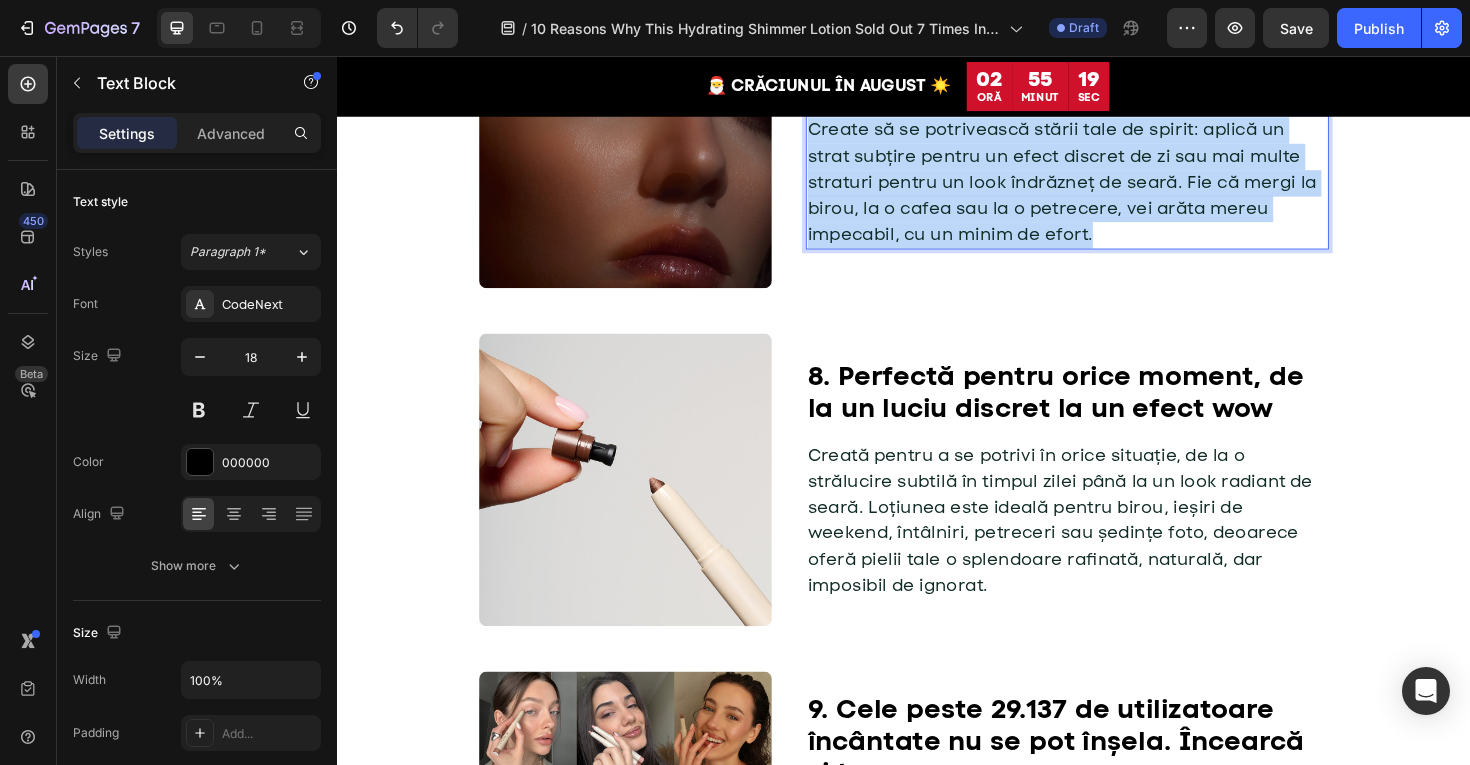 click on "Create să se potrivească stării tale de spirit: aplică un strat subțire pentru un efect discret de zi sau mai multe straturi pentru un look îndrăzneț de seară. Fie că mergi la birou, la o cafea sau la o petrecere, vei arăta mereu impecabil, cu un minim de efort." at bounding box center [1104, 189] 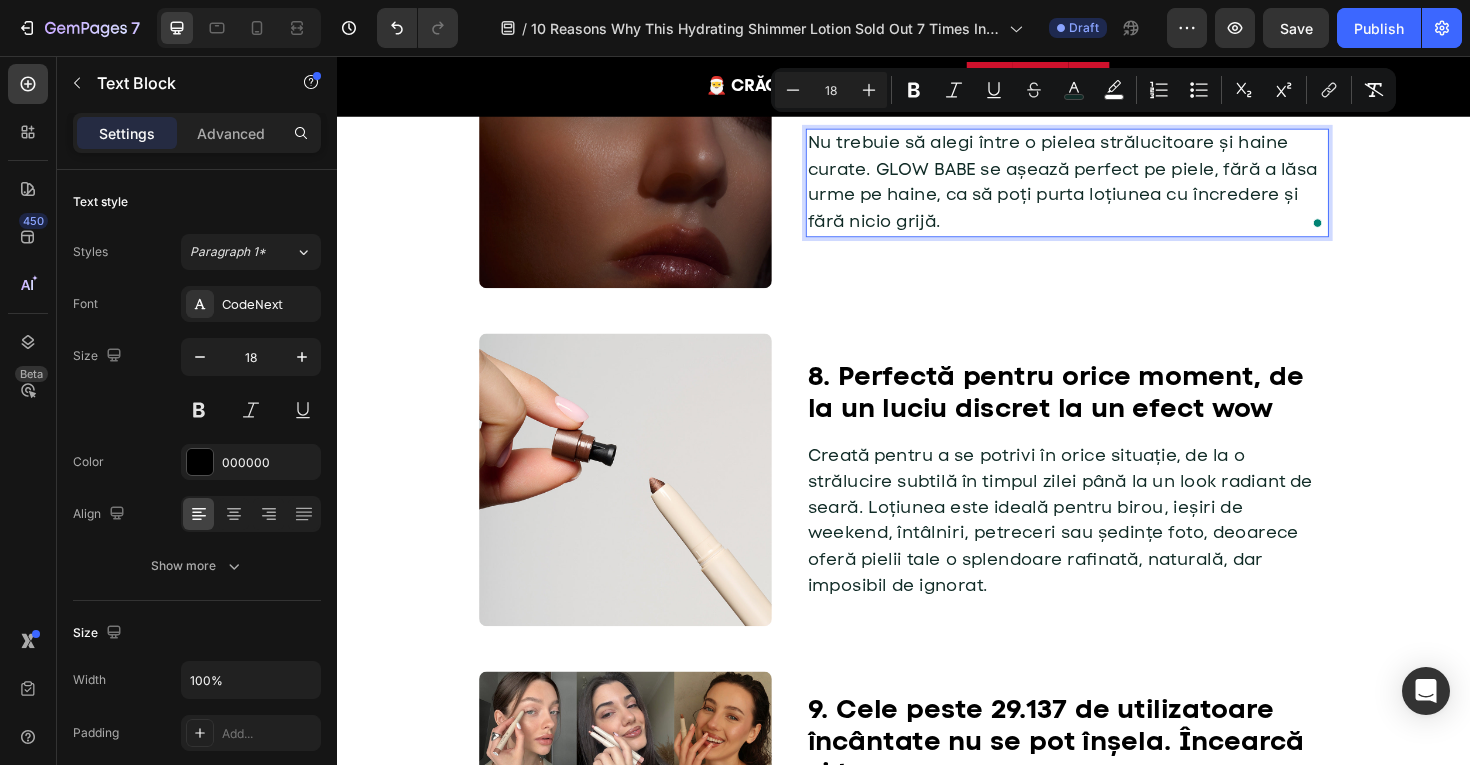 scroll, scrollTop: 2855, scrollLeft: 0, axis: vertical 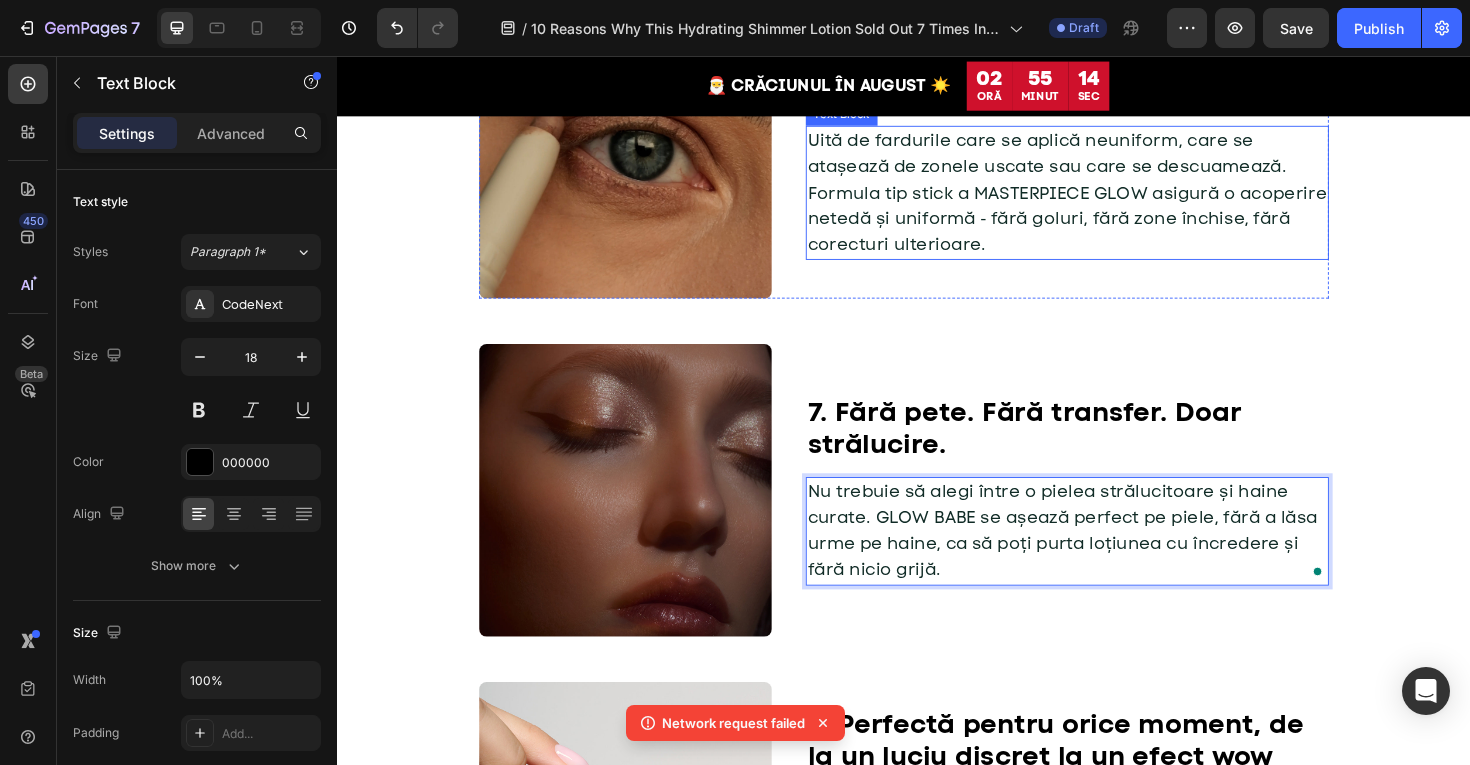 click on "Uită de fardurile care se aplică neuniform, care se atașează de zonele uscate sau care se descuamează. Formula tip stick a MASTERPIECE GLOW asigură o acoperire netedă și uniformă ‑ fără goluri, fără zone închise, fără corecturi ulterioare." at bounding box center (1110, 200) 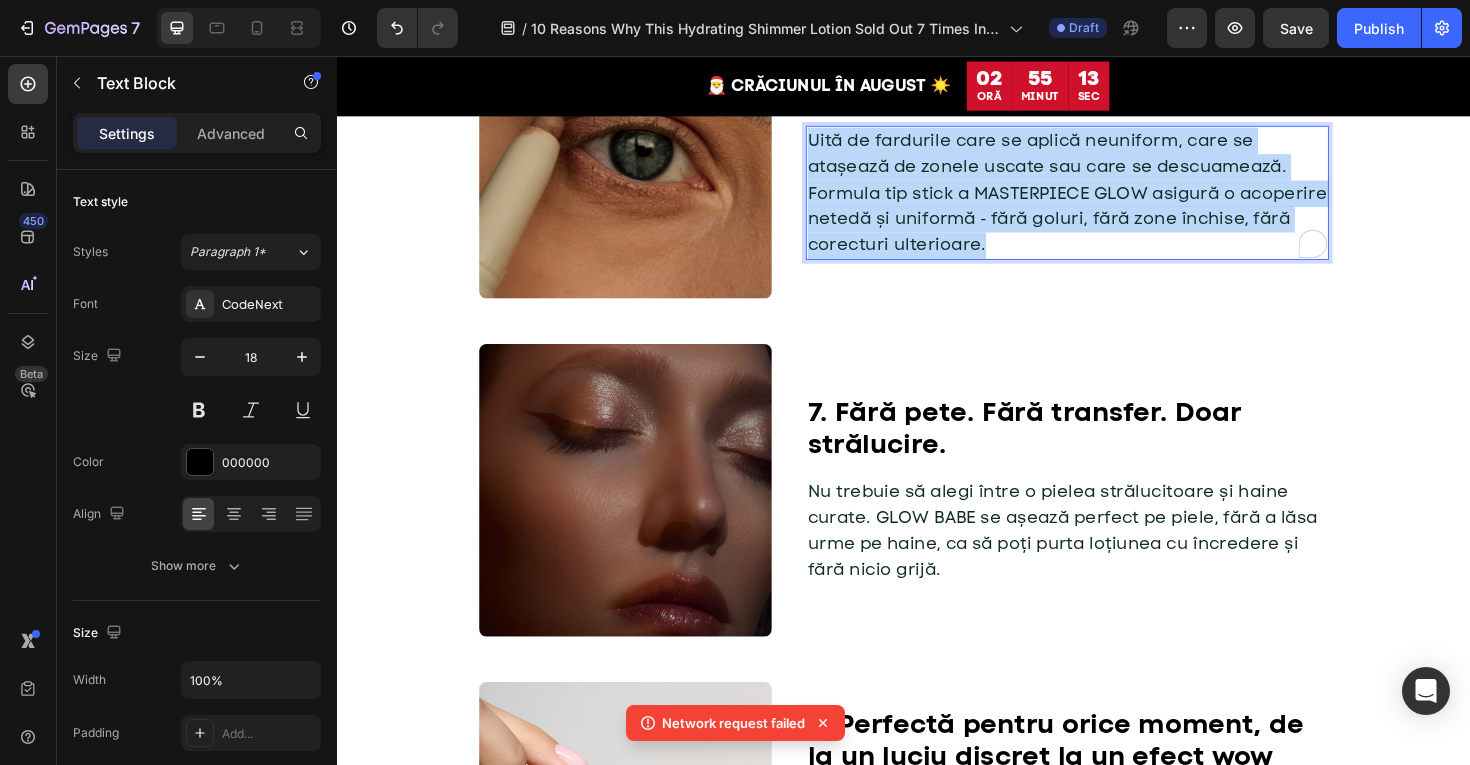 click on "Uită de fardurile care se aplică neuniform, care se atașează de zonele uscate sau care se descuamează. Formula tip stick a MASTERPIECE GLOW asigură o acoperire netedă și uniformă ‑ fără goluri, fără zone închise, fără corecturi ulterioare." at bounding box center [1110, 200] 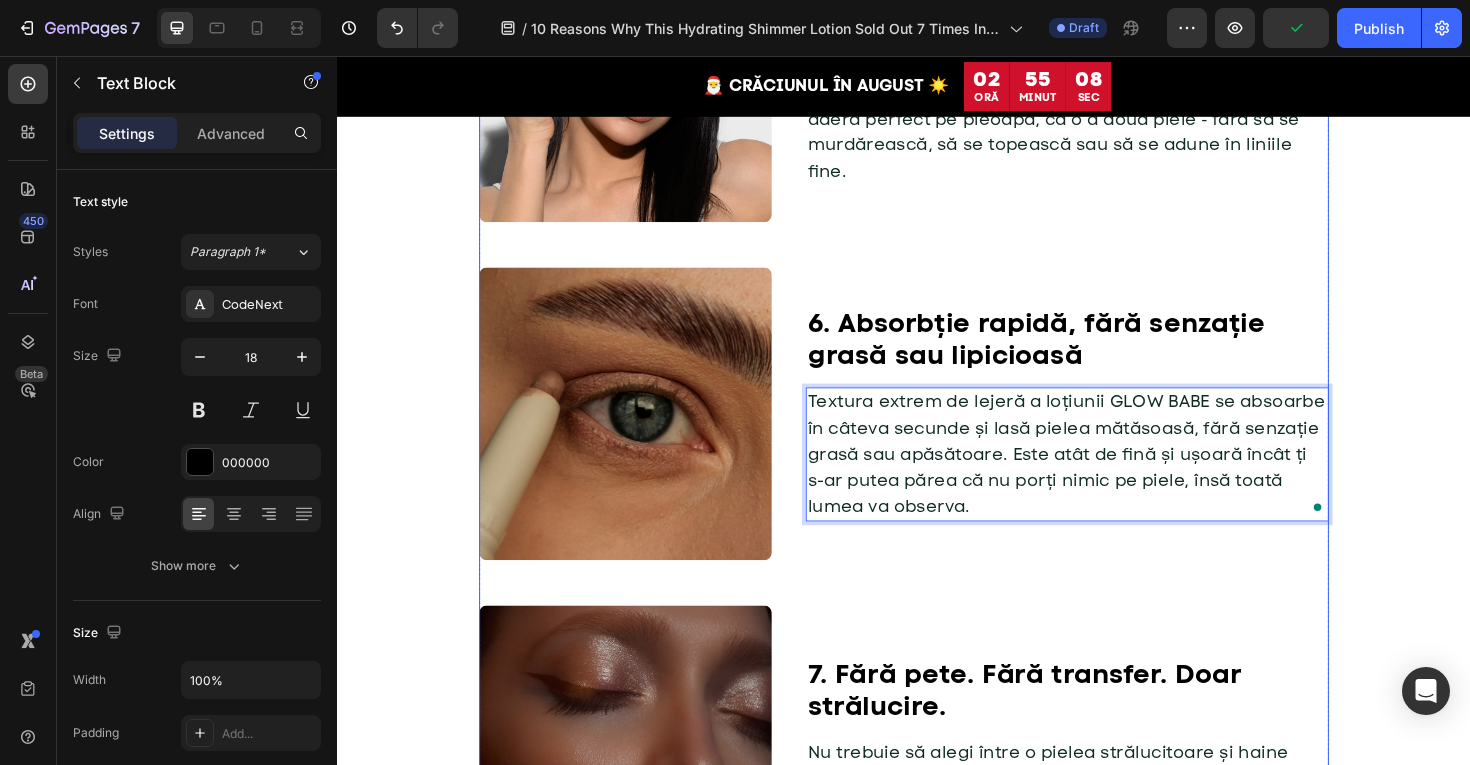 scroll, scrollTop: 2161, scrollLeft: 0, axis: vertical 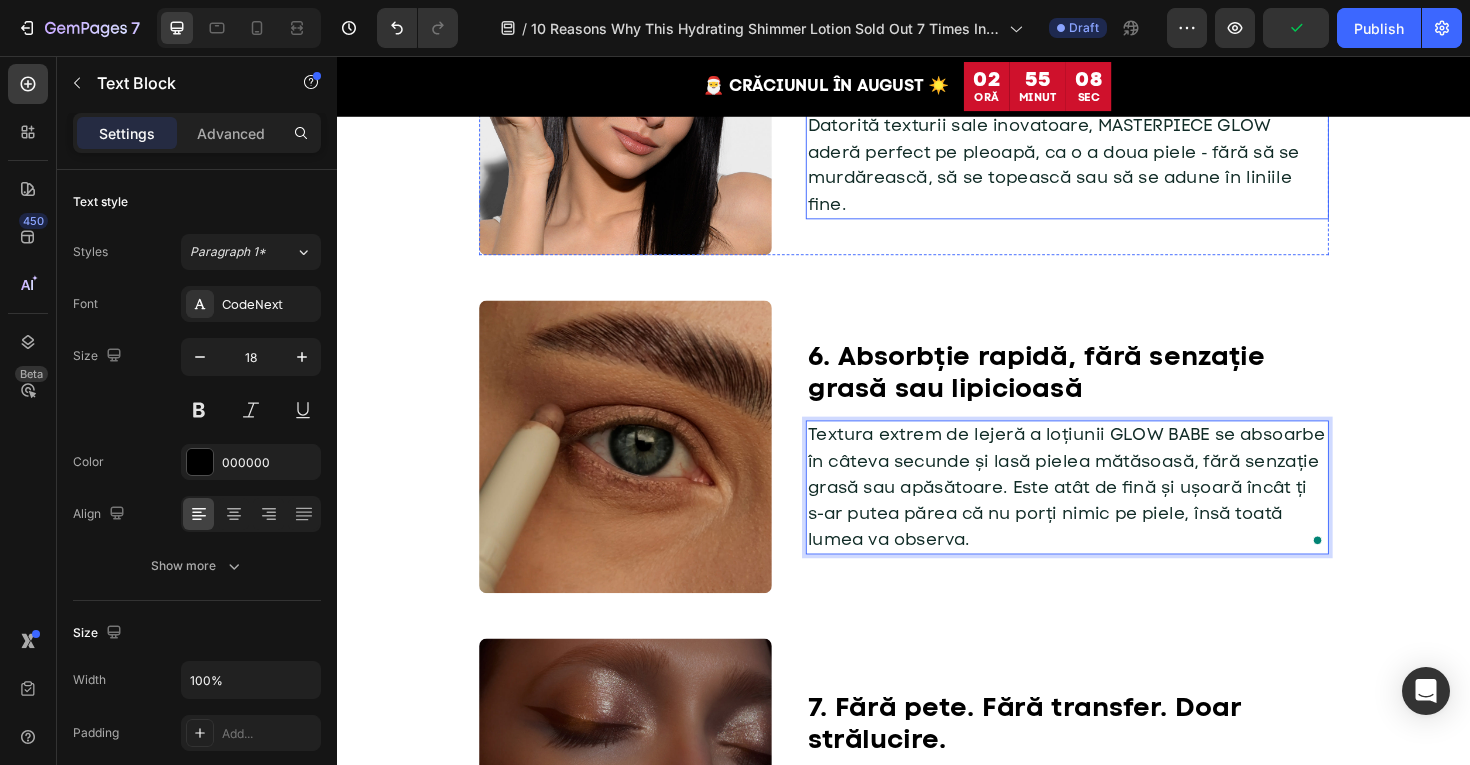 click on "Datorită texturii sale inovatoare, MASTERPIECE GLOW aderă perfect pe pleoapă, ca o a doua piele ‑ fără să se murdărească, să se topească sau să se adune în liniile fine." at bounding box center (1095, 171) 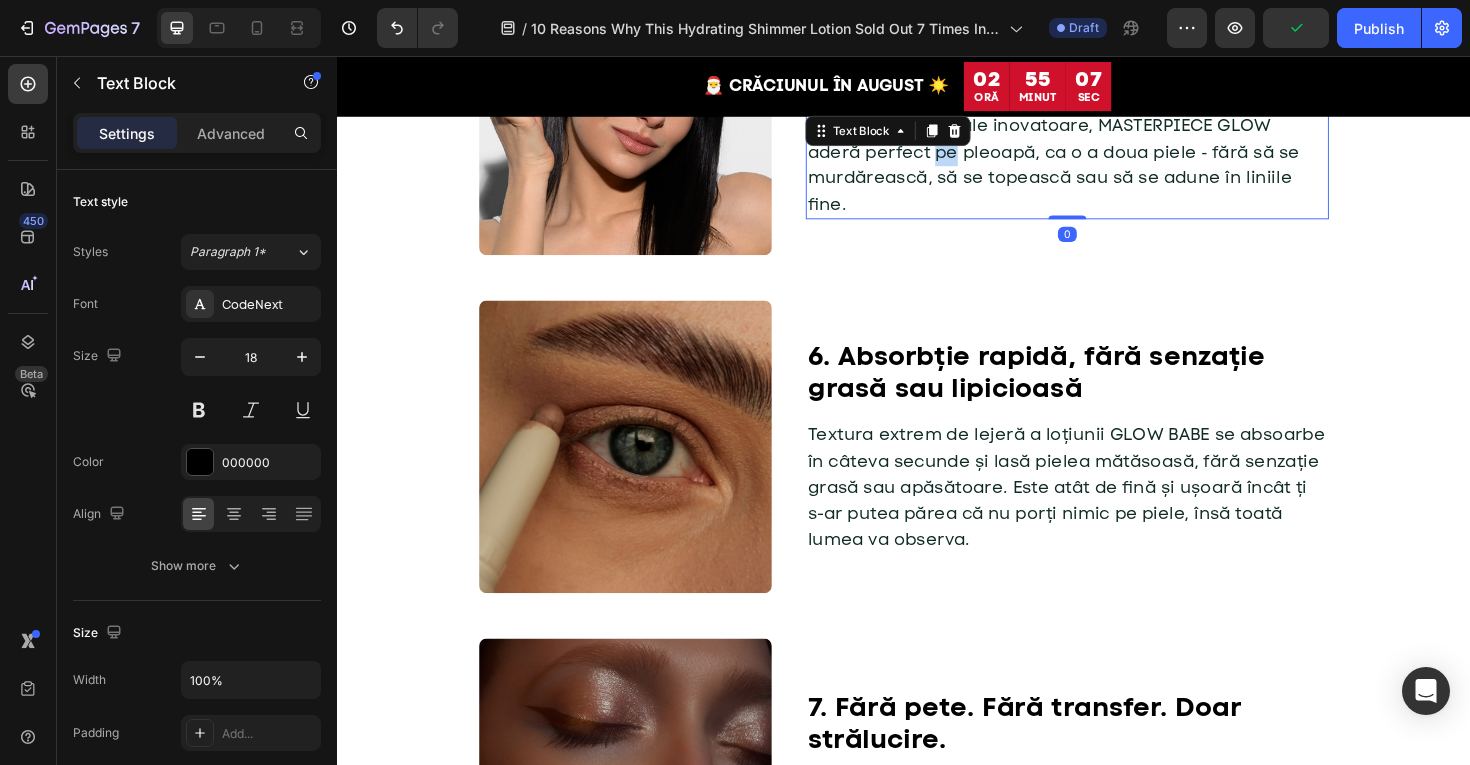 click on "Datorită texturii sale inovatoare, MASTERPIECE GLOW aderă perfect pe pleoapă, ca o a doua piele ‑ fără să se murdărească, să se topească sau să se adune în liniile fine." at bounding box center [1095, 171] 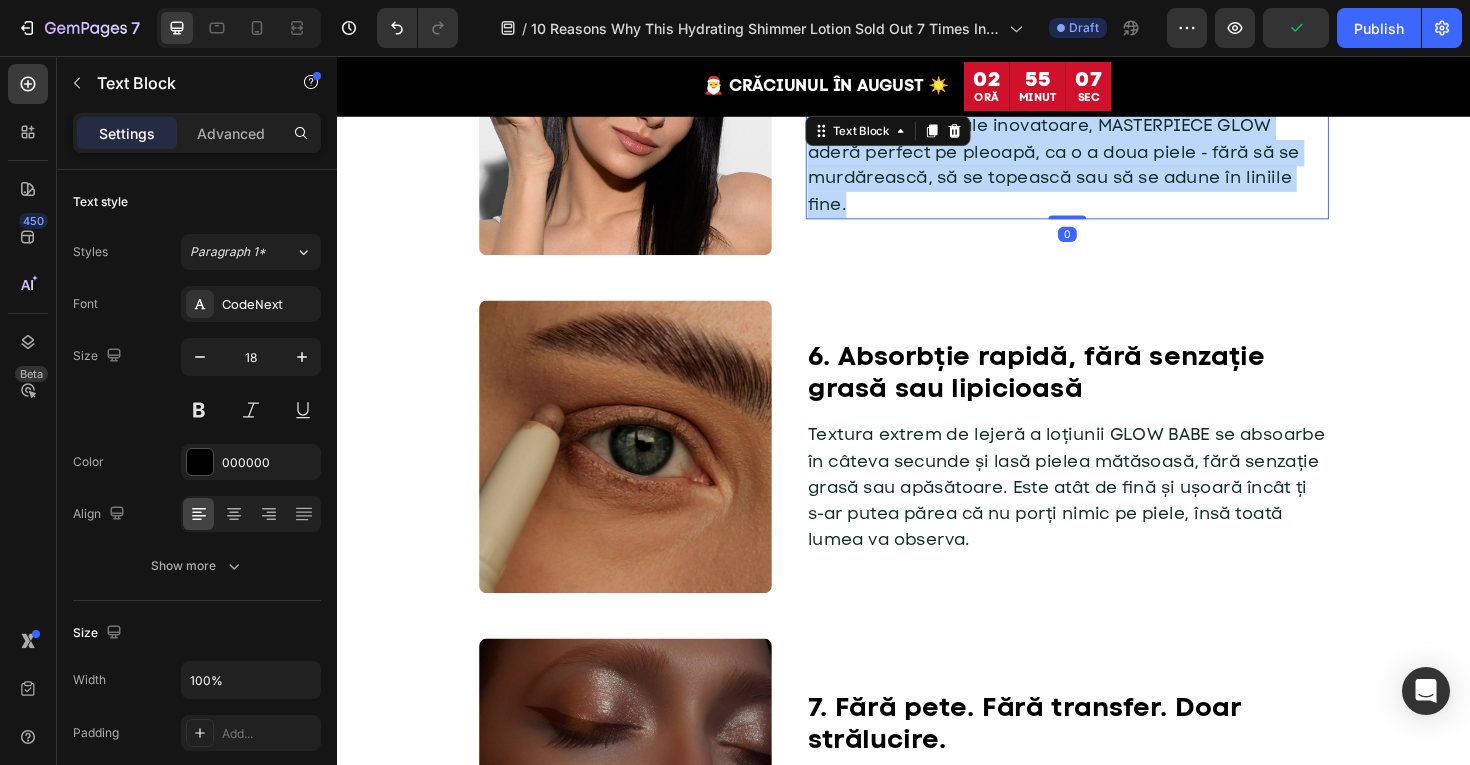 click on "Datorită texturii sale inovatoare, MASTERPIECE GLOW aderă perfect pe pleoapă, ca o a doua piele ‑ fără să se murdărească, să se topească sau să se adune în liniile fine." at bounding box center [1095, 171] 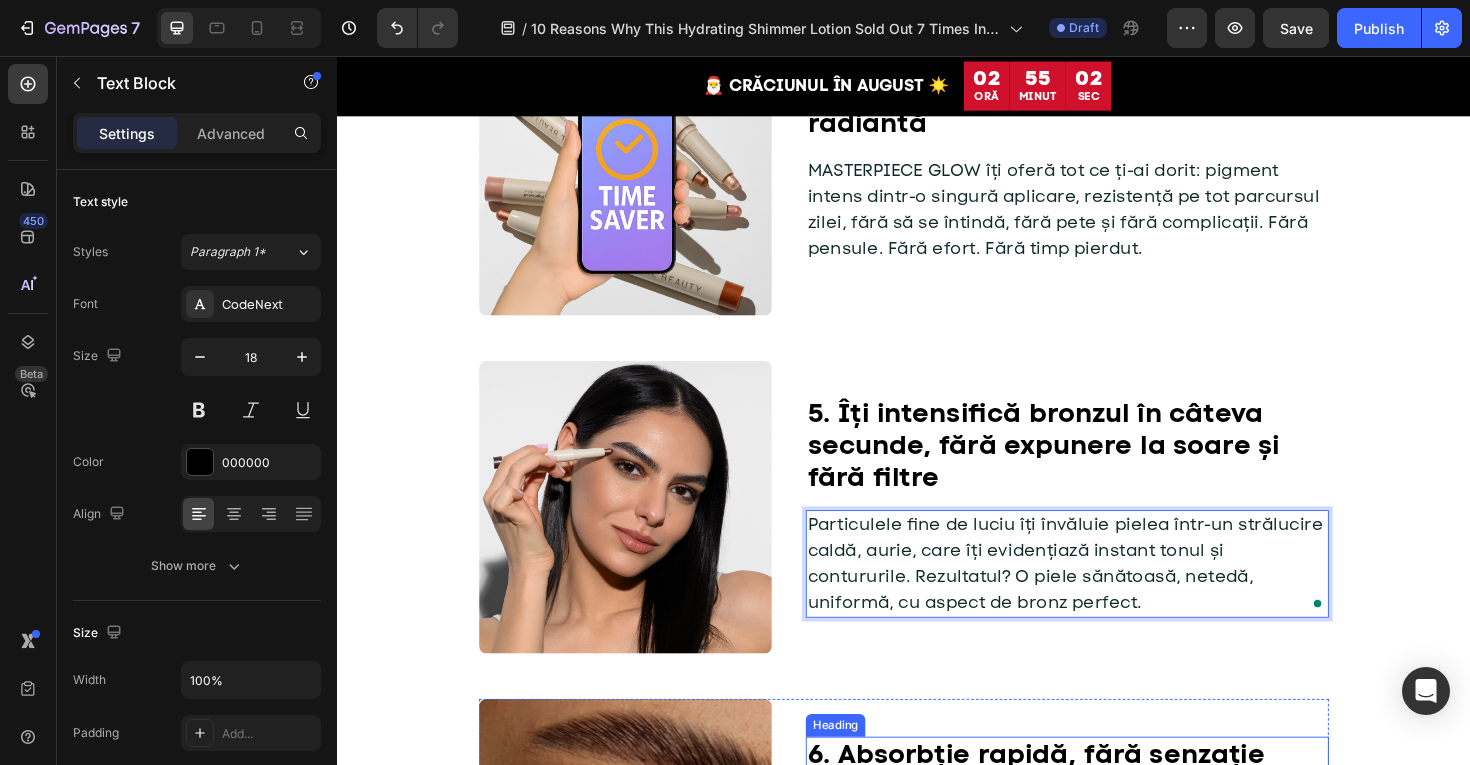 scroll, scrollTop: 1723, scrollLeft: 0, axis: vertical 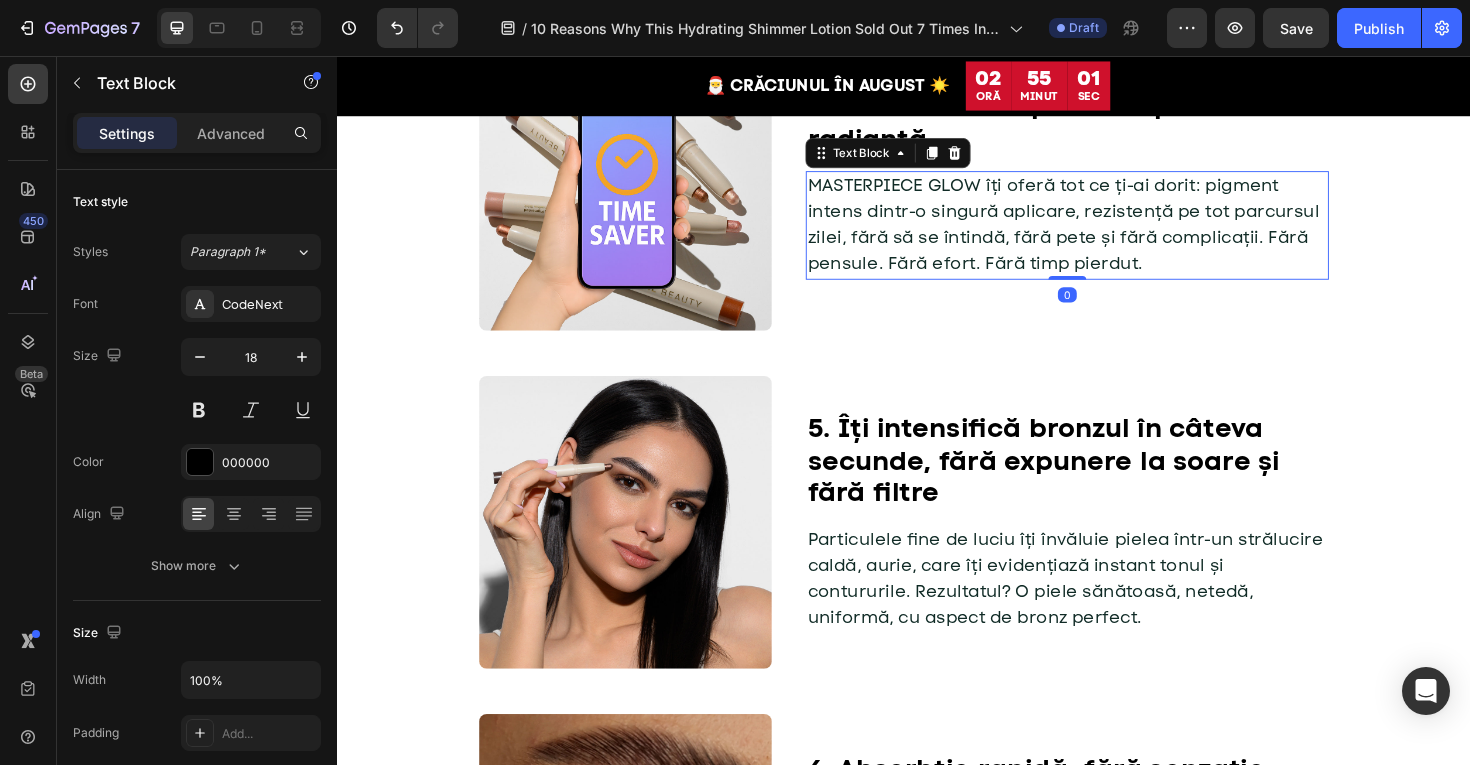 click on "MASTERPIECE GLOW îți oferă tot ce ți-ai dorit: pigment intens dintr-o singură aplicare, rezistență pe tot parcursul zilei, fără să se întindă, fără pete și fără complicații. Fără pensule. Fără efort. Fără timp pierdut." at bounding box center (1106, 234) 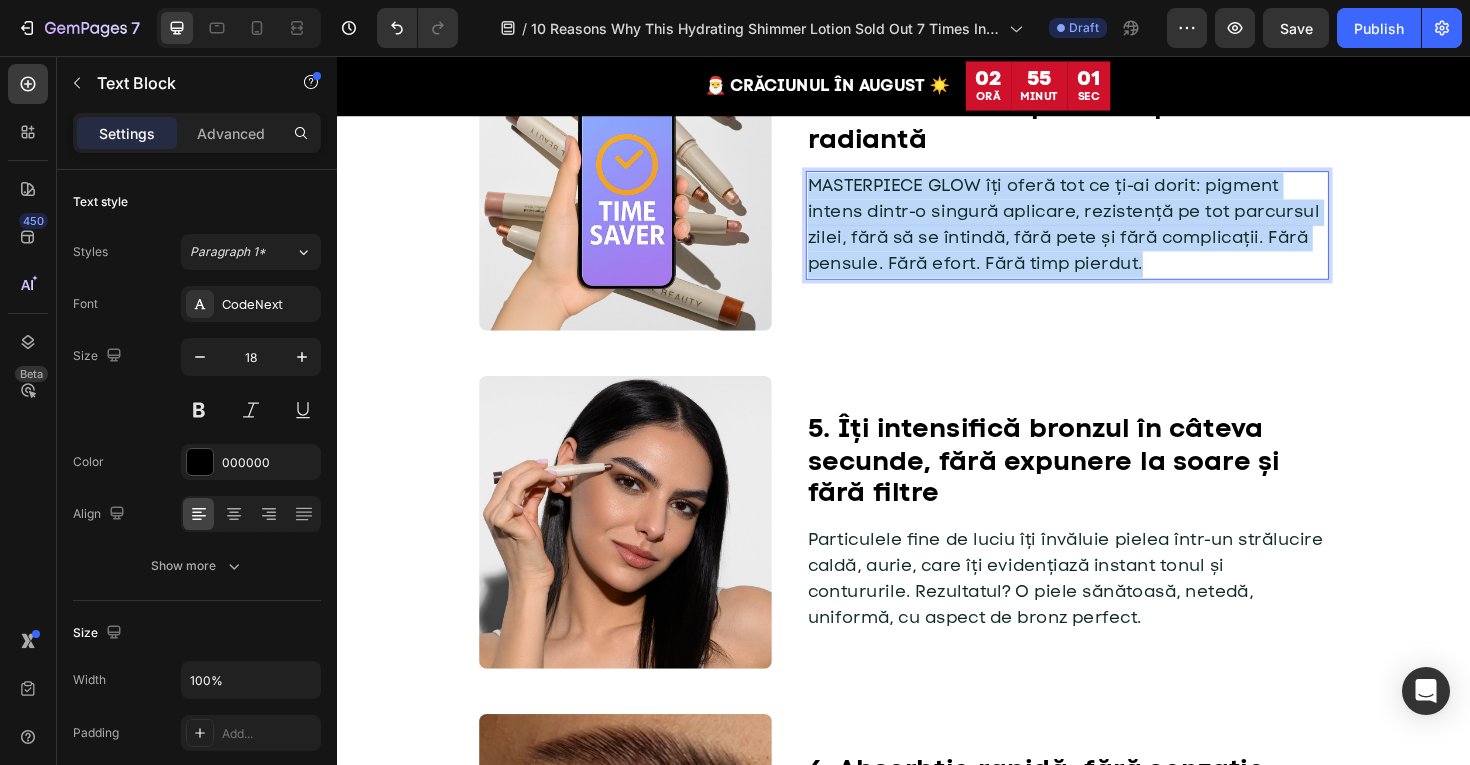 click on "MASTERPIECE GLOW îți oferă tot ce ți-ai dorit: pigment intens dintr-o singură aplicare, rezistență pe tot parcursul zilei, fără să se întindă, fără pete și fără complicații. Fără pensule. Fără efort. Fără timp pierdut." at bounding box center (1106, 234) 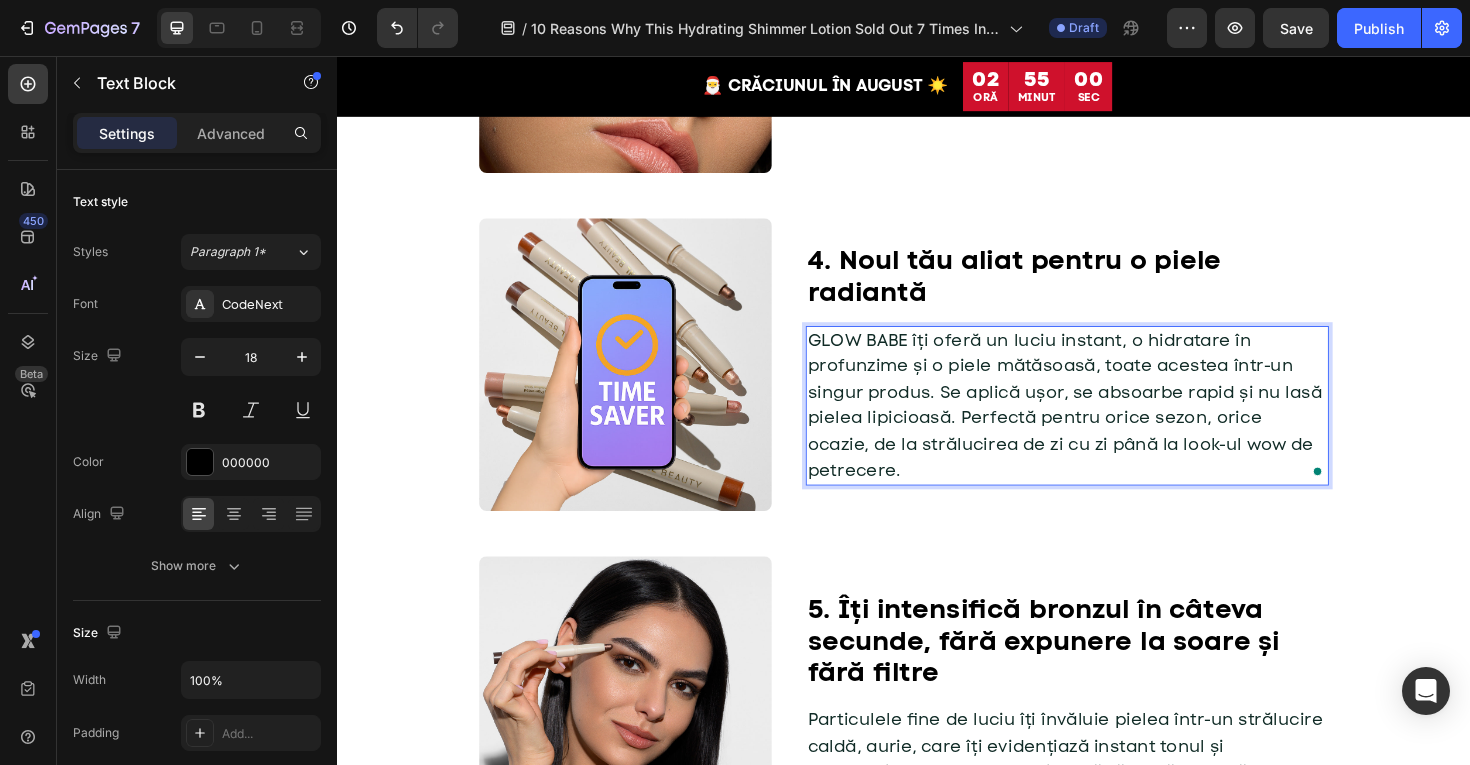 scroll, scrollTop: 1387, scrollLeft: 0, axis: vertical 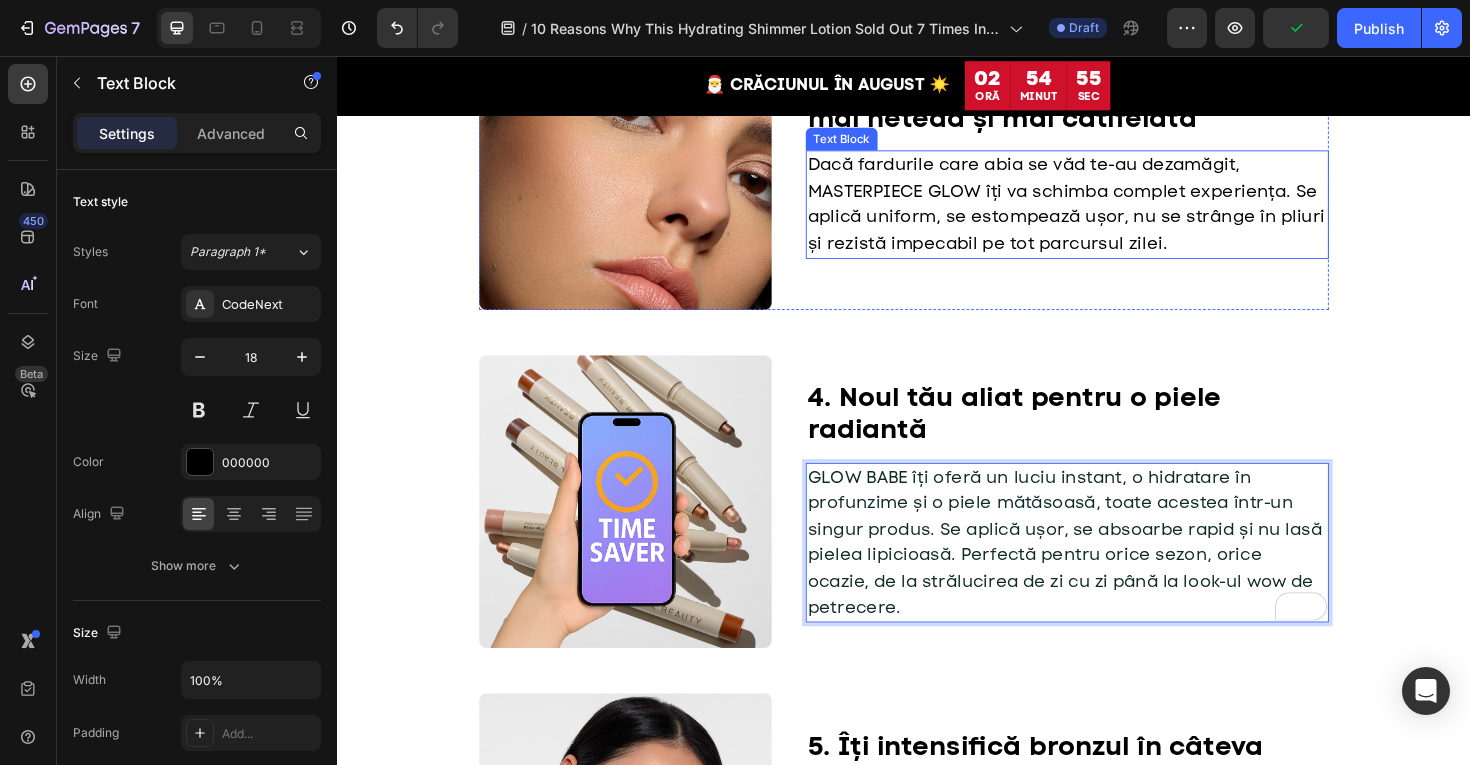 click on "Dacă fardurile care abia se văd te-au dezamăgit, MASTERPIECE GLOW îți va schimba complet experiența. Se aplică uniform, se estompează ușor, nu se strânge în pliuri și rezistă impecabil pe tot parcursul zilei." at bounding box center [1109, 212] 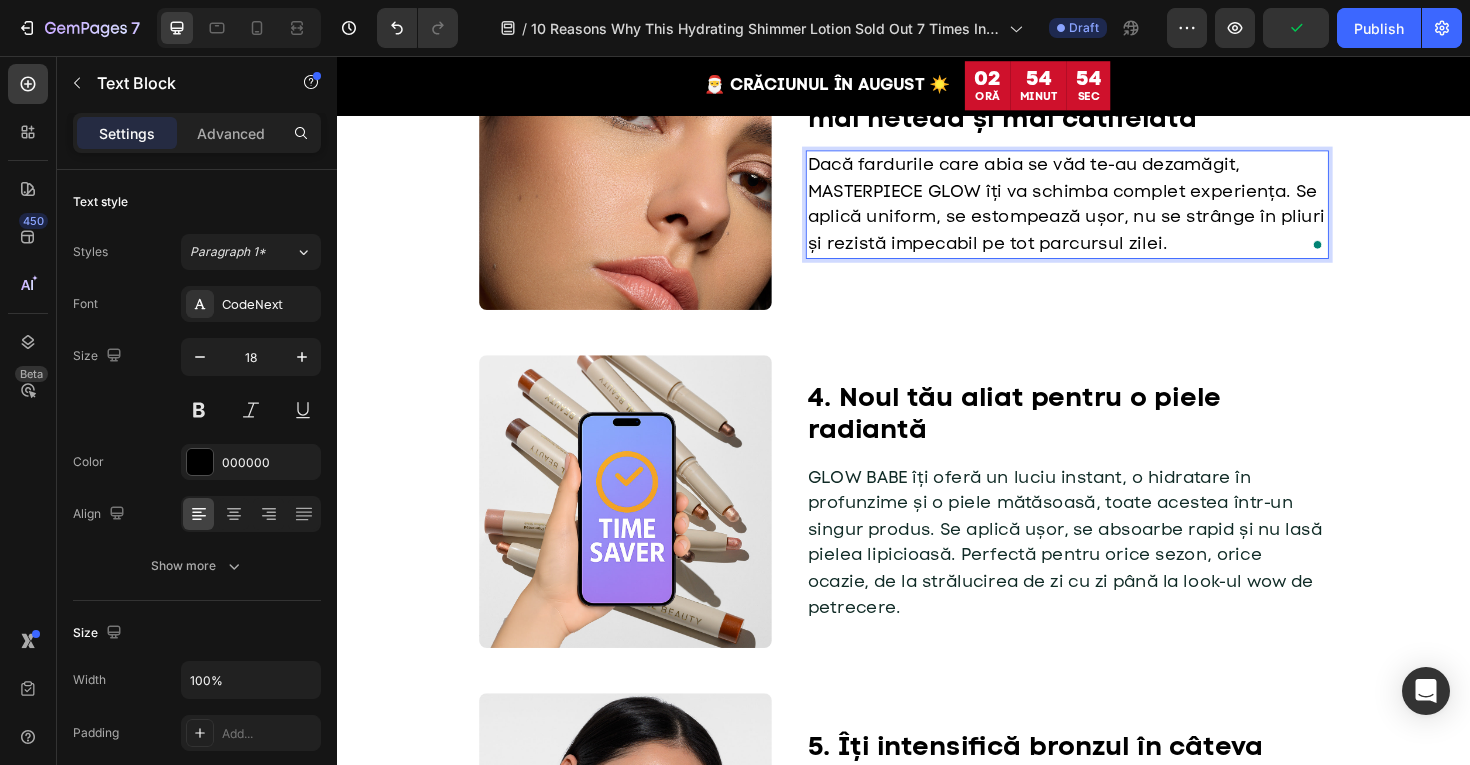 scroll, scrollTop: 1359, scrollLeft: 0, axis: vertical 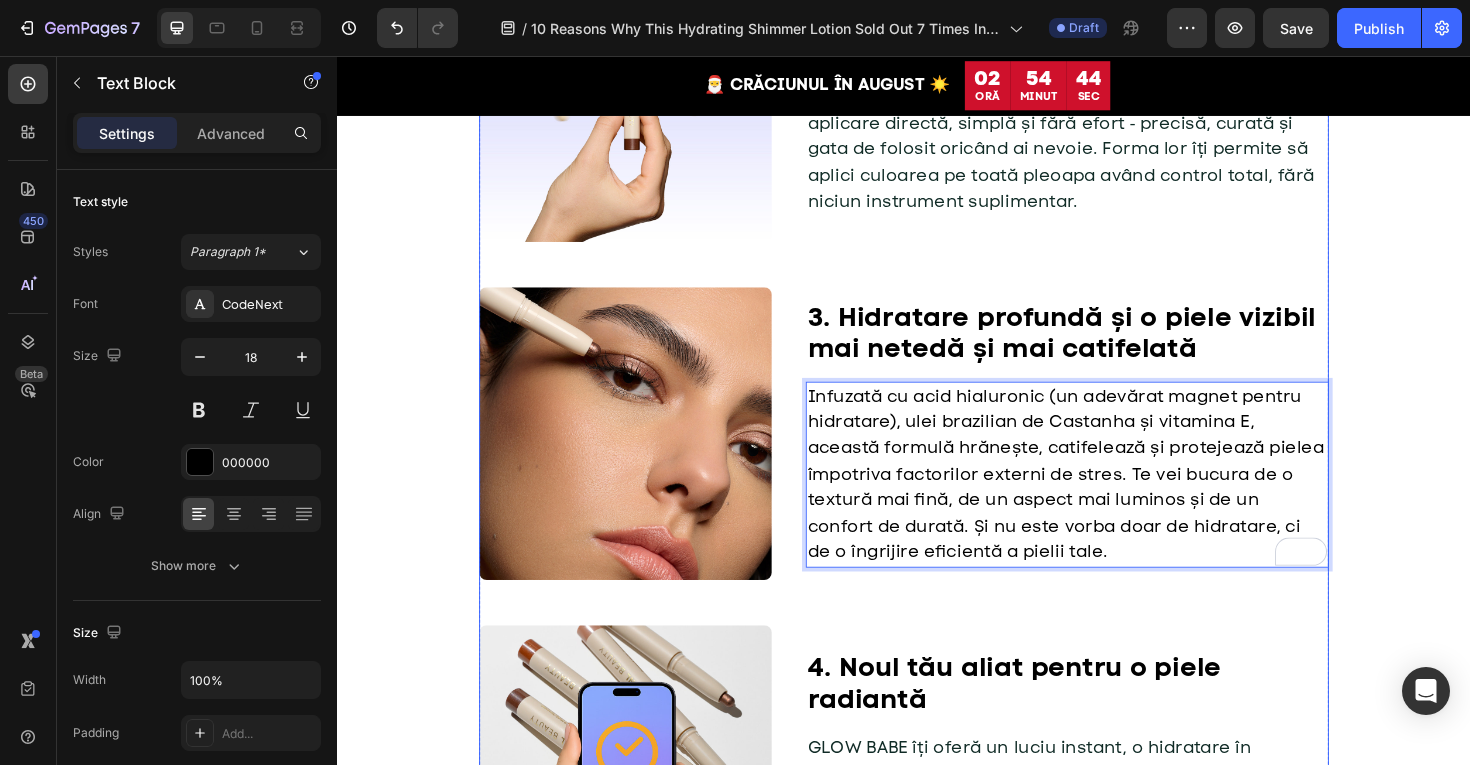 click on "Uită de pensule și tehnici complicate. Fardurile MASTERPIECE GLOW de tip stick au fost create pentru o aplicare directă, simplă și fără efort ‑ precisă, curată și gata de folosit oricând ai nevoie. Forma lor îți permite să aplici culoarea pe toată pleoapa având control total, fără niciun instrument suplimentar." at bounding box center [1103, 141] 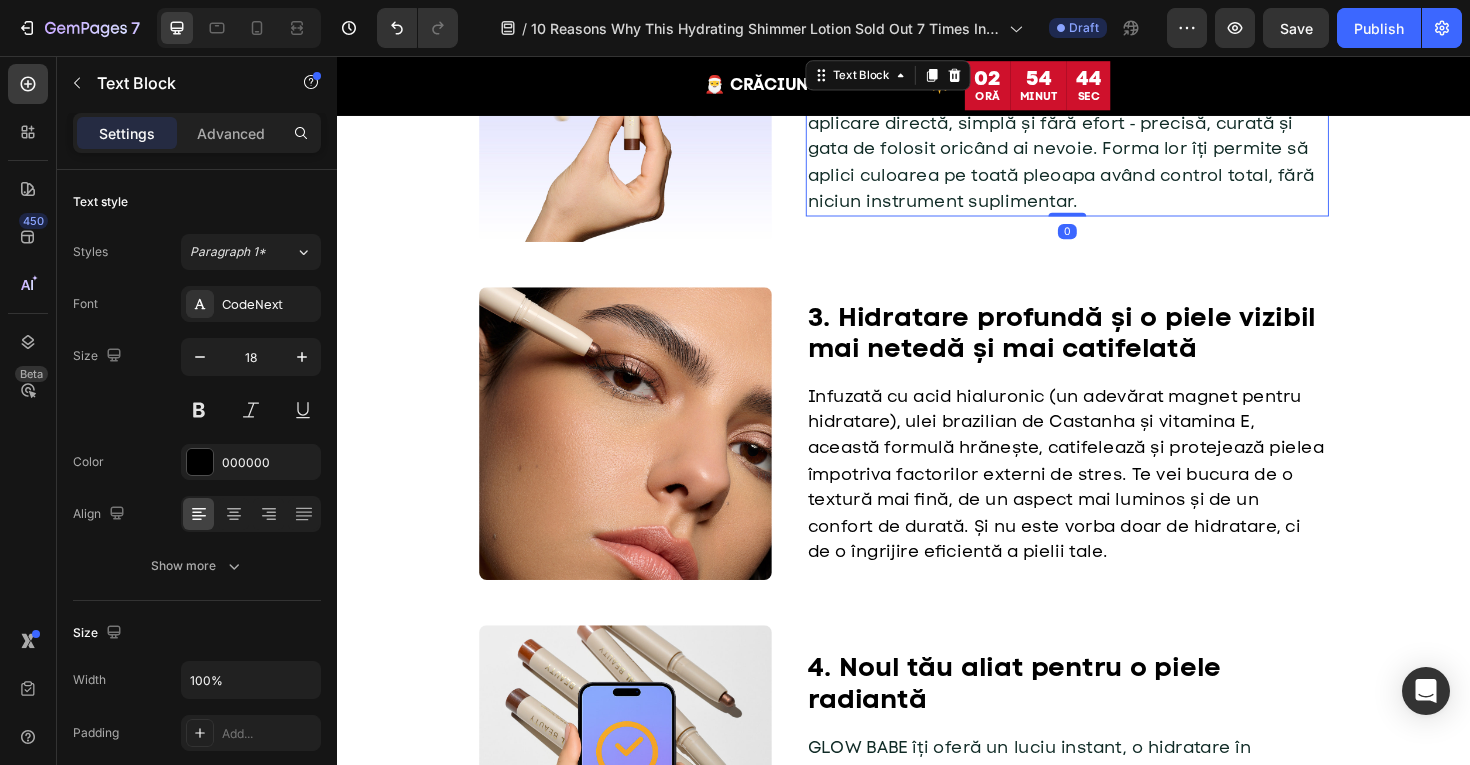 click on "Uită de pensule și tehnici complicate. Fardurile MASTERPIECE GLOW de tip stick au fost create pentru o aplicare directă, simplă și fără efort ‑ precisă, curată și gata de folosit oricând ai nevoie. Forma lor îți permite să aplici culoarea pe toată pleoapa având control total, fără niciun instrument suplimentar." at bounding box center [1103, 141] 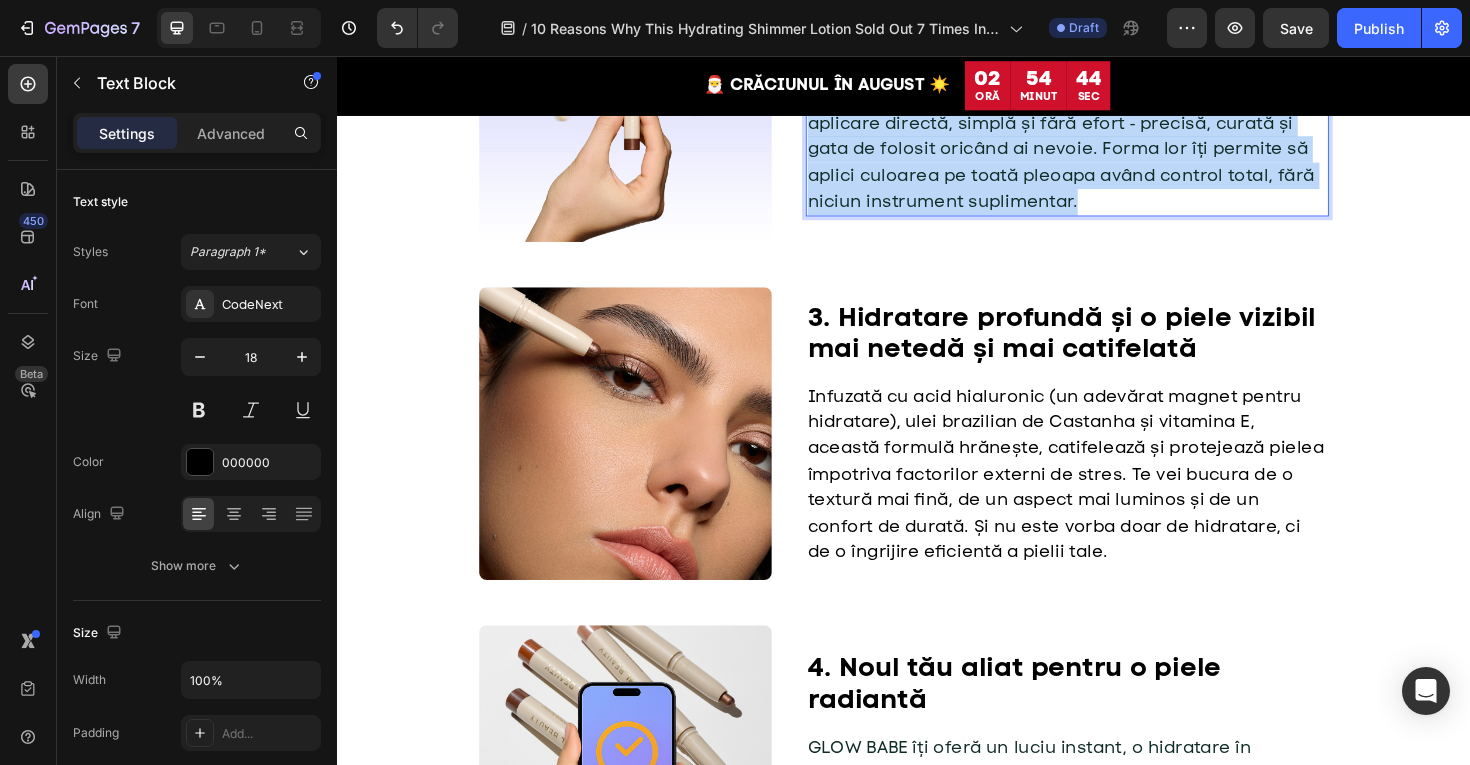 click on "Uită de pensule și tehnici complicate. Fardurile MASTERPIECE GLOW de tip stick au fost create pentru o aplicare directă, simplă și fără efort ‑ precisă, curată și gata de folosit oricând ai nevoie. Forma lor îți permite să aplici culoarea pe toată pleoapa având control total, fără niciun instrument suplimentar." at bounding box center (1103, 141) 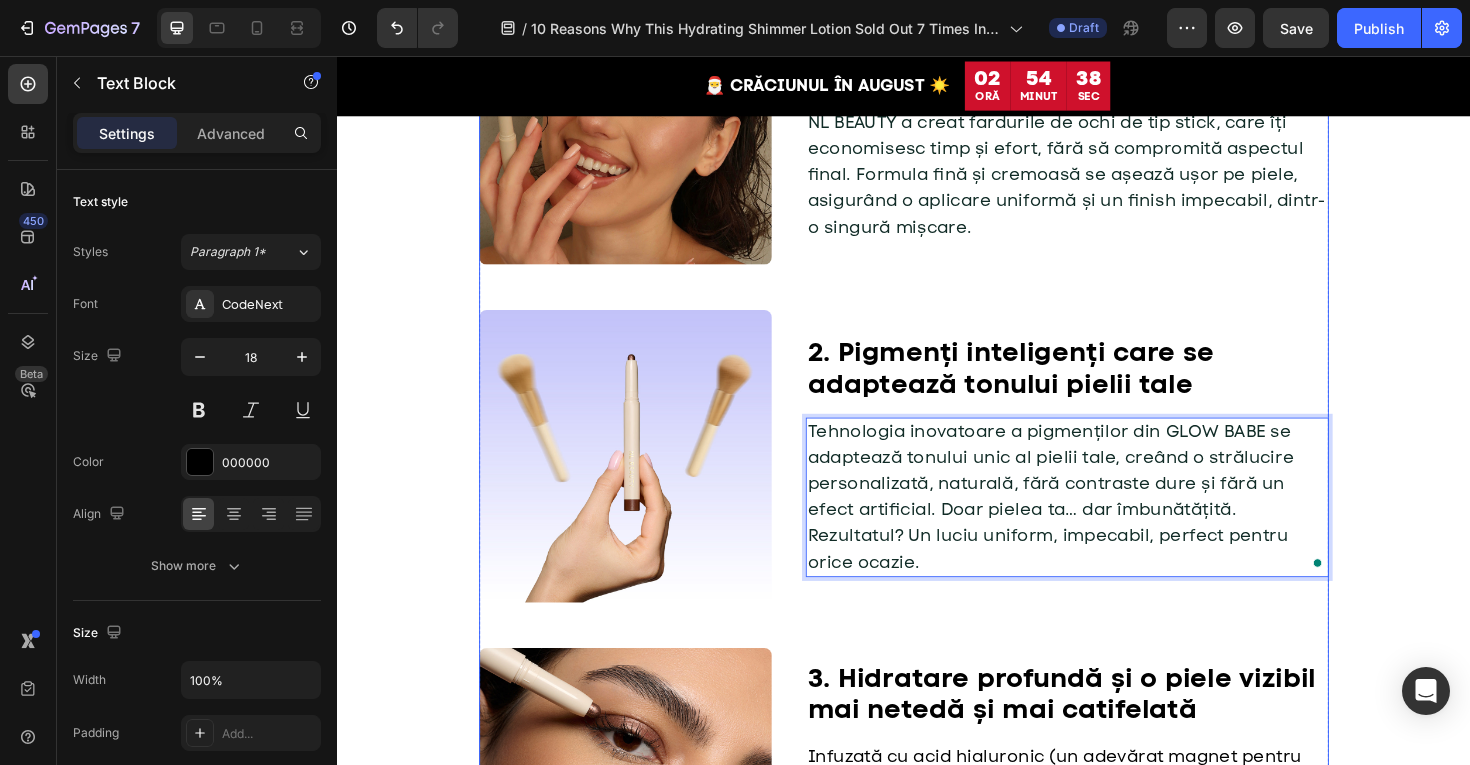 scroll, scrollTop: 705, scrollLeft: 0, axis: vertical 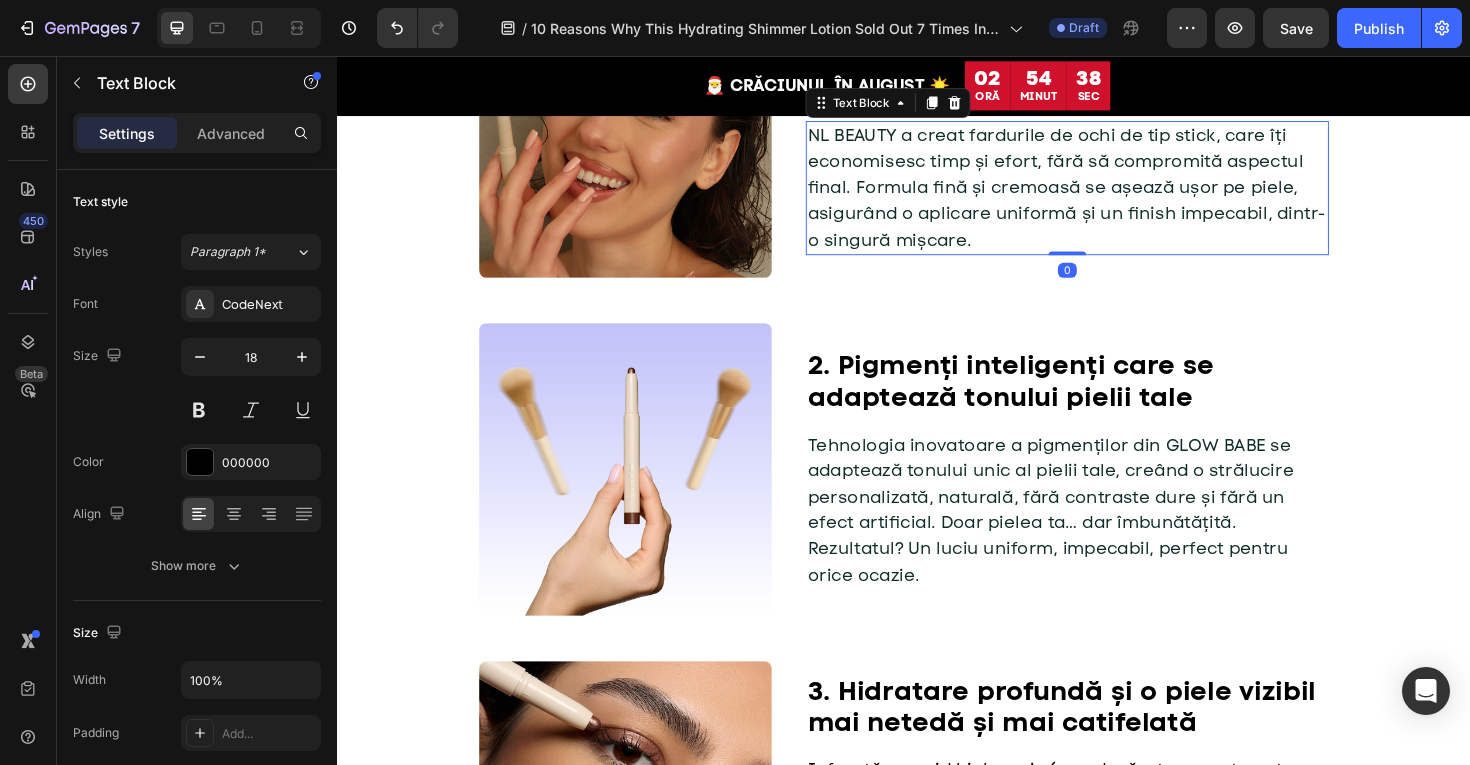 click on "NL BEAUTY a creat fardurile de ochi de tip stick, care îți economisesc timp și efort, fără să compromită aspectul final. Formula fină și cremoasă se așează ușor pe piele, asigurând o aplicare uniformă și un finish impecabil, dintr-o singură mișcare." at bounding box center [1110, 196] 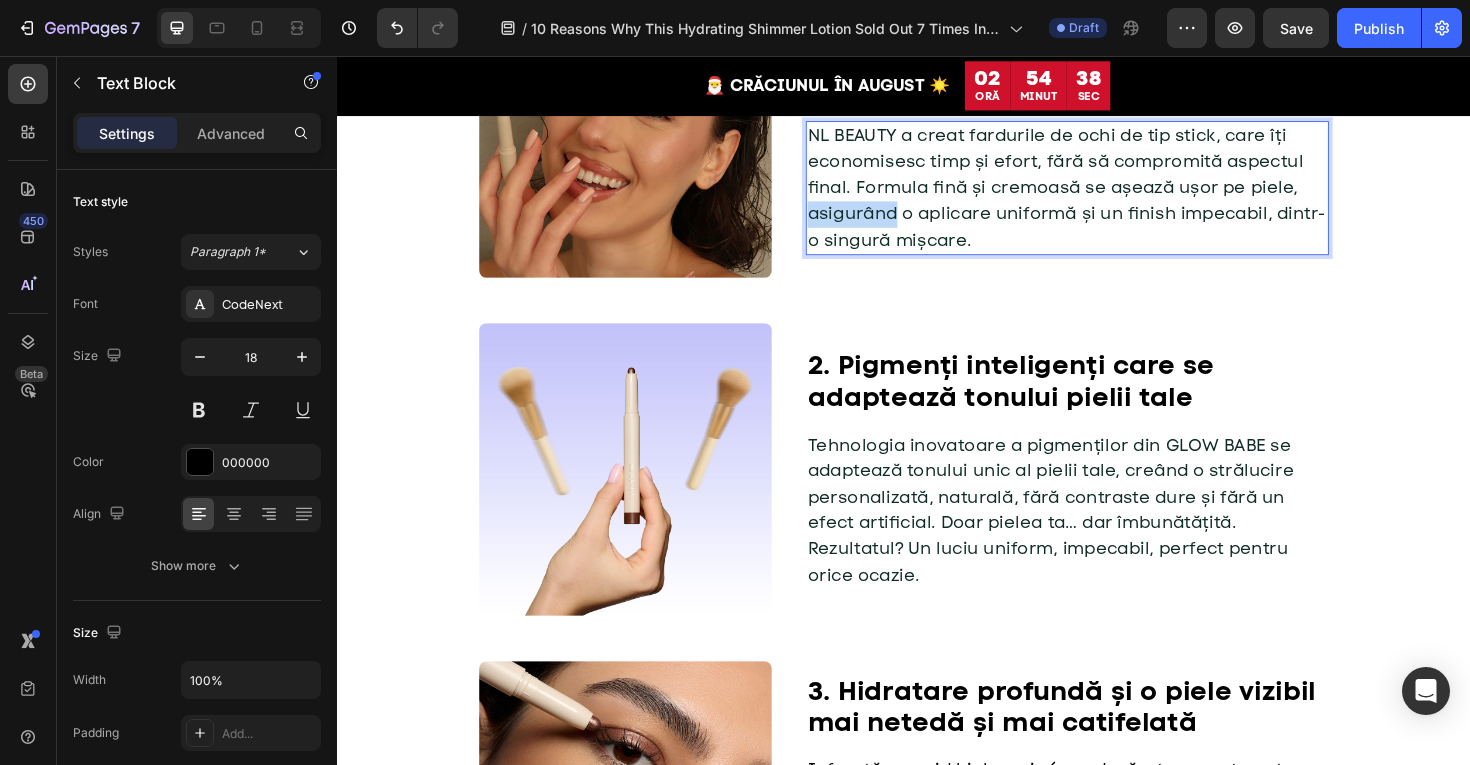 click on "NL BEAUTY a creat fardurile de ochi de tip stick, care îți economisesc timp și efort, fără să compromită aspectul final. Formula fină și cremoasă se așează ușor pe piele, asigurând o aplicare uniformă și un finish impecabil, dintr-o singură mișcare." at bounding box center (1110, 196) 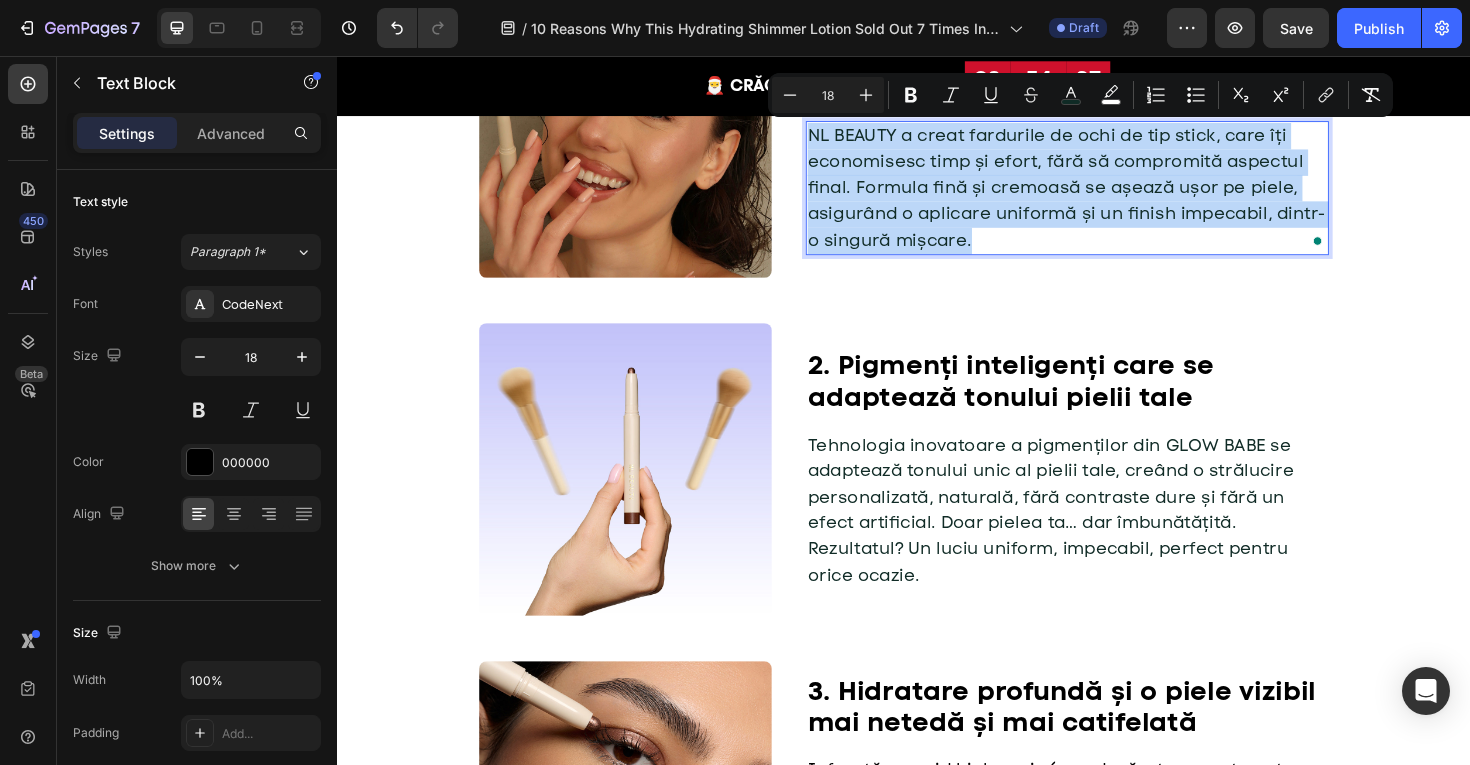 scroll, scrollTop: 691, scrollLeft: 0, axis: vertical 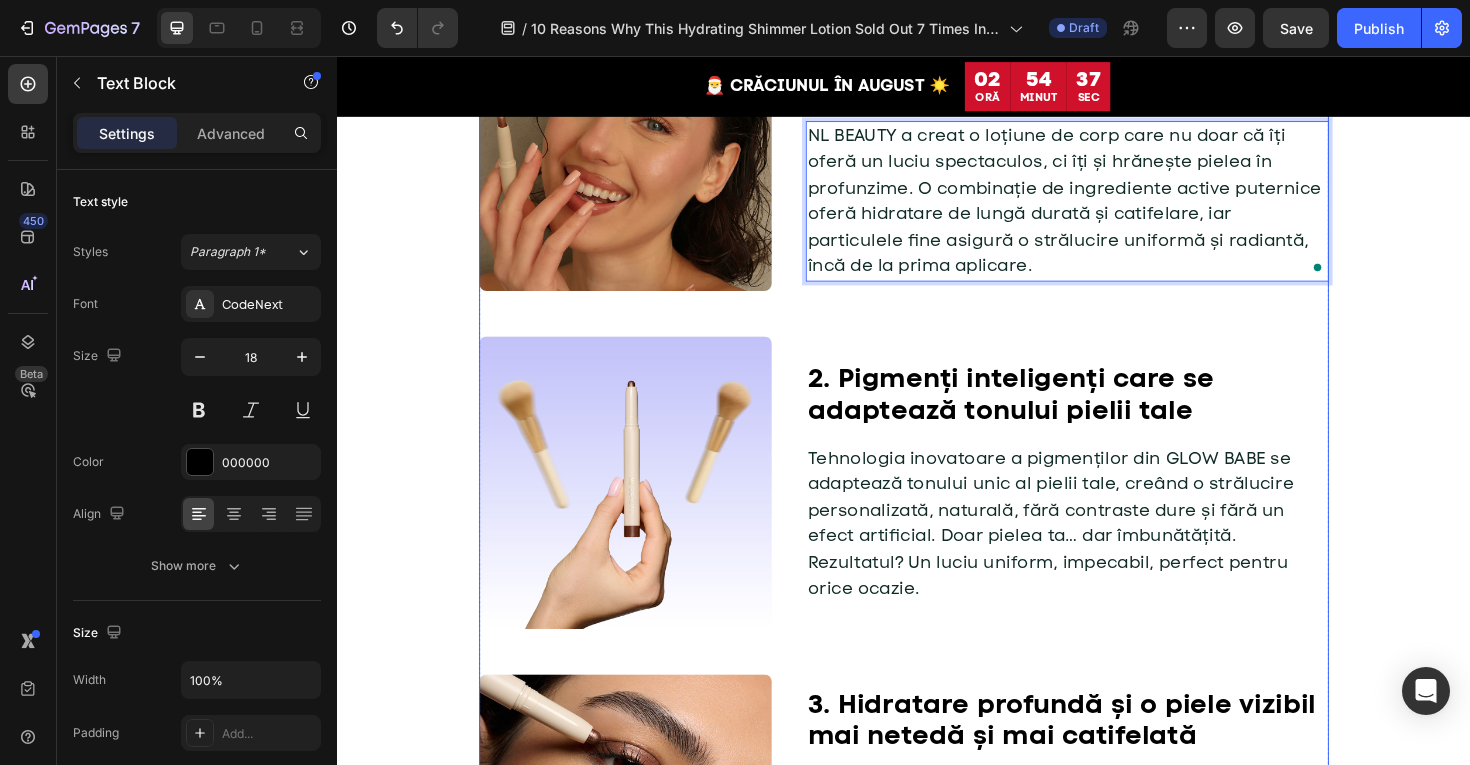 click on "Image ⁠⁠⁠⁠⁠⁠⁠ 1.  Noua formulă 2-în-1 pentru o strălucire instantanee și o hidratare intensă Heading NL BEAUTY a creat o loțiune de corp care nu doar că îți oferă un luciu spectaculos, ci îți și hrănește pielea în profunzime. O combinație de ingrediente active puternice oferă hidratare de lungă durată și catifelare, iar particulele fine asigură o strălucire uniformă și radiantă, încă de la prima aplicare. Text Block   0 Row Image ⁠⁠⁠⁠⁠⁠⁠ 2. Pigmenți inteligenți care se adaptează tonului pielii tale Heading Tehnologia inovatoare a pigmenților din GLOW BABE se adaptează tonului unic al pielii tale, creând o strălucire personalizată, naturală, fără contraste dure și fără un efect artificial. Doar pielea ta… dar îmbunătățită.  Rezultatul? Un luciu uniform, impecabil, perfect pentru orice ocazie. Text Block Row Image ⁠⁠⁠⁠⁠⁠⁠ 3. Hidratare profundă și o piele vizibil mai netedă și mai catifelată Heading Text Block Row" at bounding box center (937, 1761) 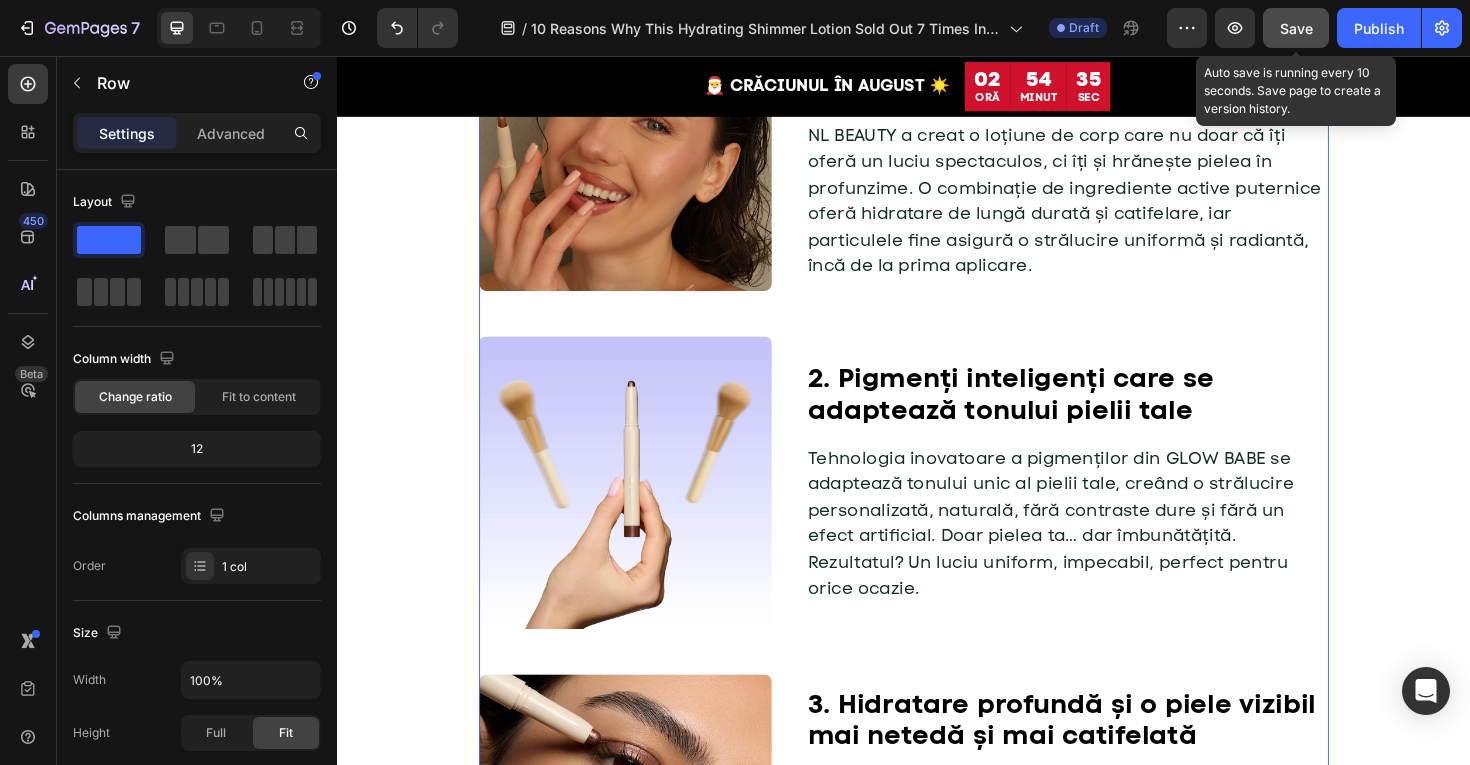 click on "Save" at bounding box center (1296, 28) 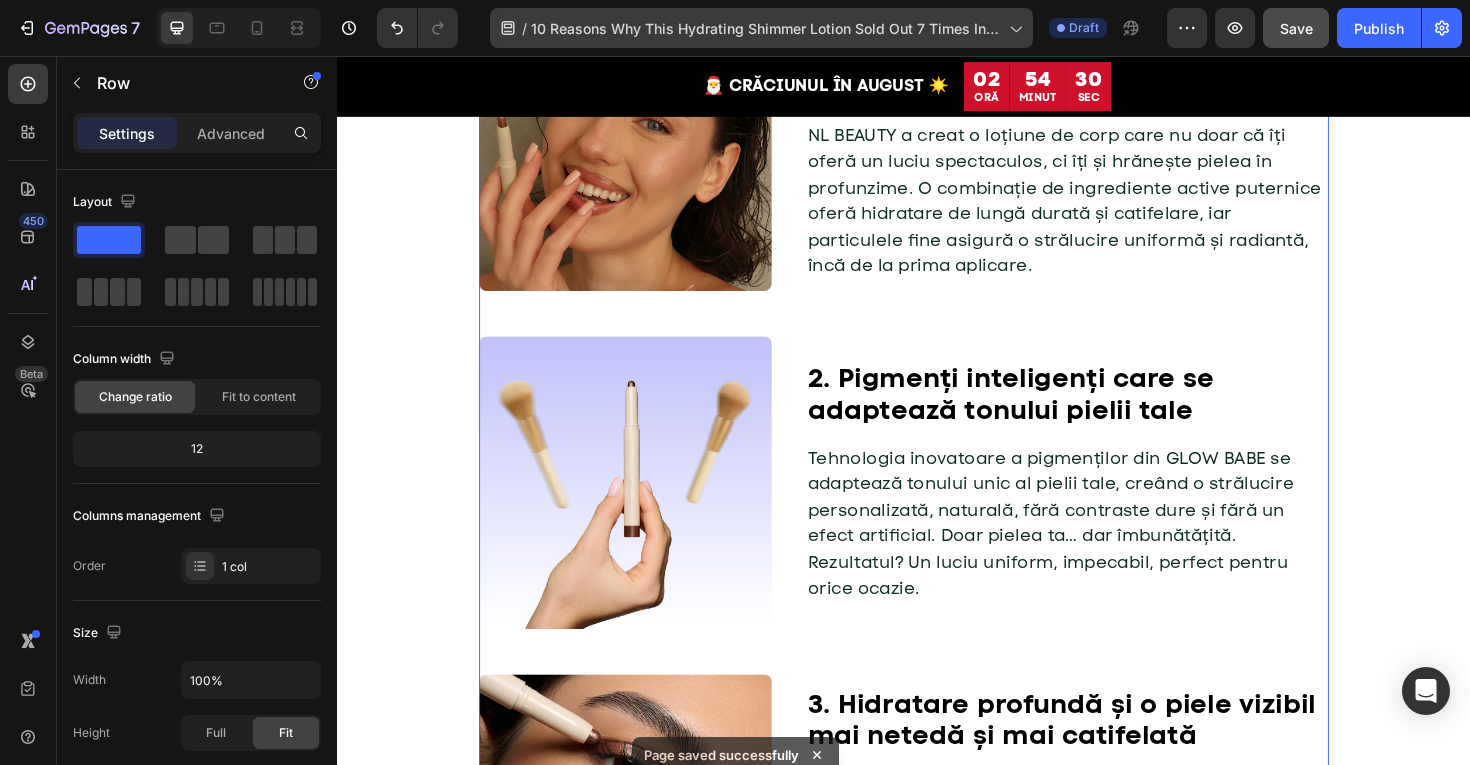 type 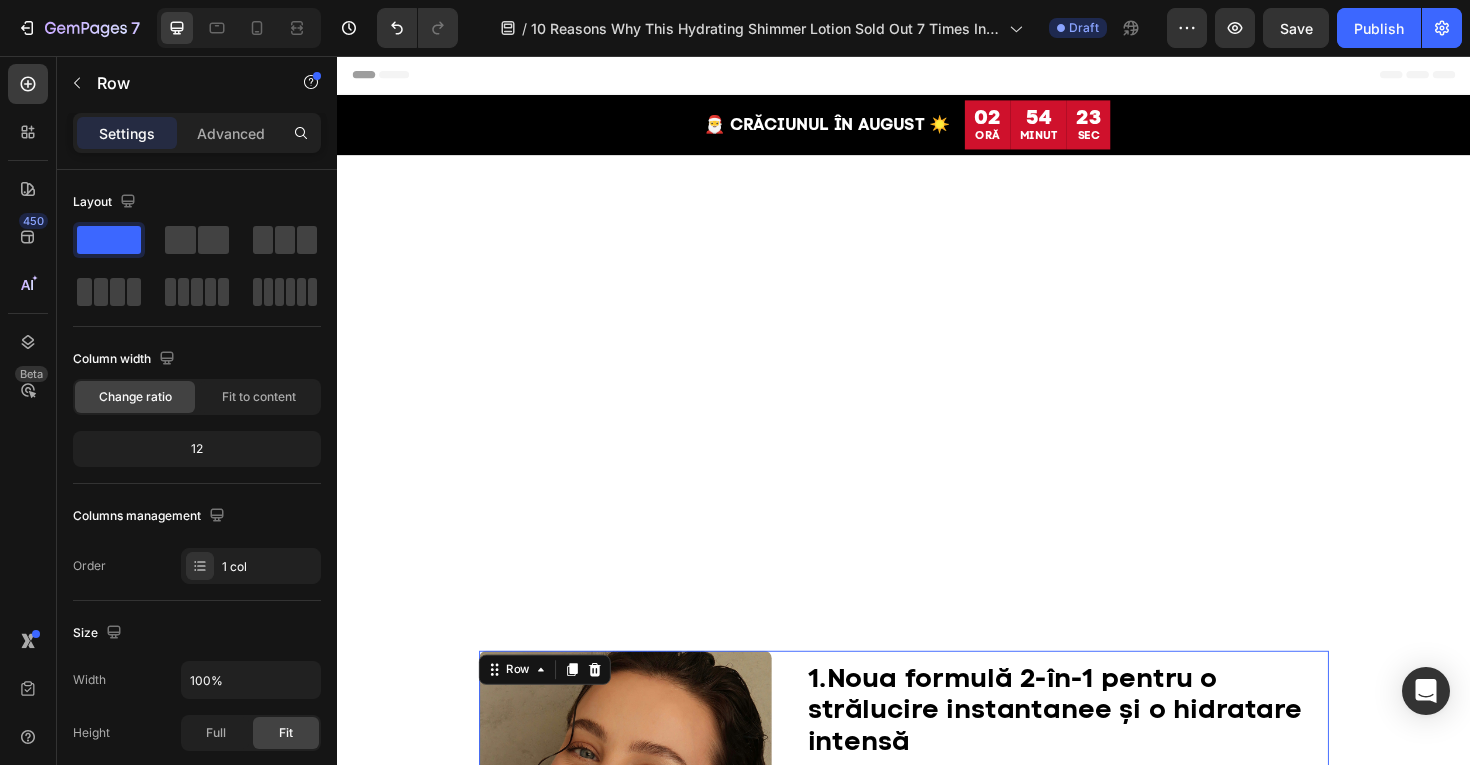 scroll, scrollTop: 0, scrollLeft: 0, axis: both 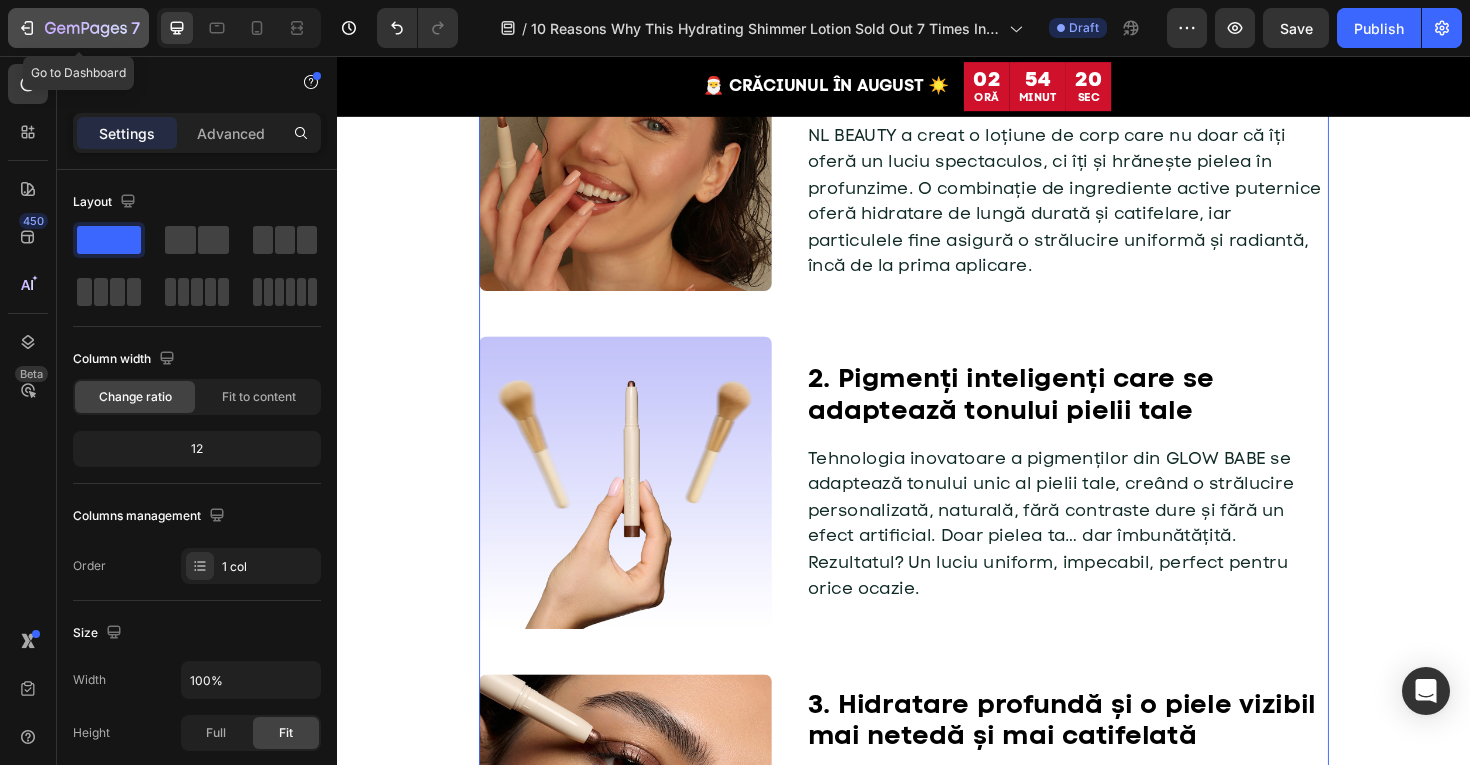 click on "7" at bounding box center [78, 28] 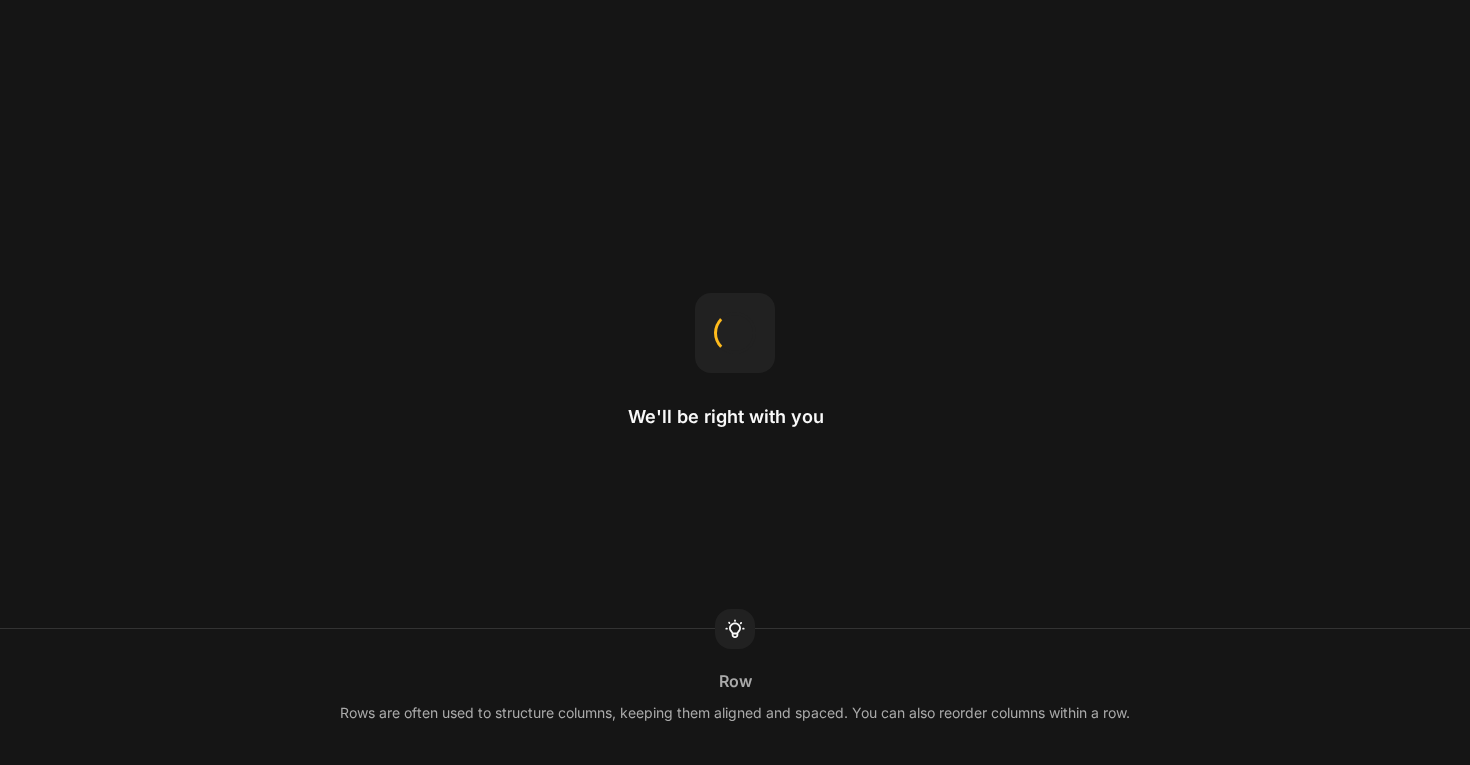scroll, scrollTop: 0, scrollLeft: 0, axis: both 